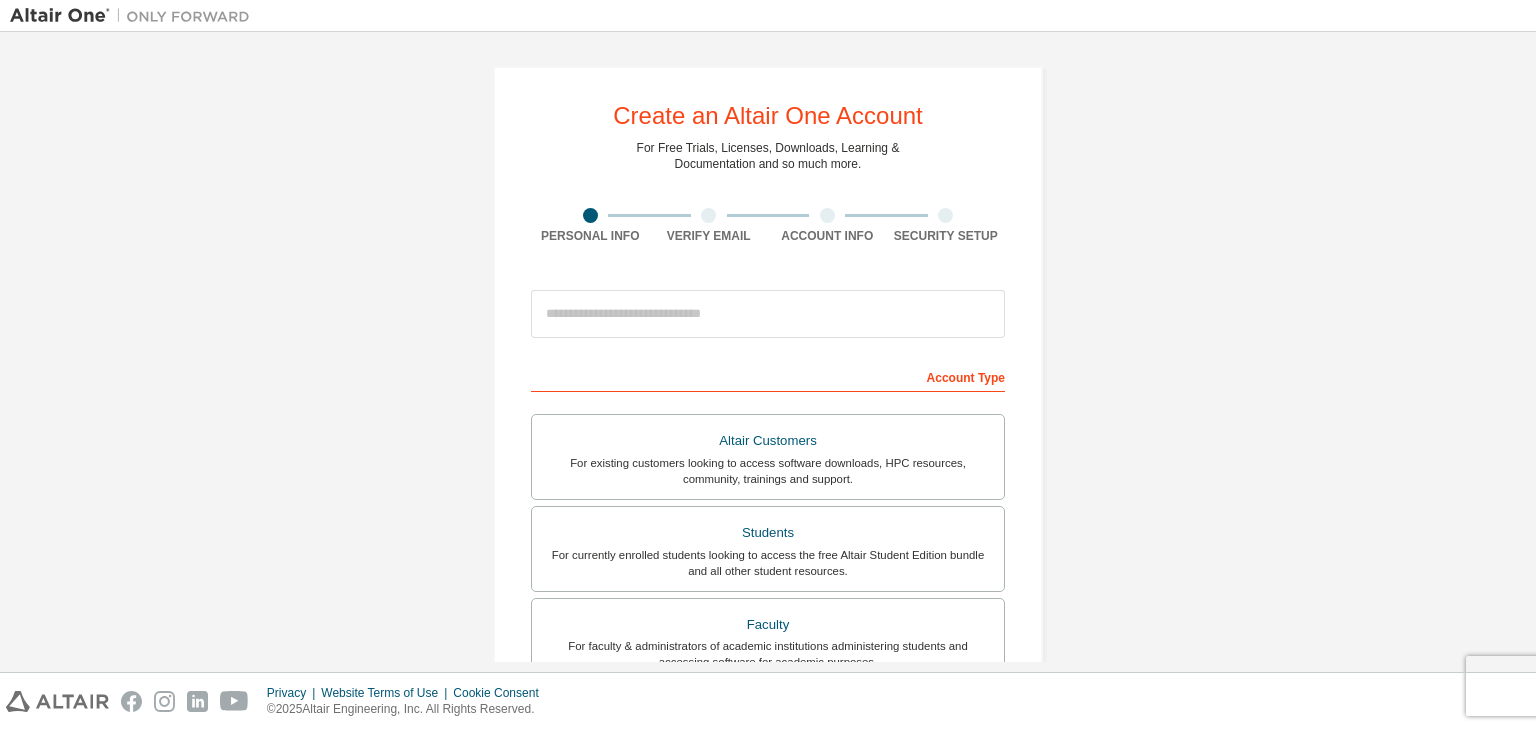 scroll, scrollTop: 0, scrollLeft: 0, axis: both 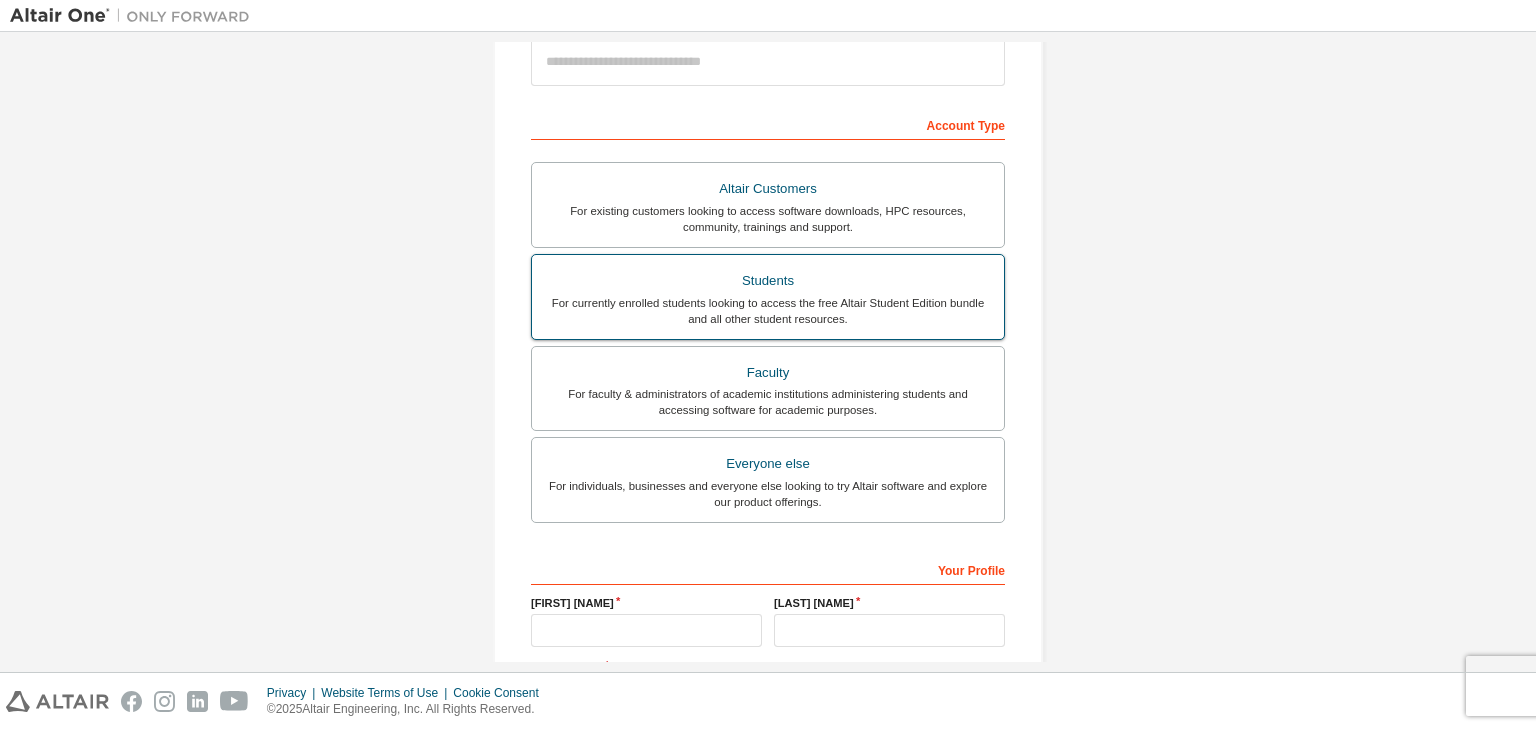 click on "For currently enrolled students looking to access the free Altair Student Edition bundle and all other student resources." at bounding box center [768, 311] 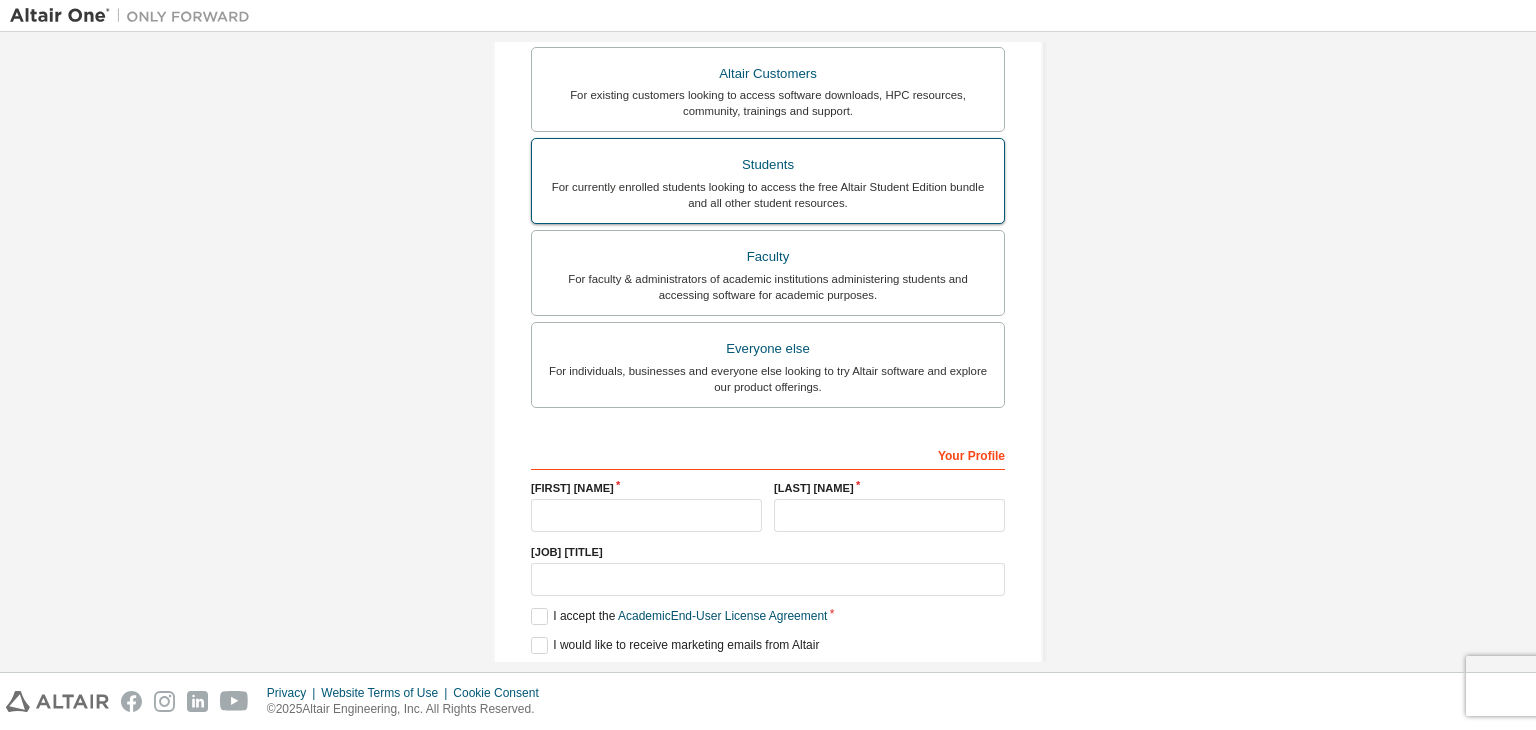 scroll, scrollTop: 487, scrollLeft: 0, axis: vertical 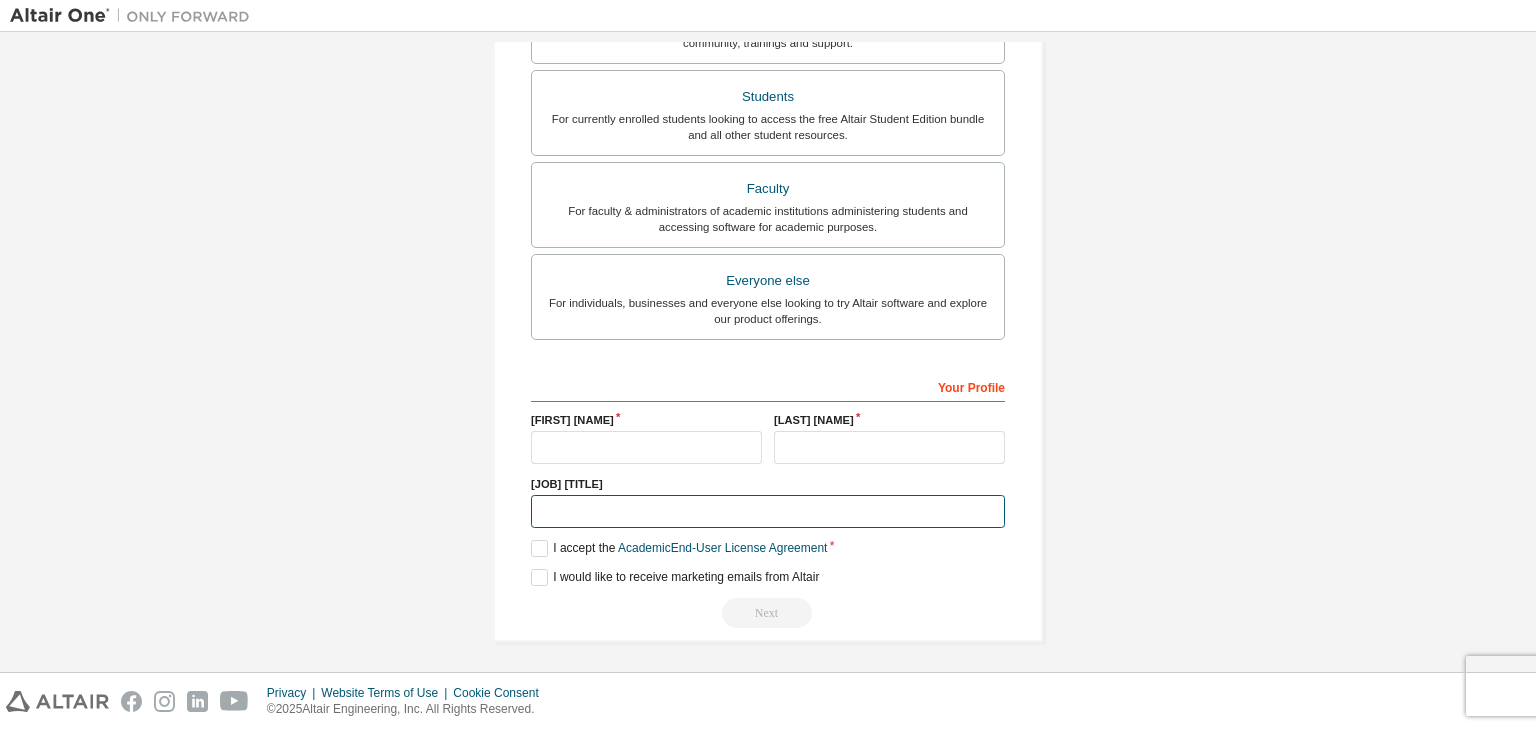 click at bounding box center (768, 511) 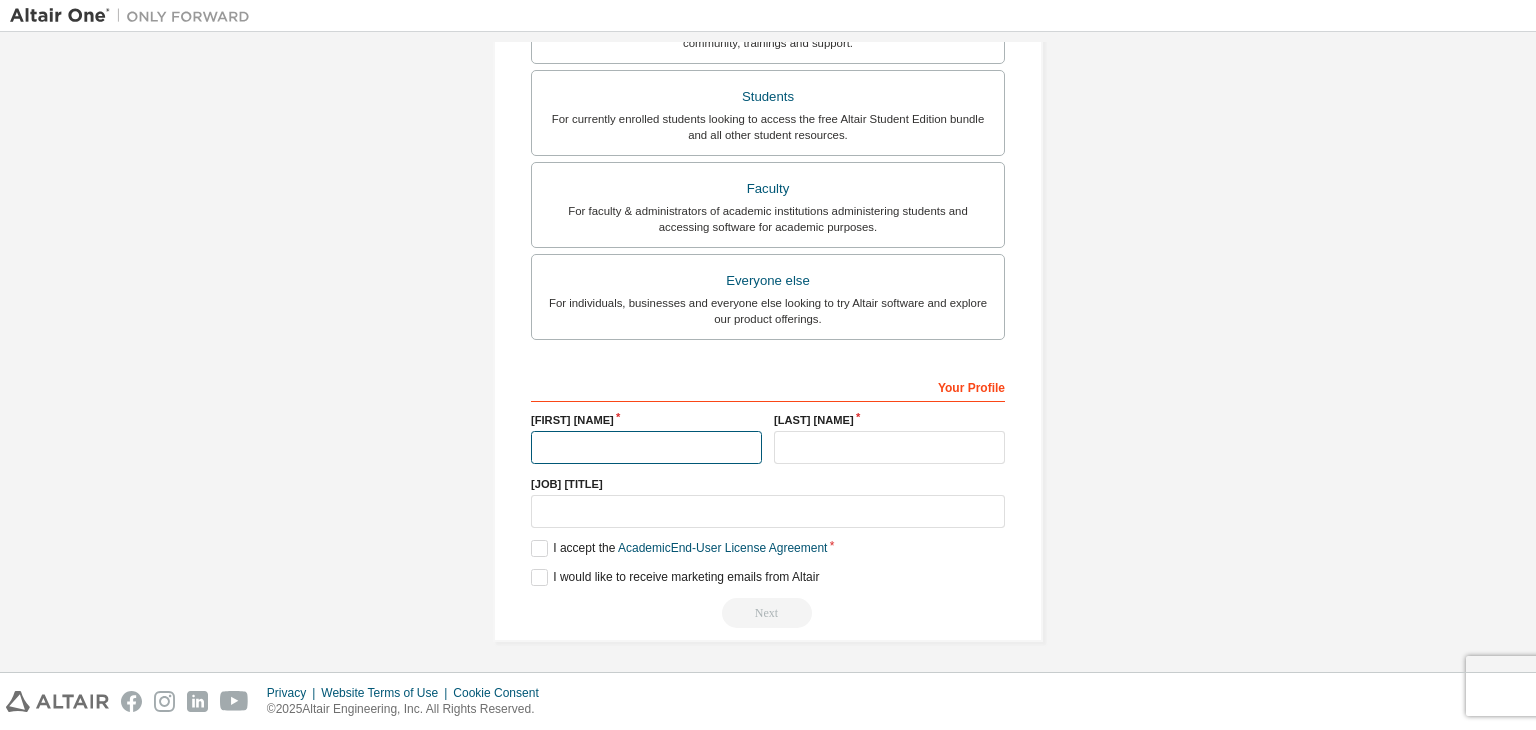 click at bounding box center [646, 447] 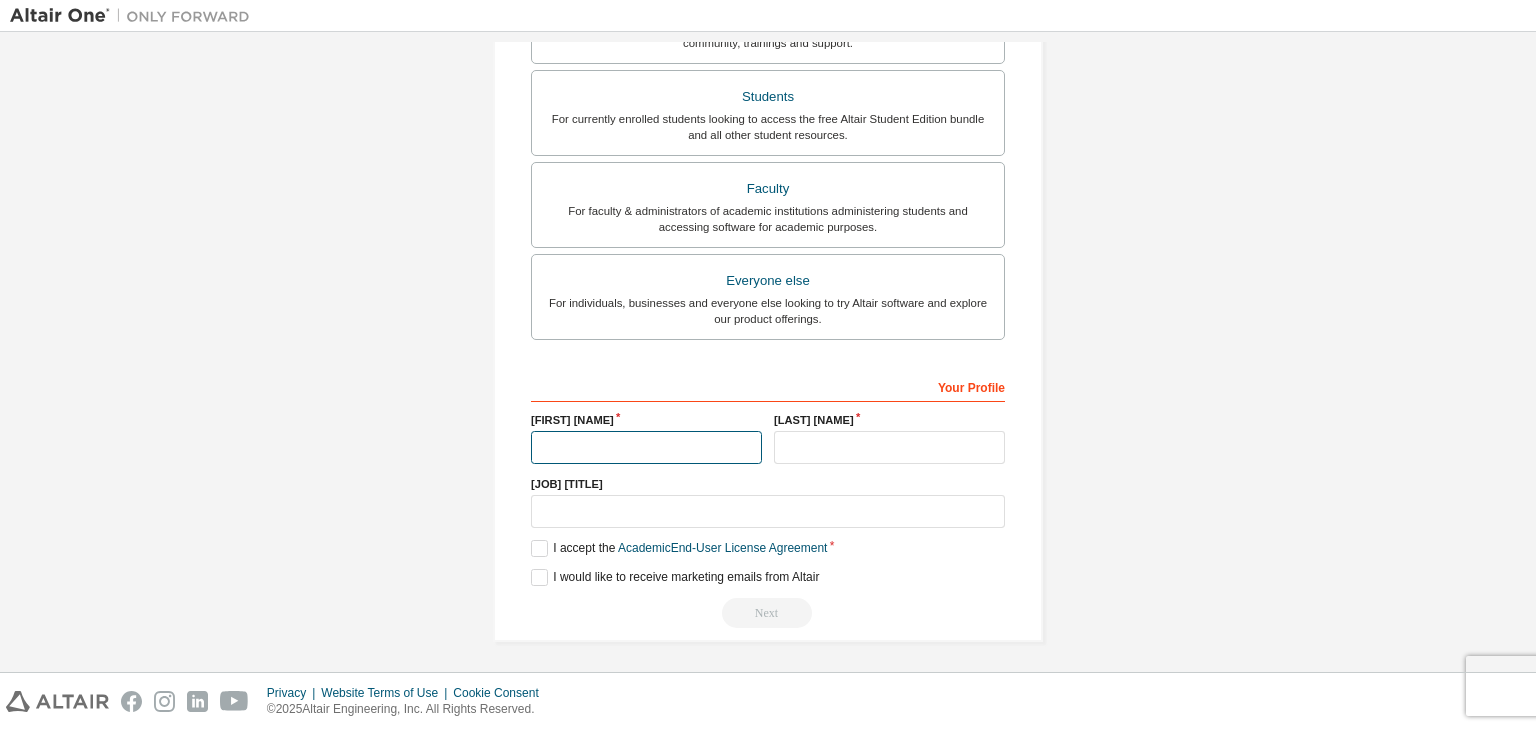type on "*****" 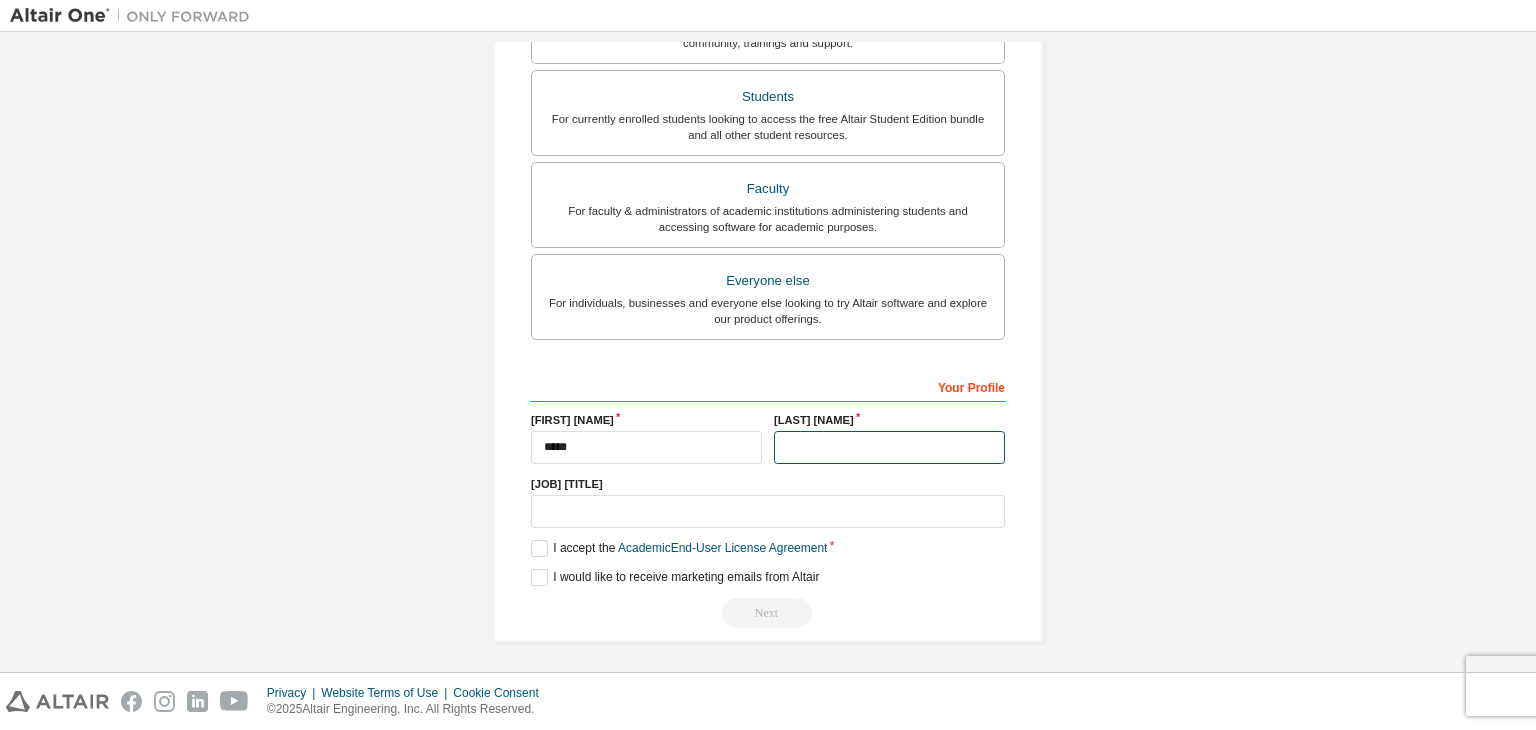 type on "******" 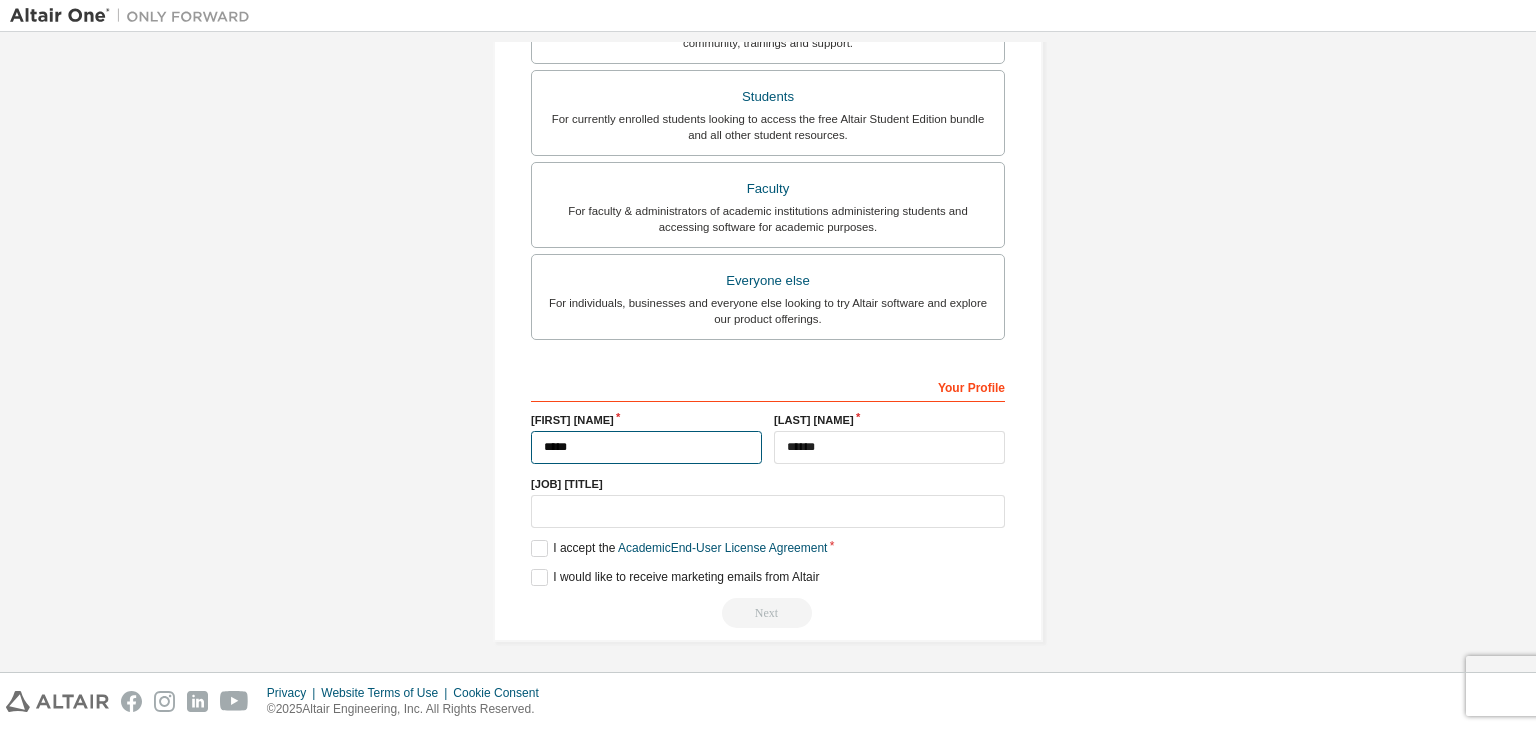 click on "*****" at bounding box center [646, 447] 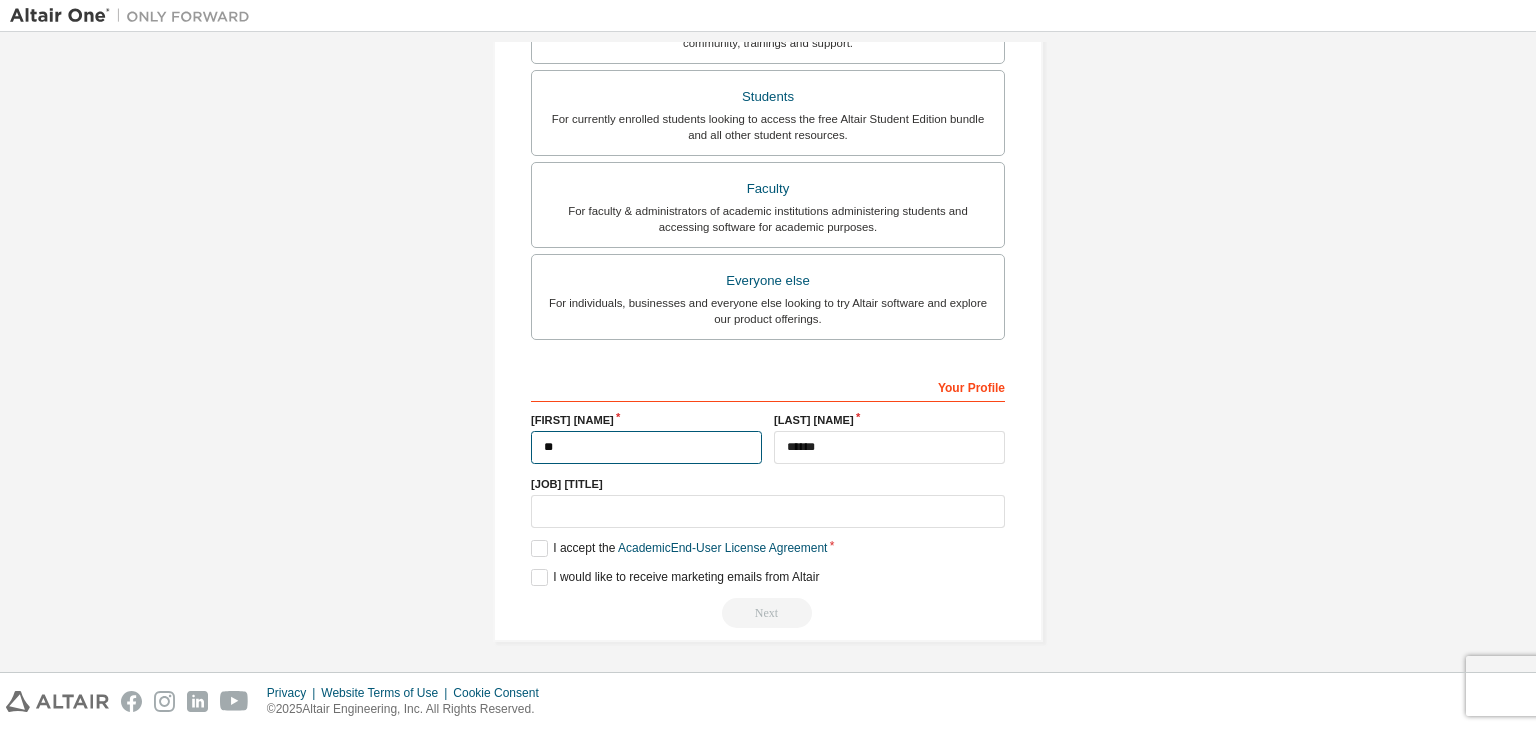 type on "*" 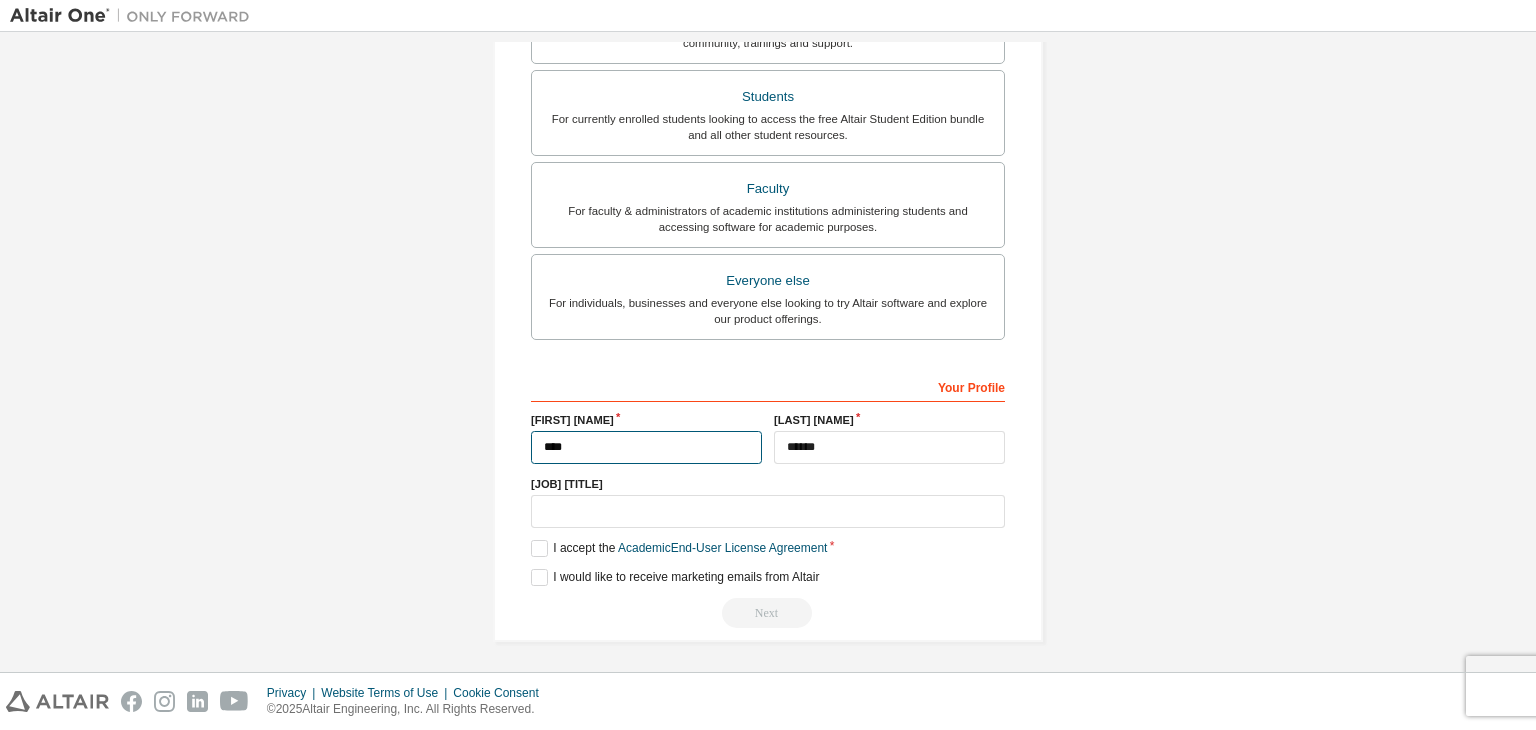 type on "*****" 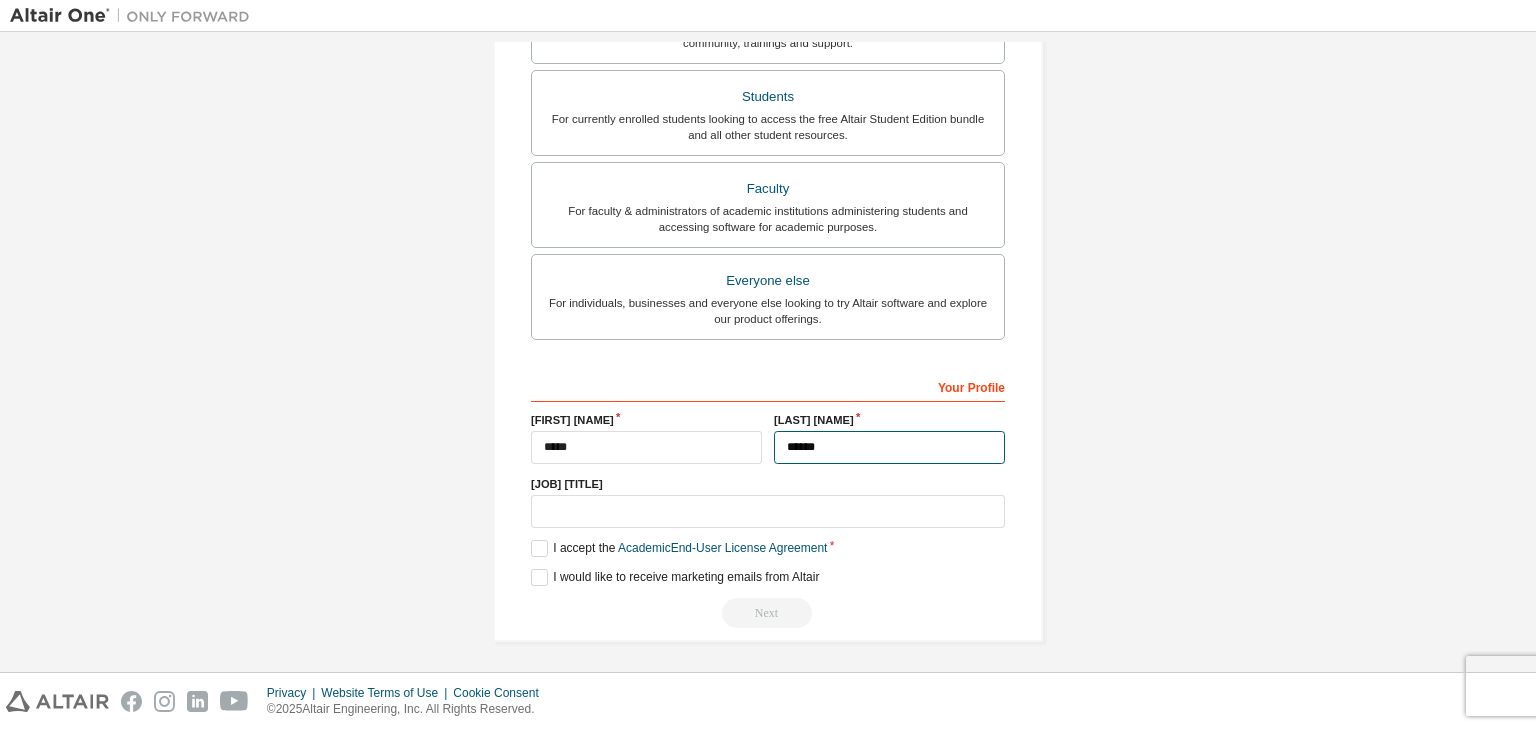 click on "******" at bounding box center [889, 447] 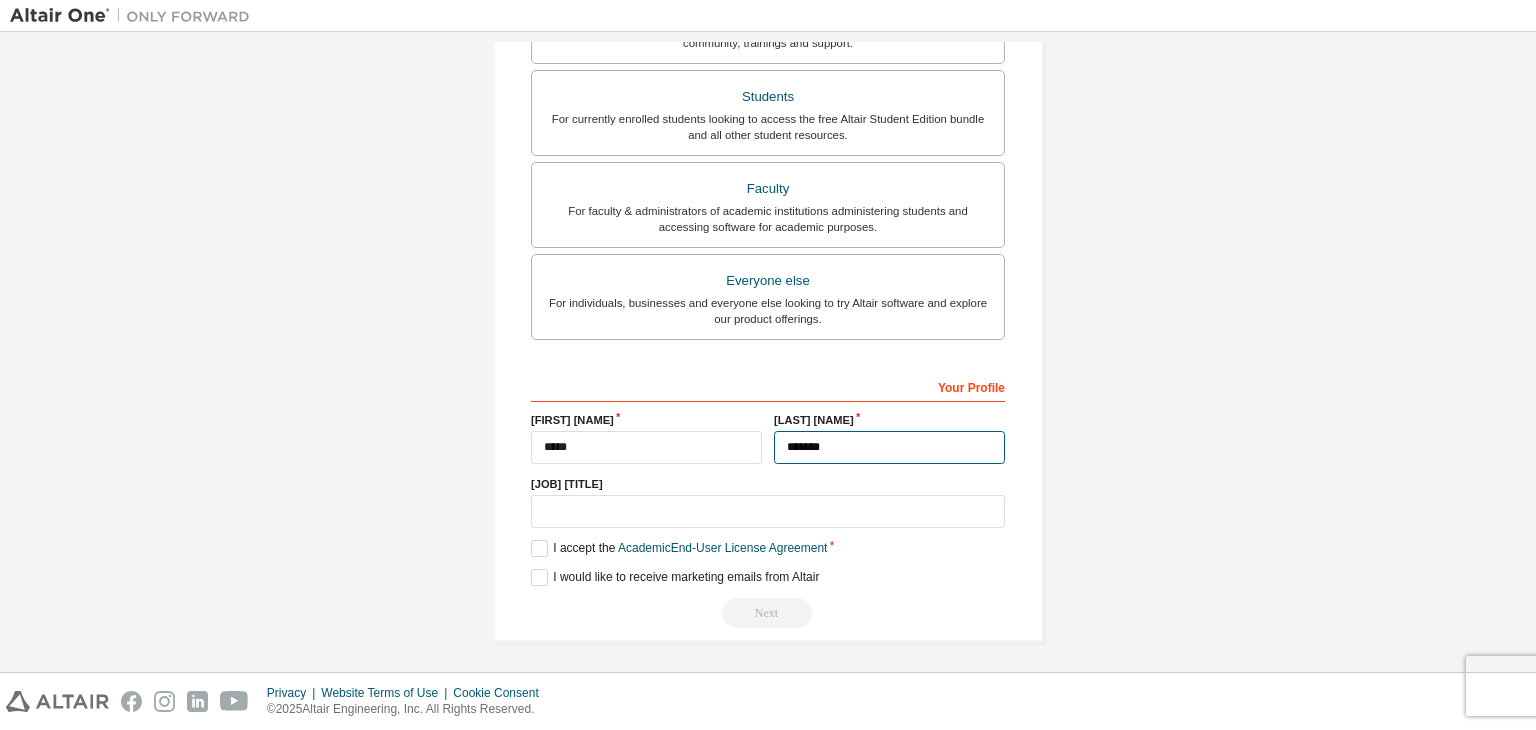 type on "******" 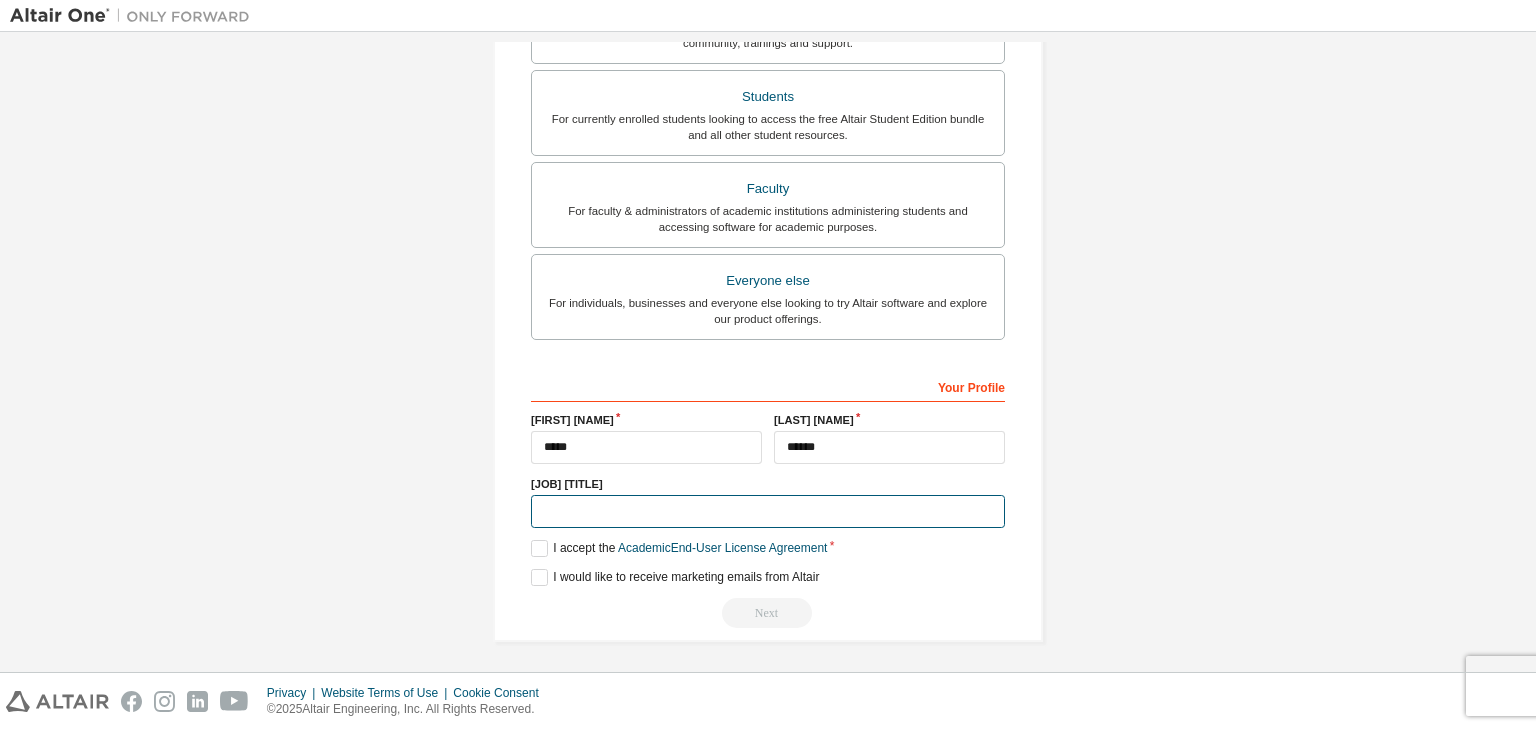 click at bounding box center (768, 511) 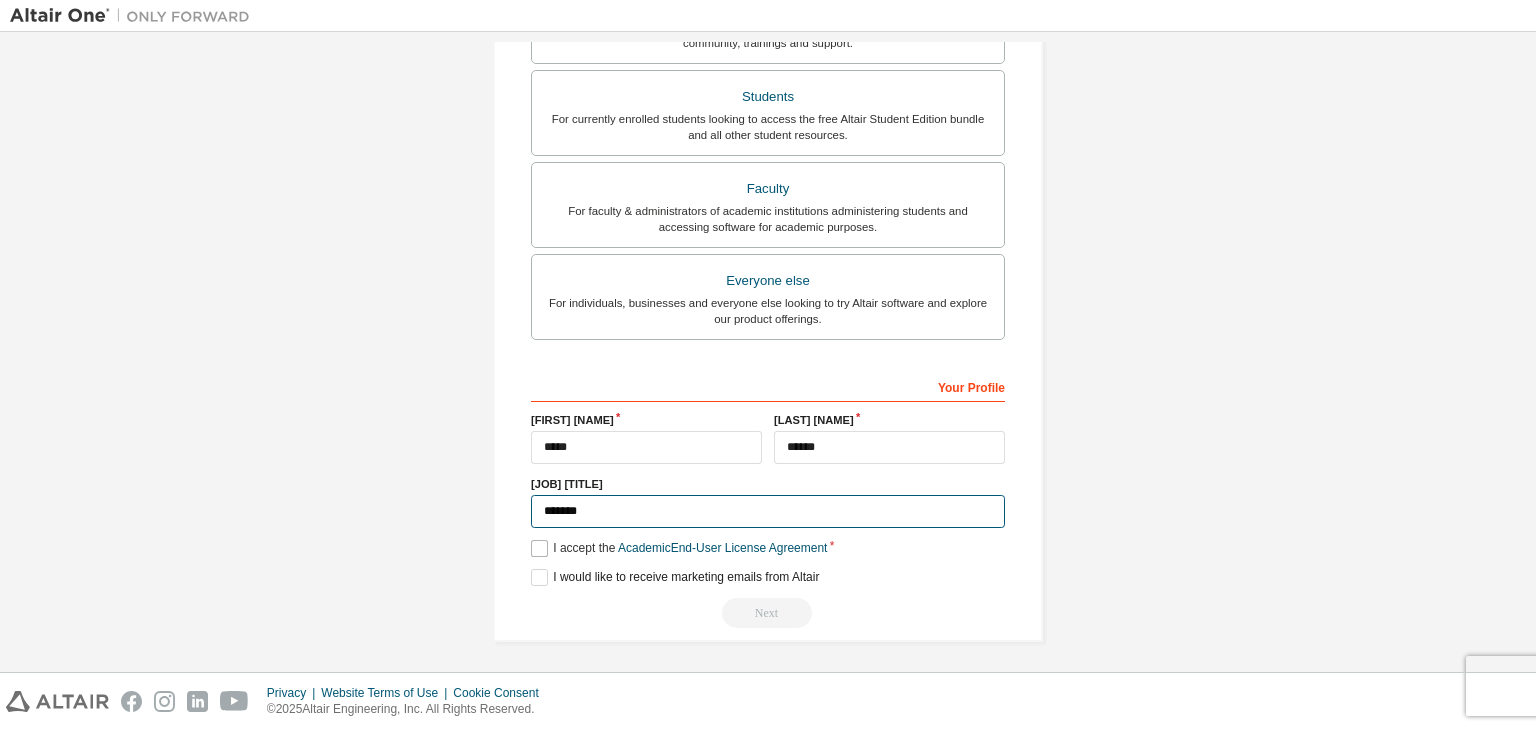 type on "*******" 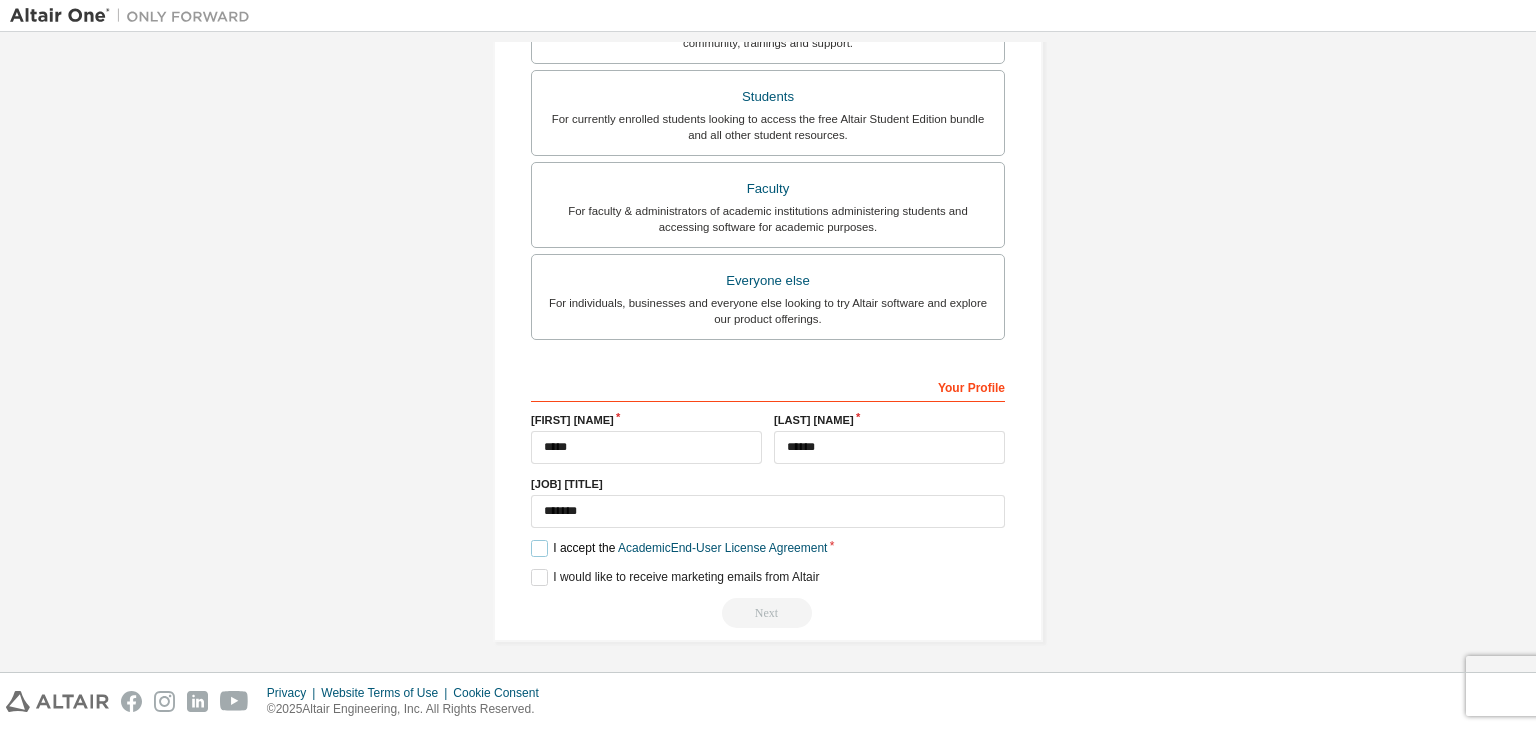 click on "I accept the   Academic   End-User License Agreement" at bounding box center [679, 548] 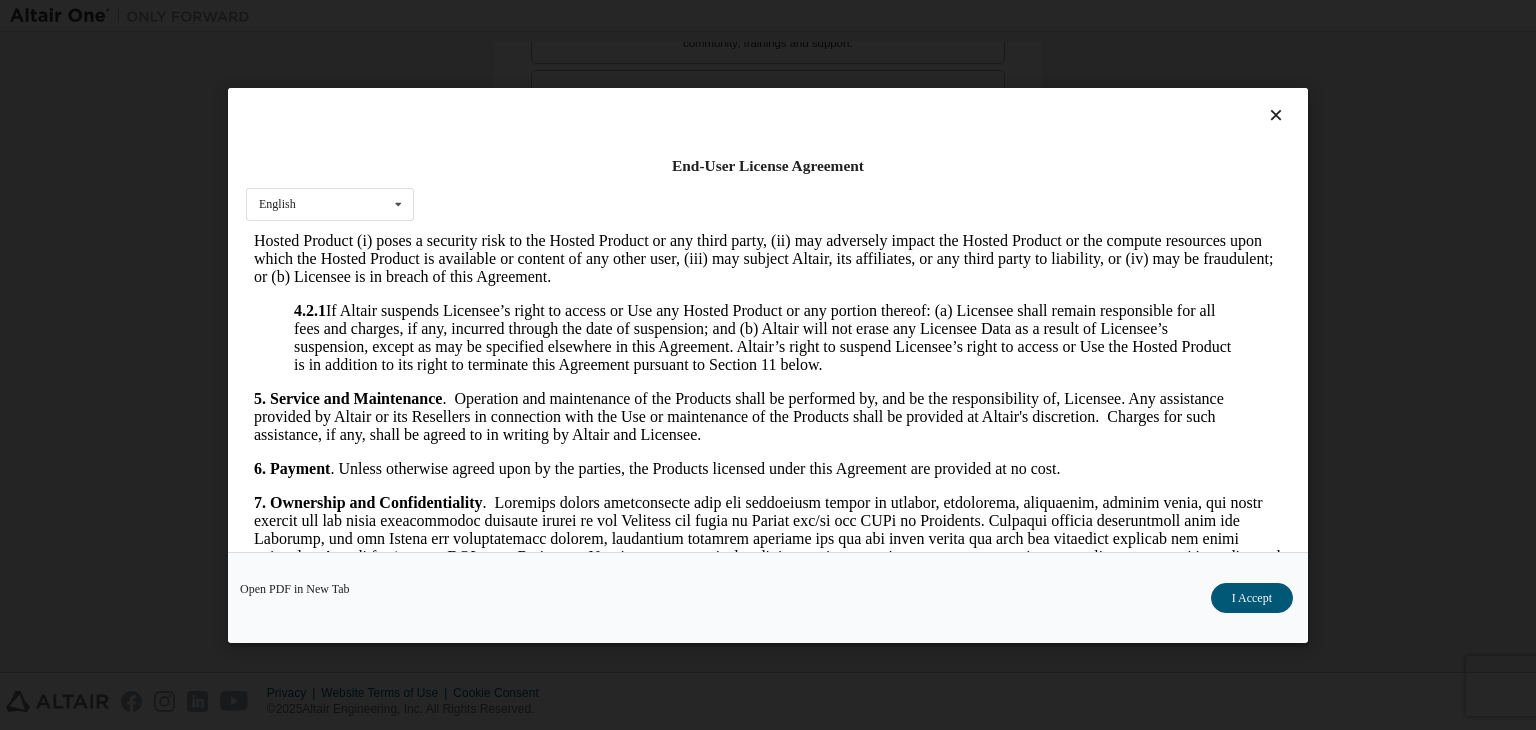 scroll, scrollTop: 1708, scrollLeft: 0, axis: vertical 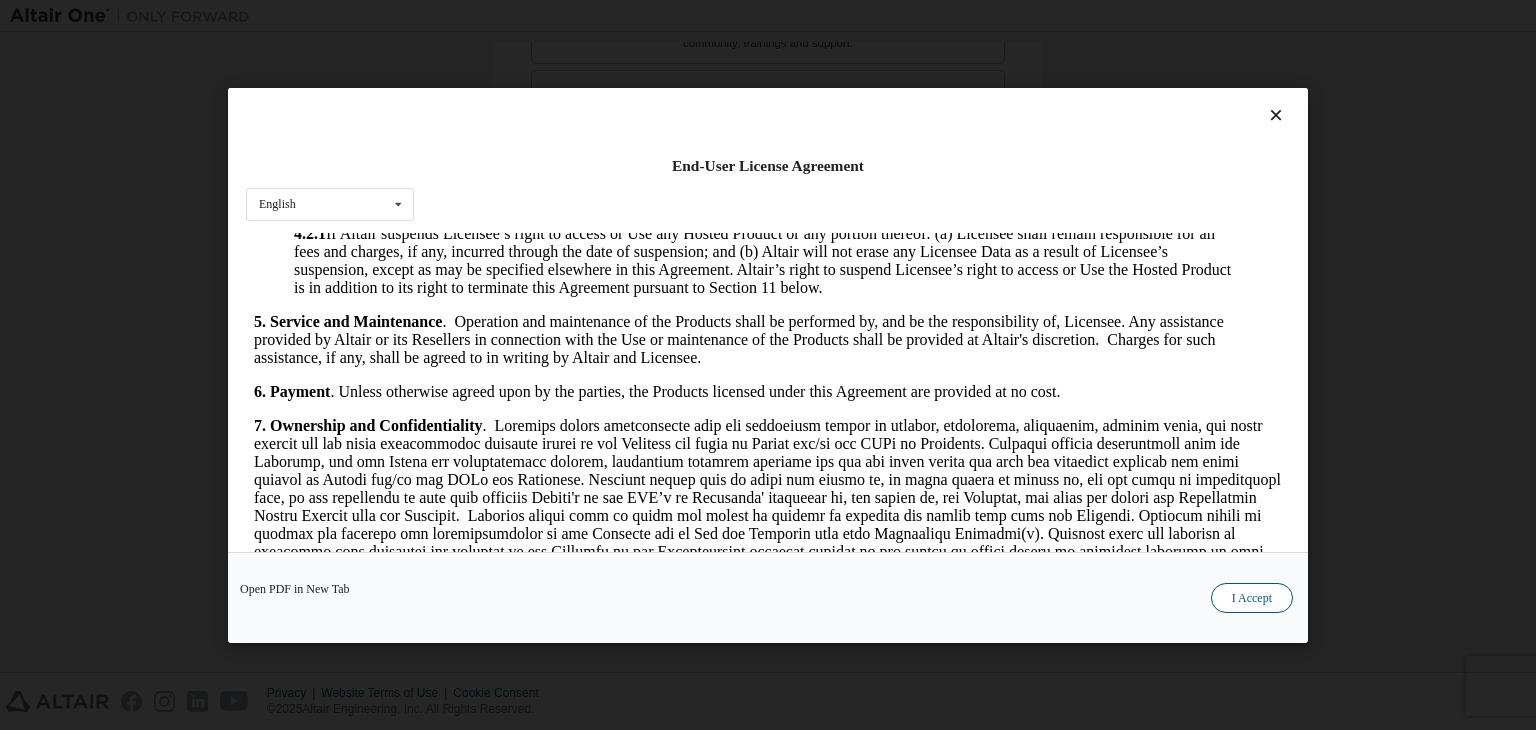 click on "I Accept" at bounding box center [1252, 598] 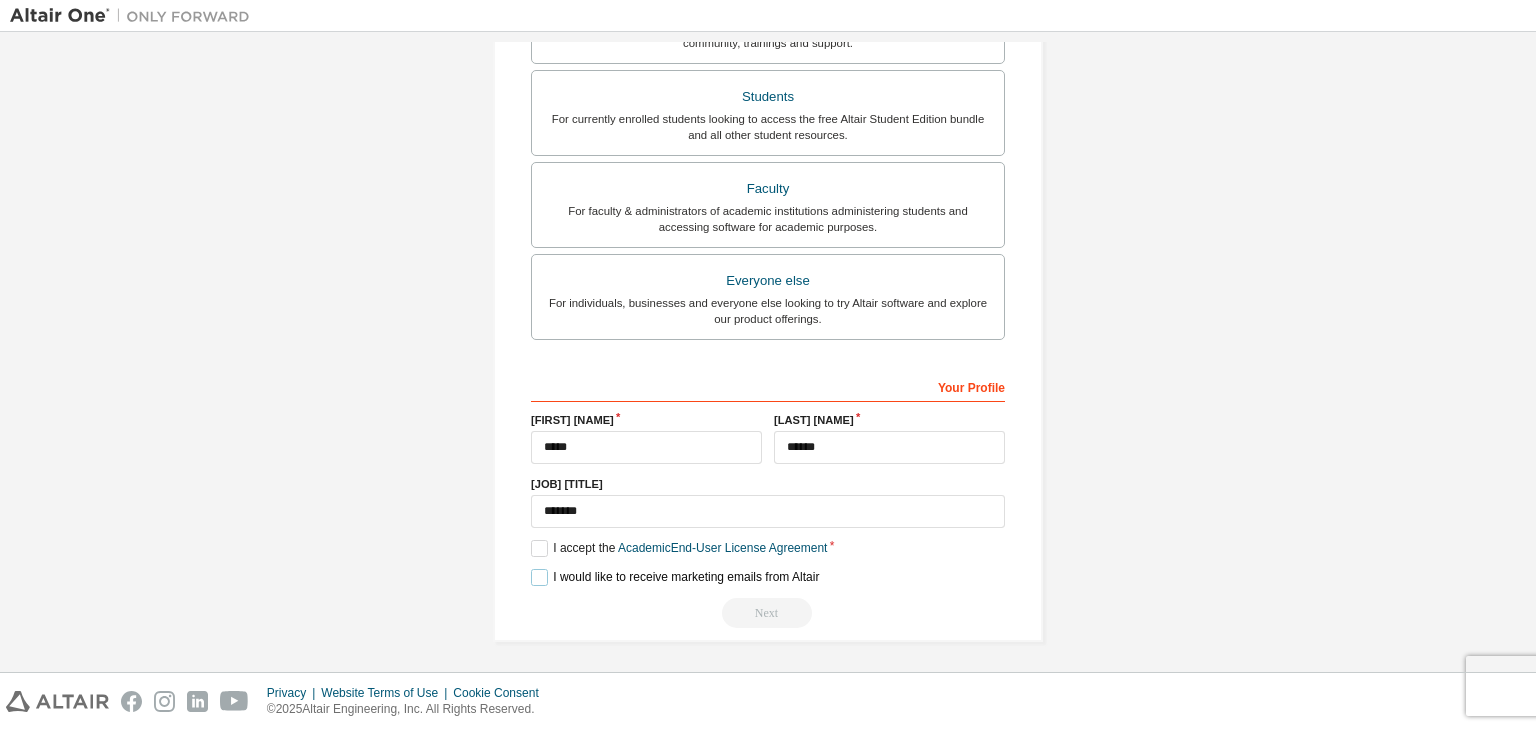 click on "I would like to receive marketing emails from [COMPANY]" at bounding box center (675, 577) 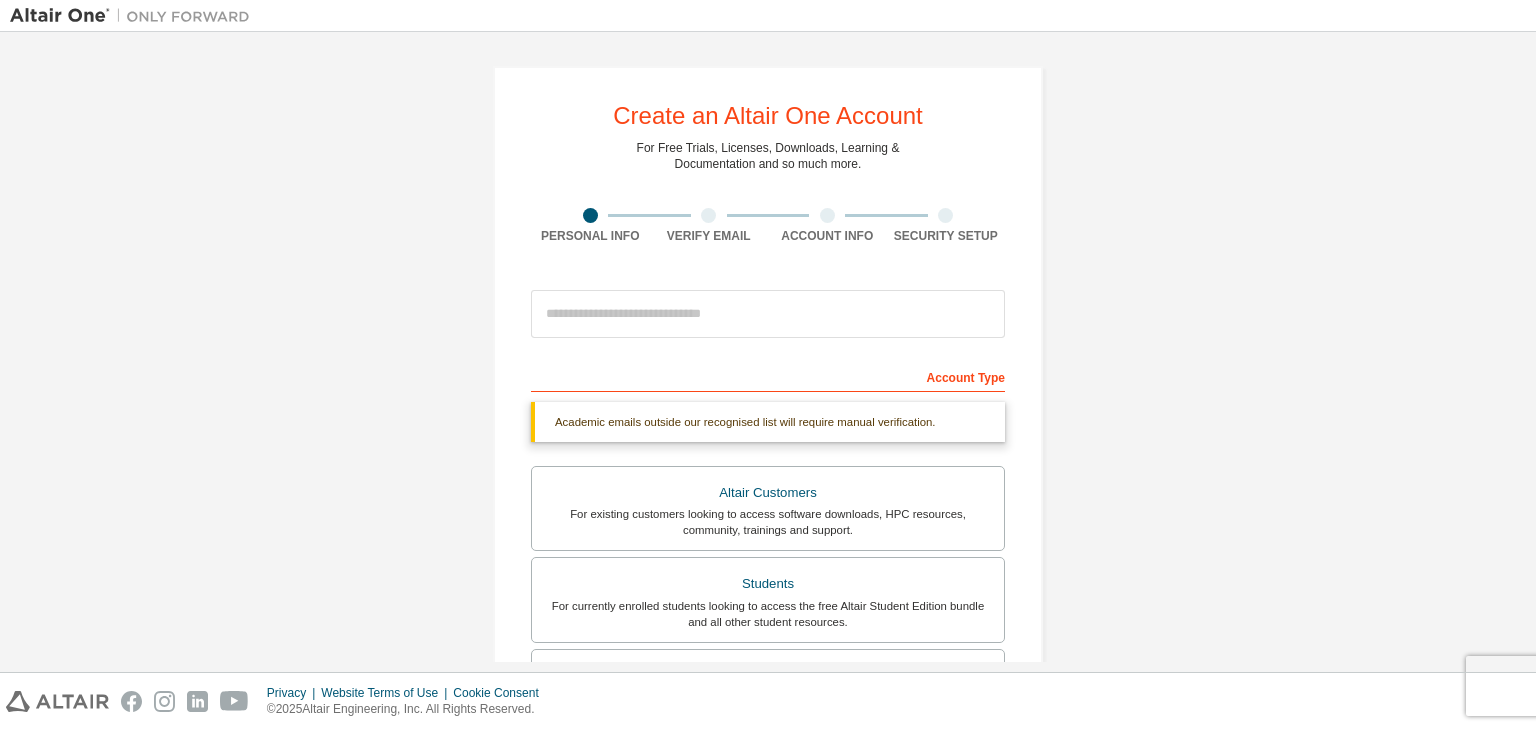 click at bounding box center [708, 215] 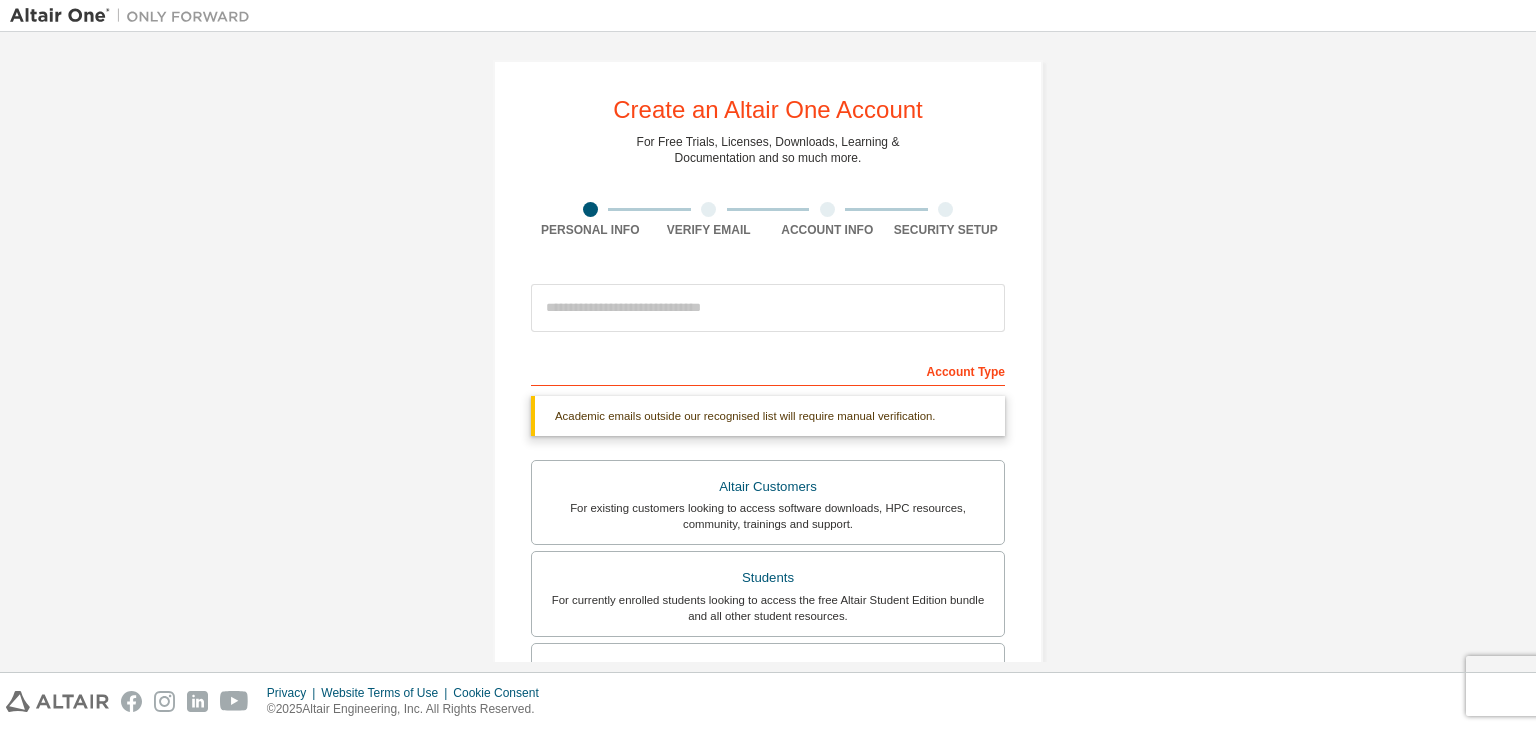 scroll, scrollTop: 0, scrollLeft: 0, axis: both 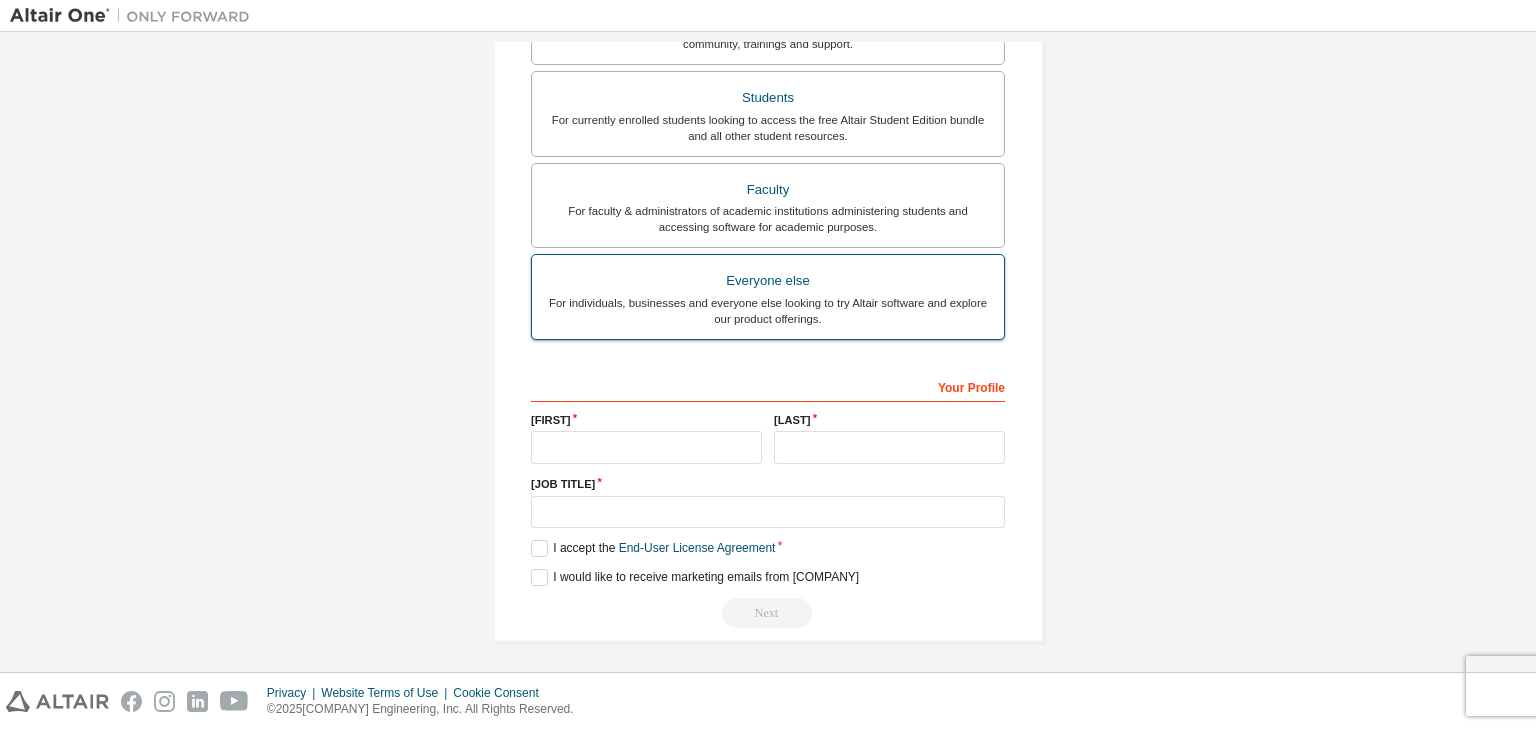 click on "Everyone else" at bounding box center [768, 281] 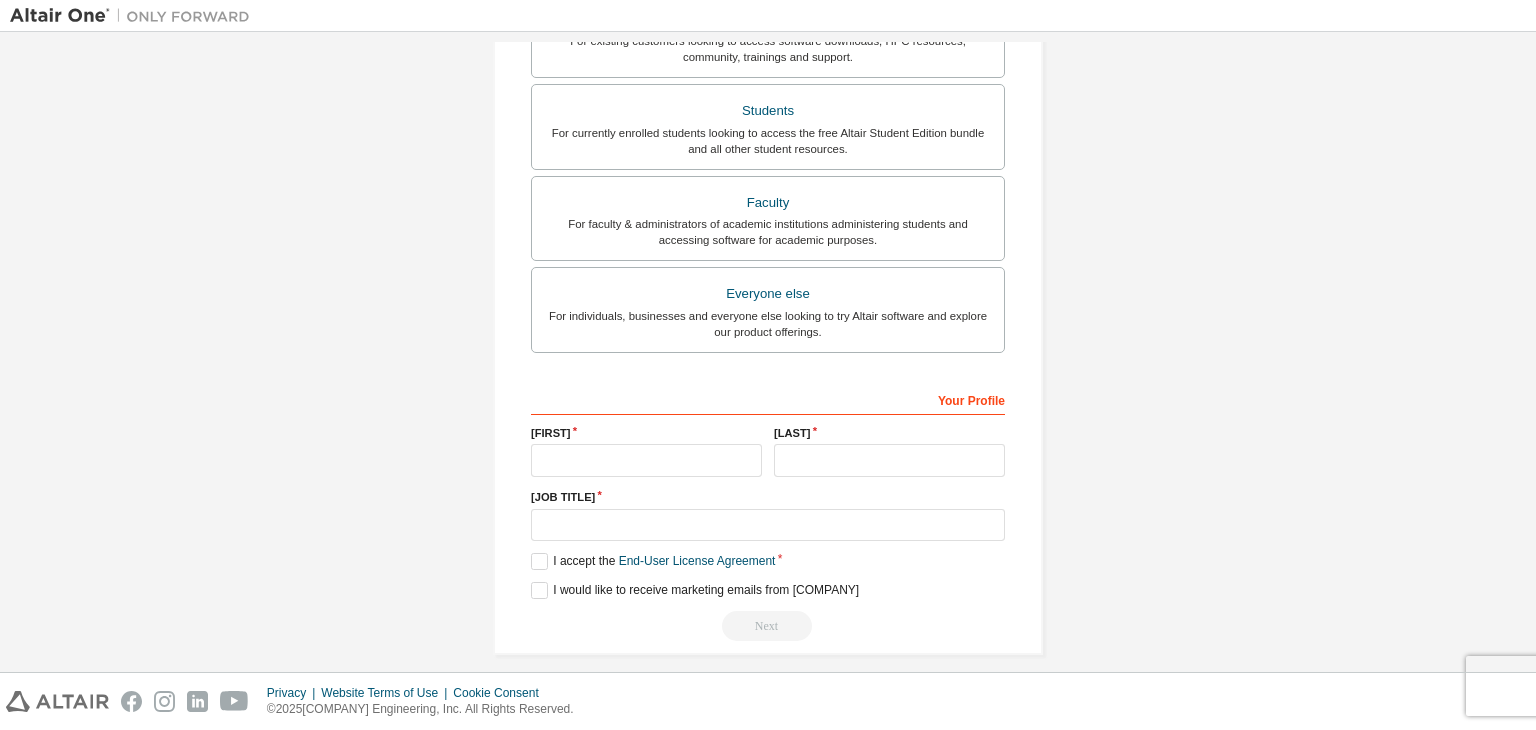 scroll, scrollTop: 435, scrollLeft: 0, axis: vertical 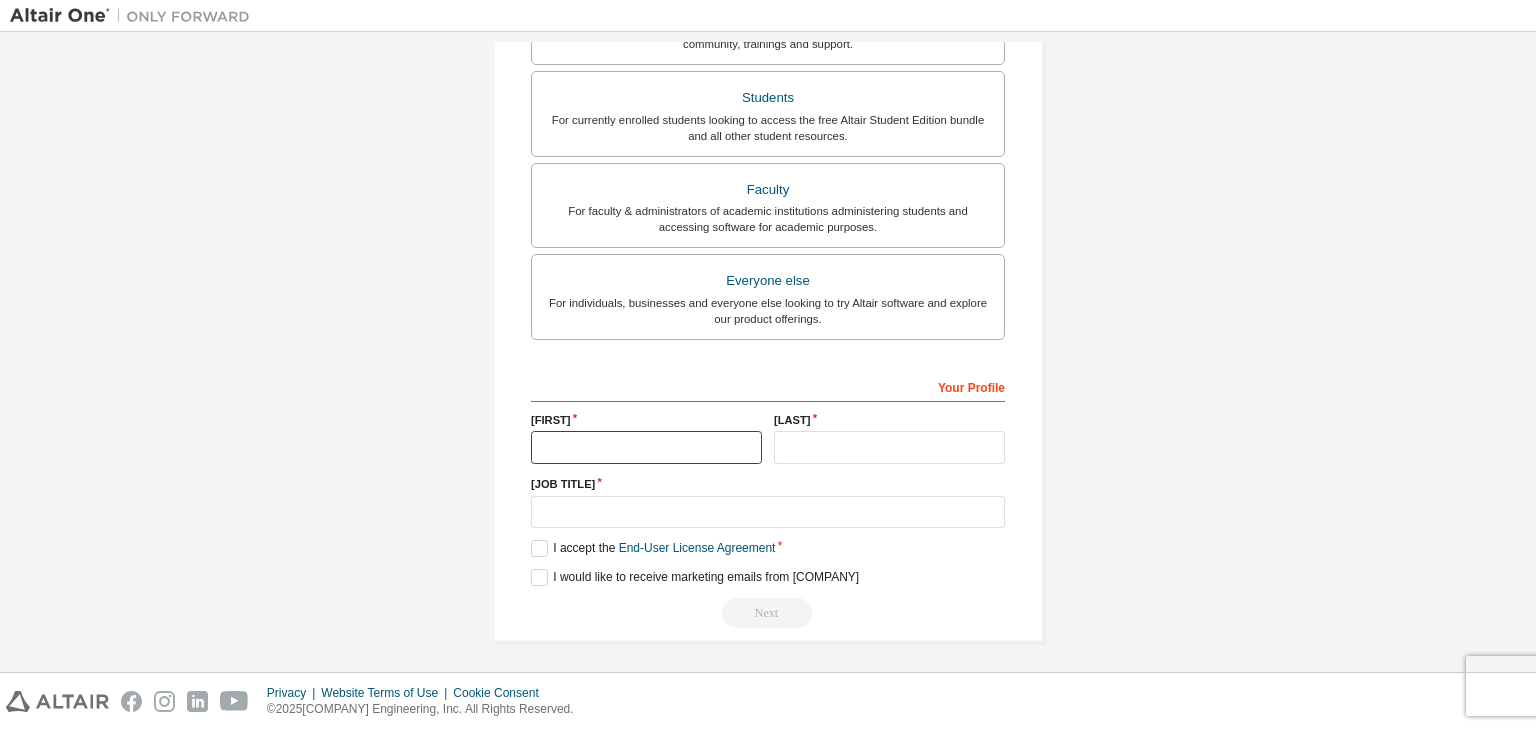 click at bounding box center [646, 447] 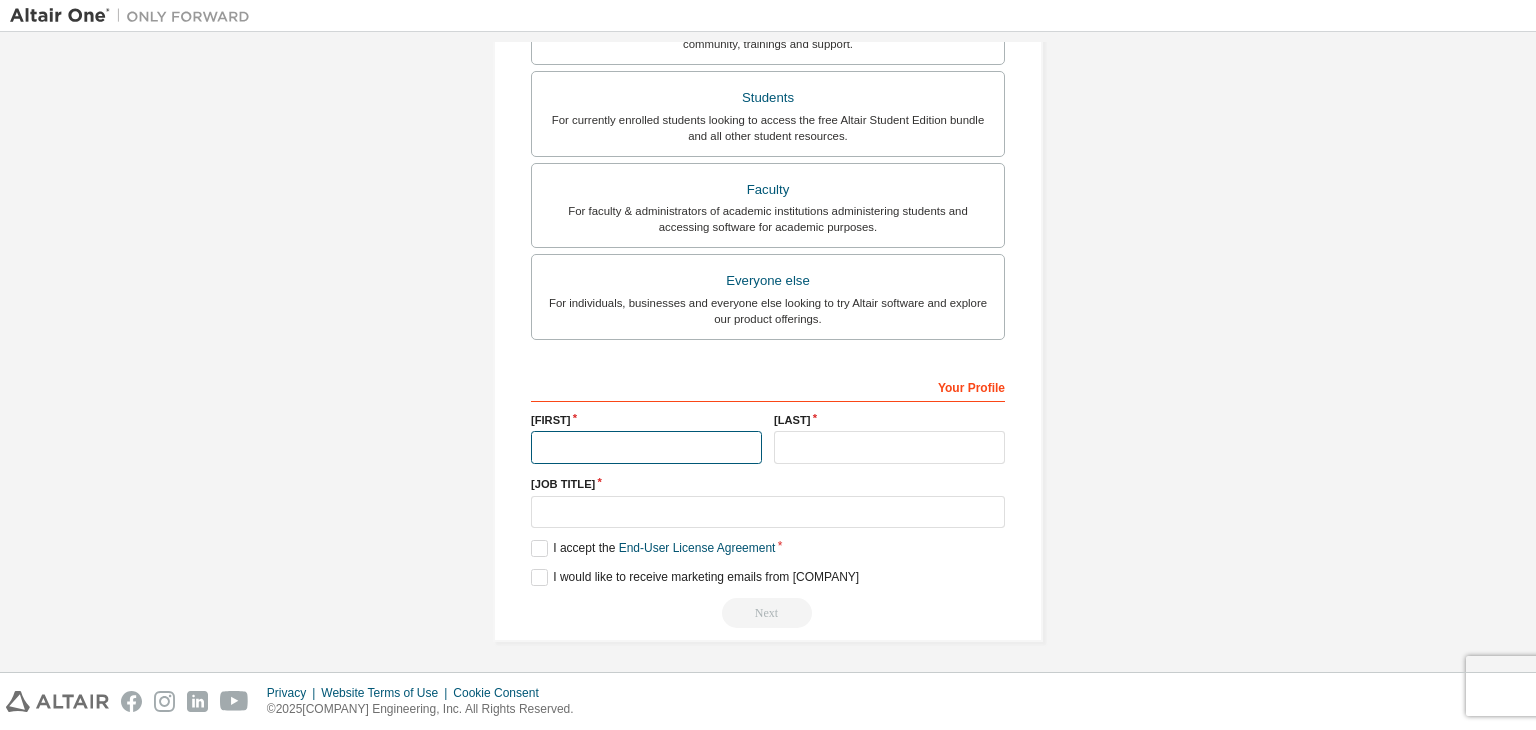click at bounding box center [646, 447] 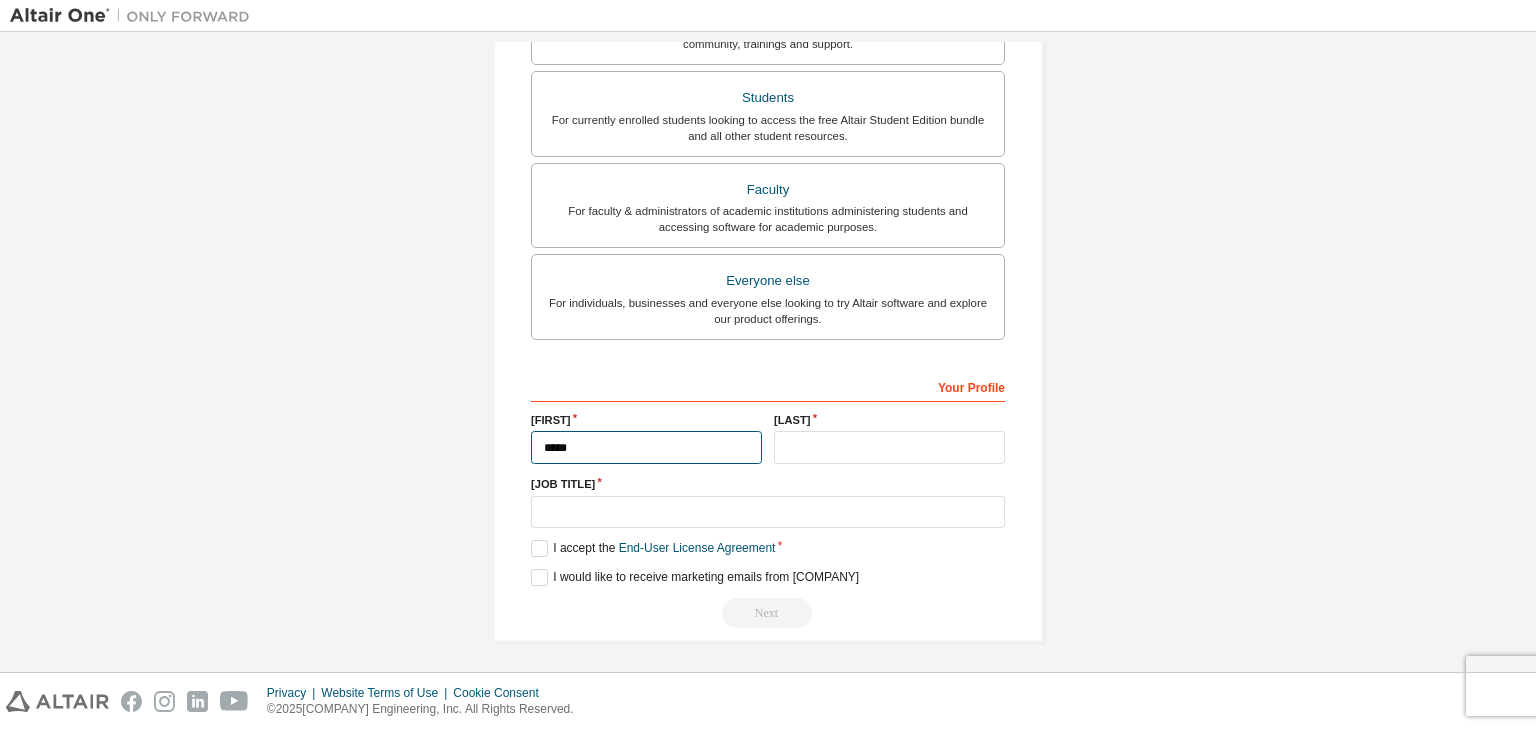 type on "*****" 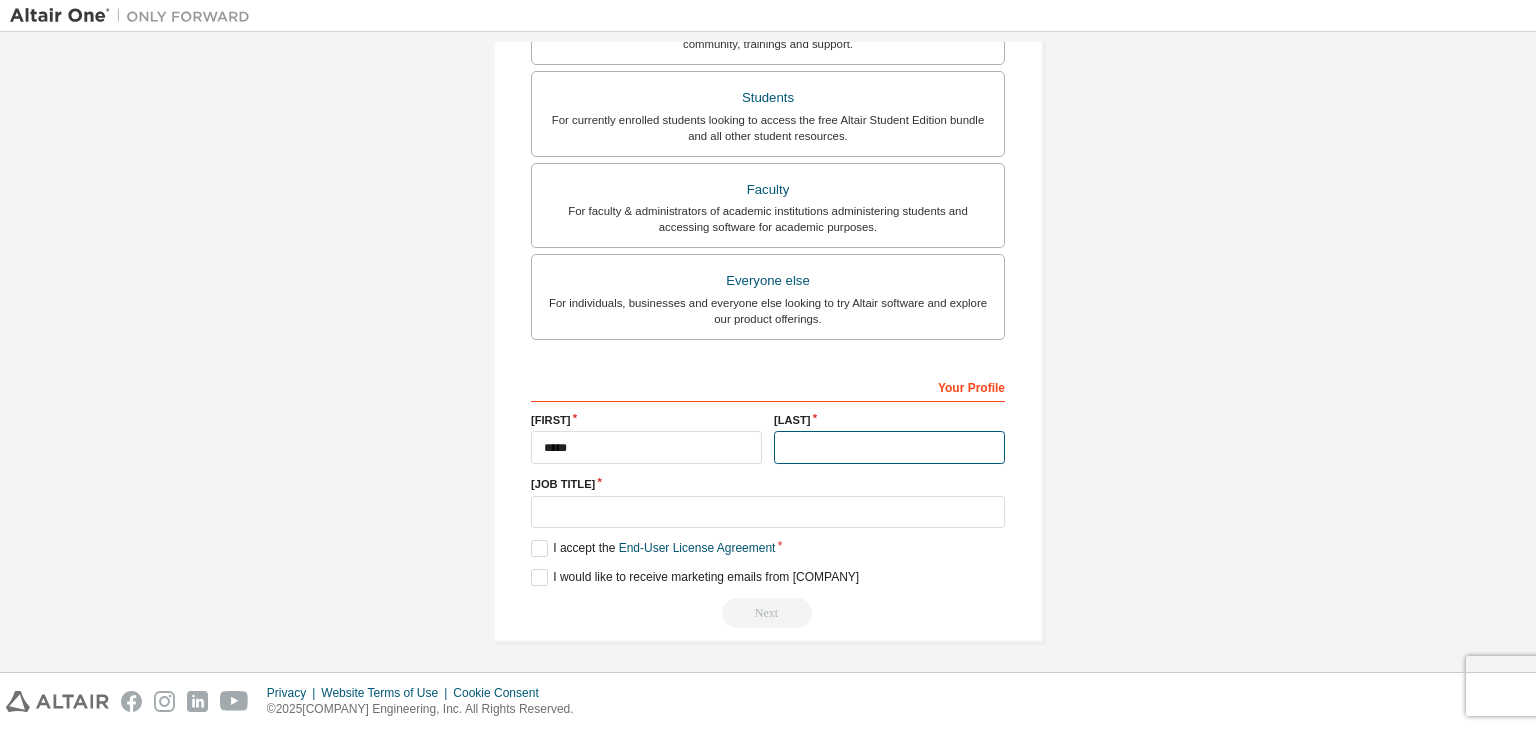click at bounding box center [889, 447] 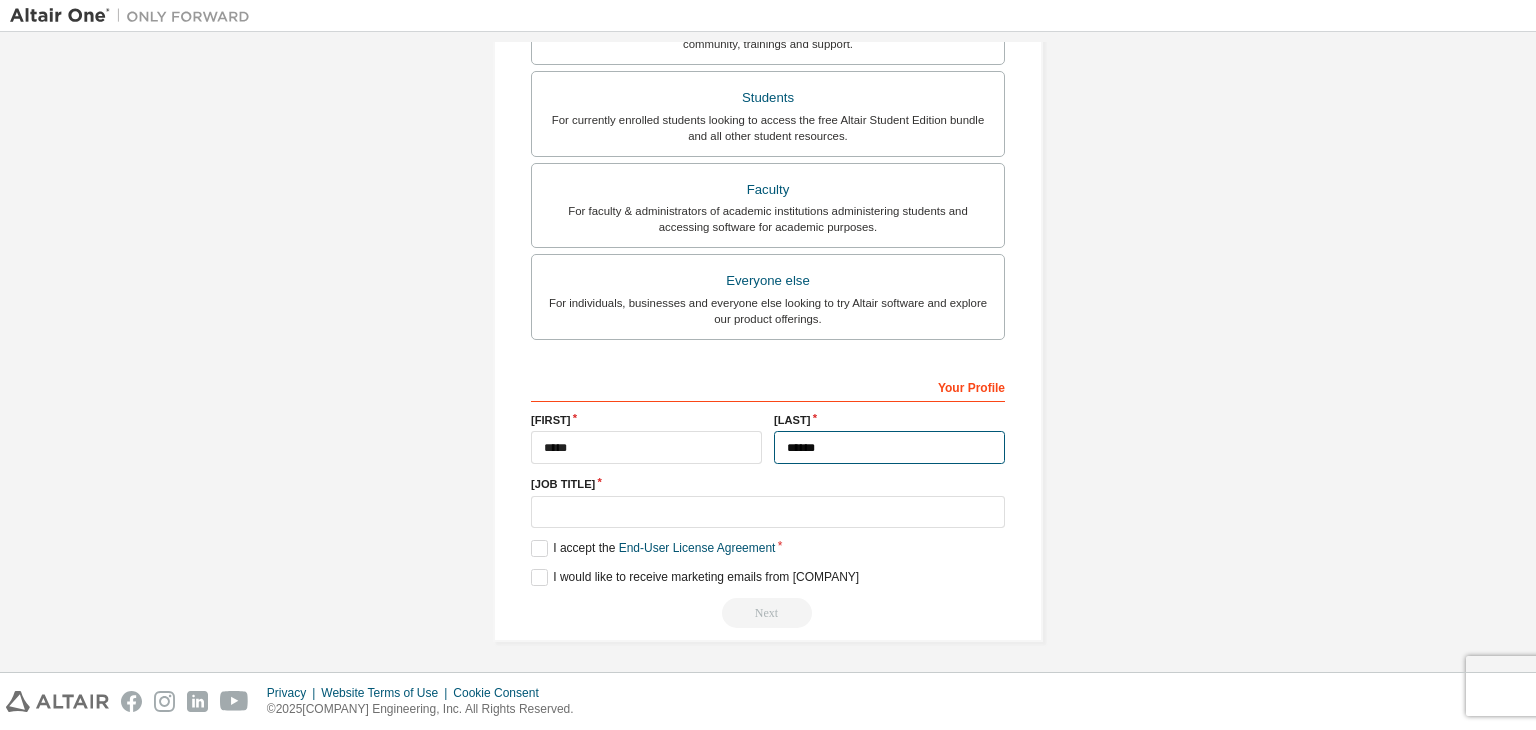 type on "******" 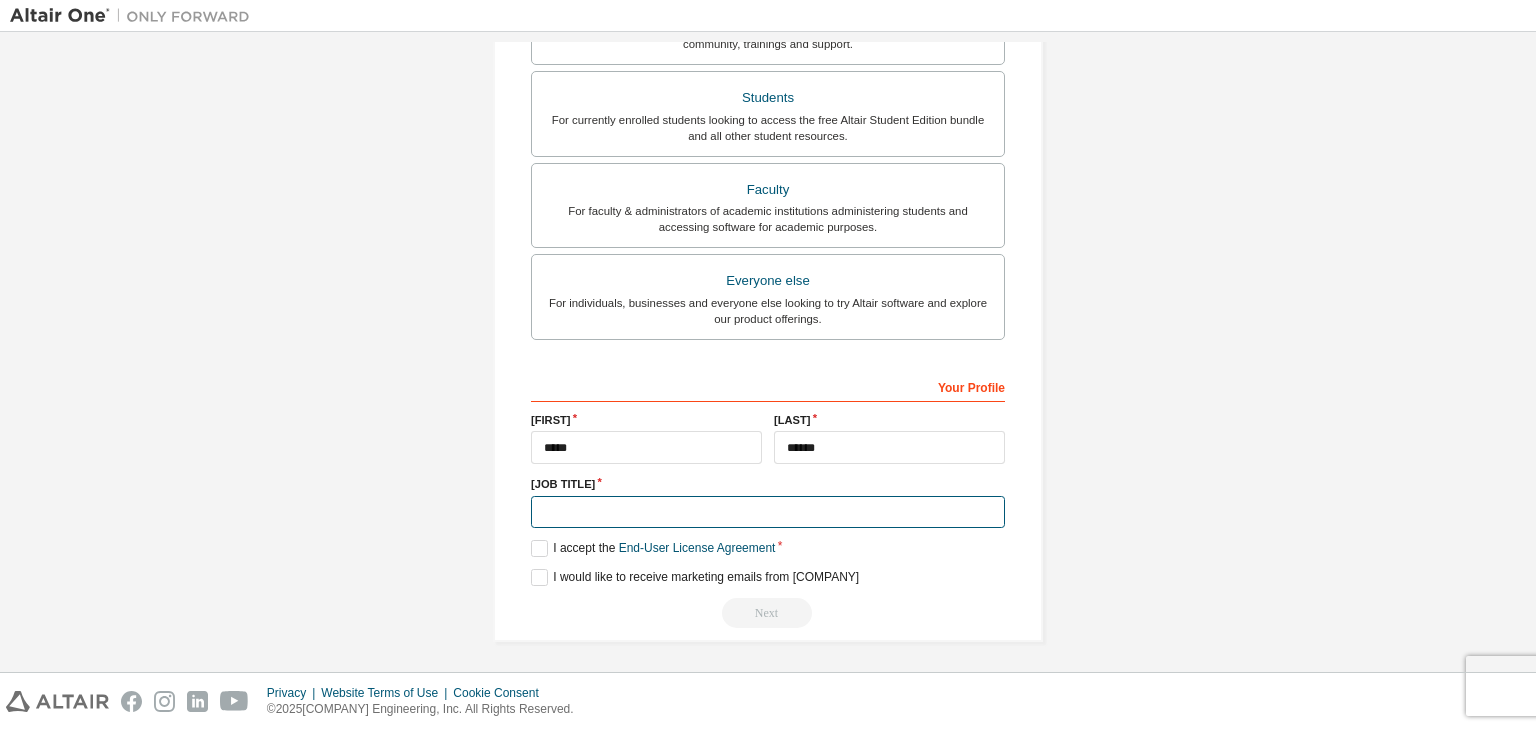 click at bounding box center [768, 512] 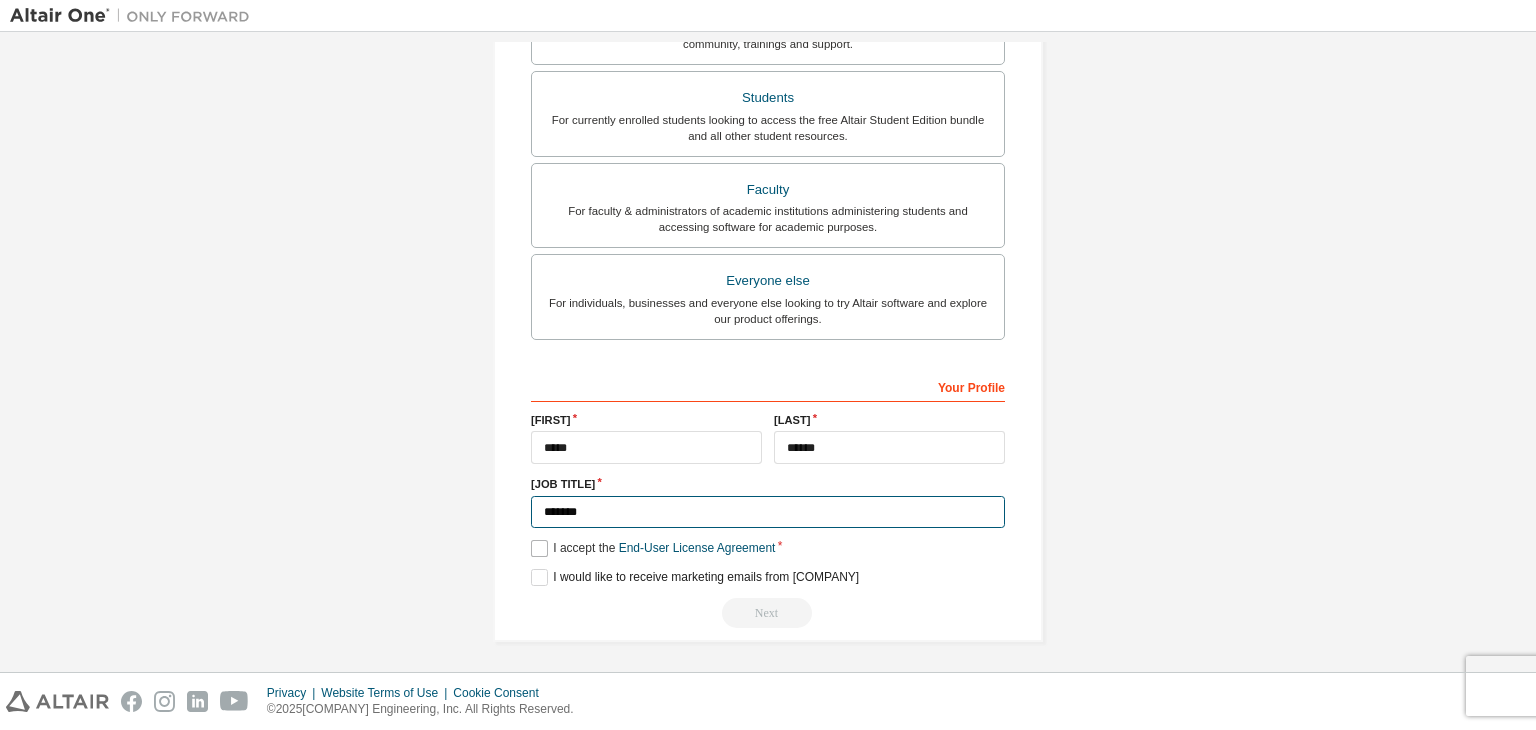 type on "*******" 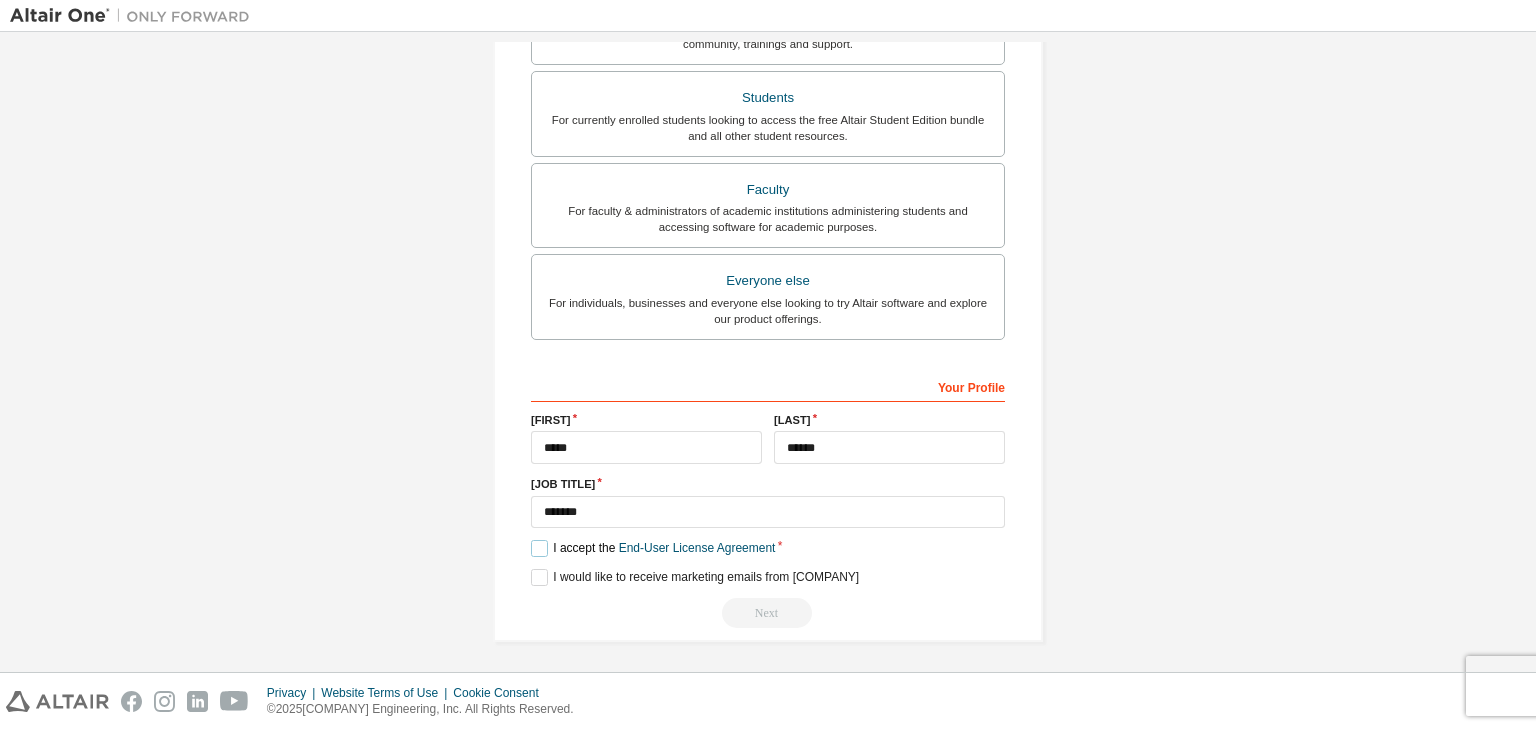 click on "I accept the    End-User License Agreement" at bounding box center [653, 548] 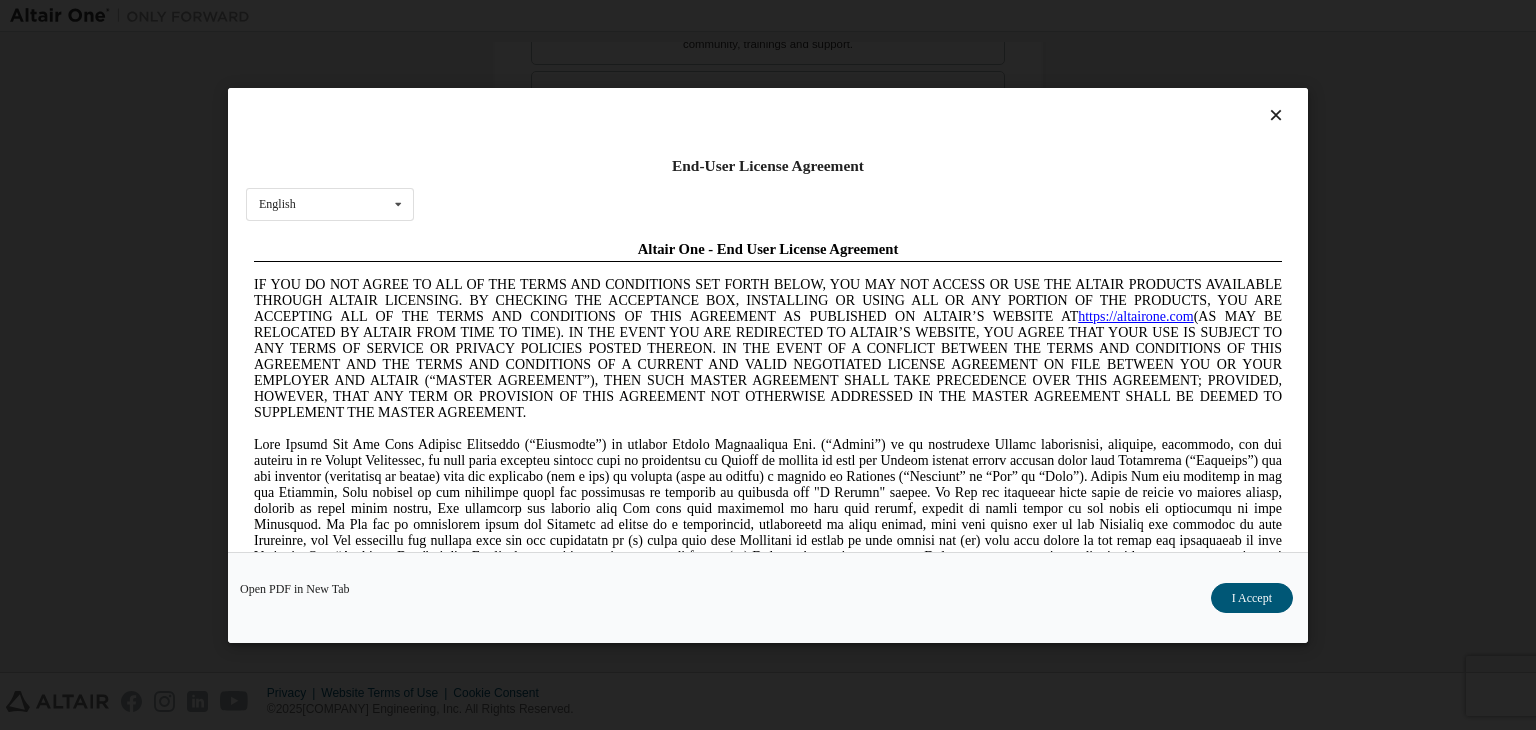 scroll, scrollTop: 0, scrollLeft: 0, axis: both 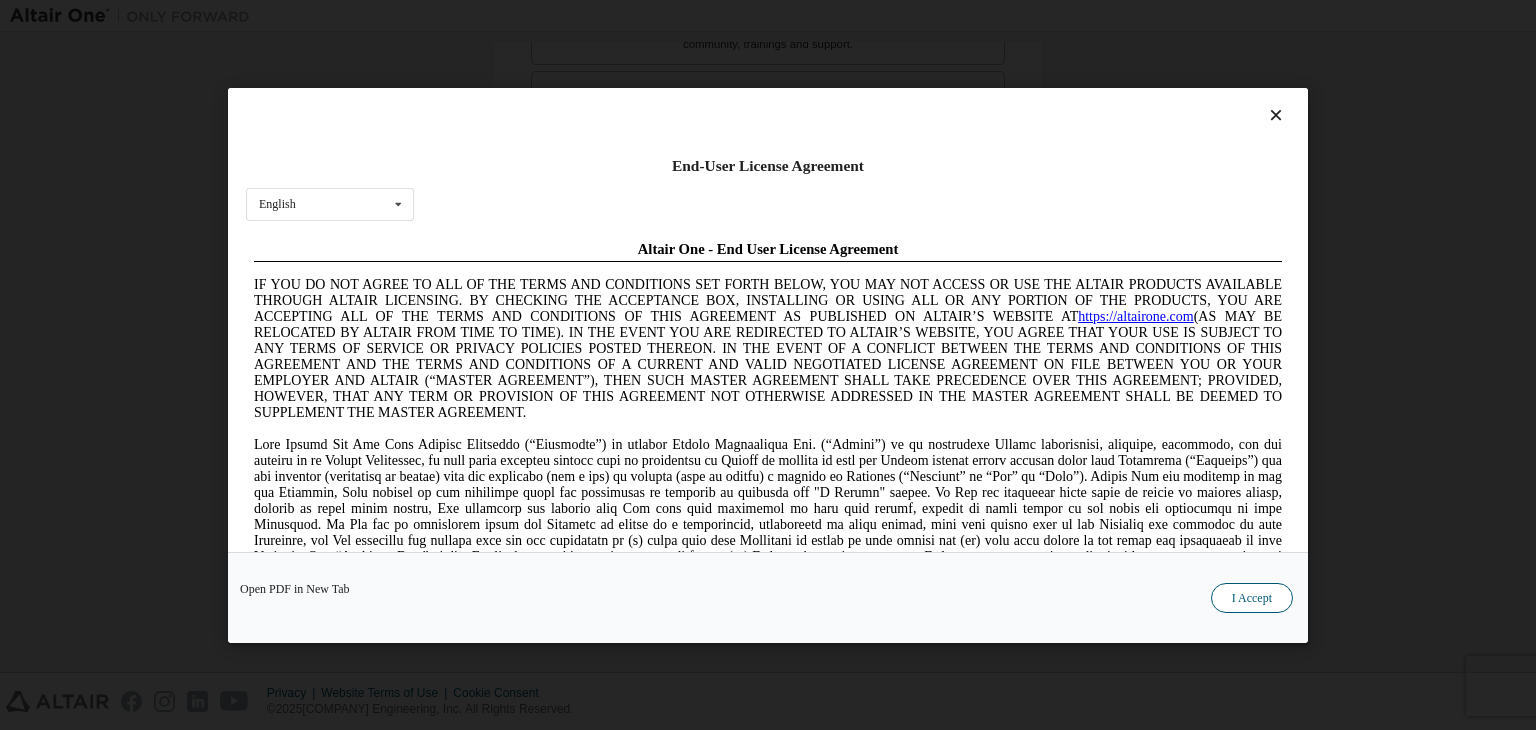 click on "I Accept" at bounding box center [1252, 598] 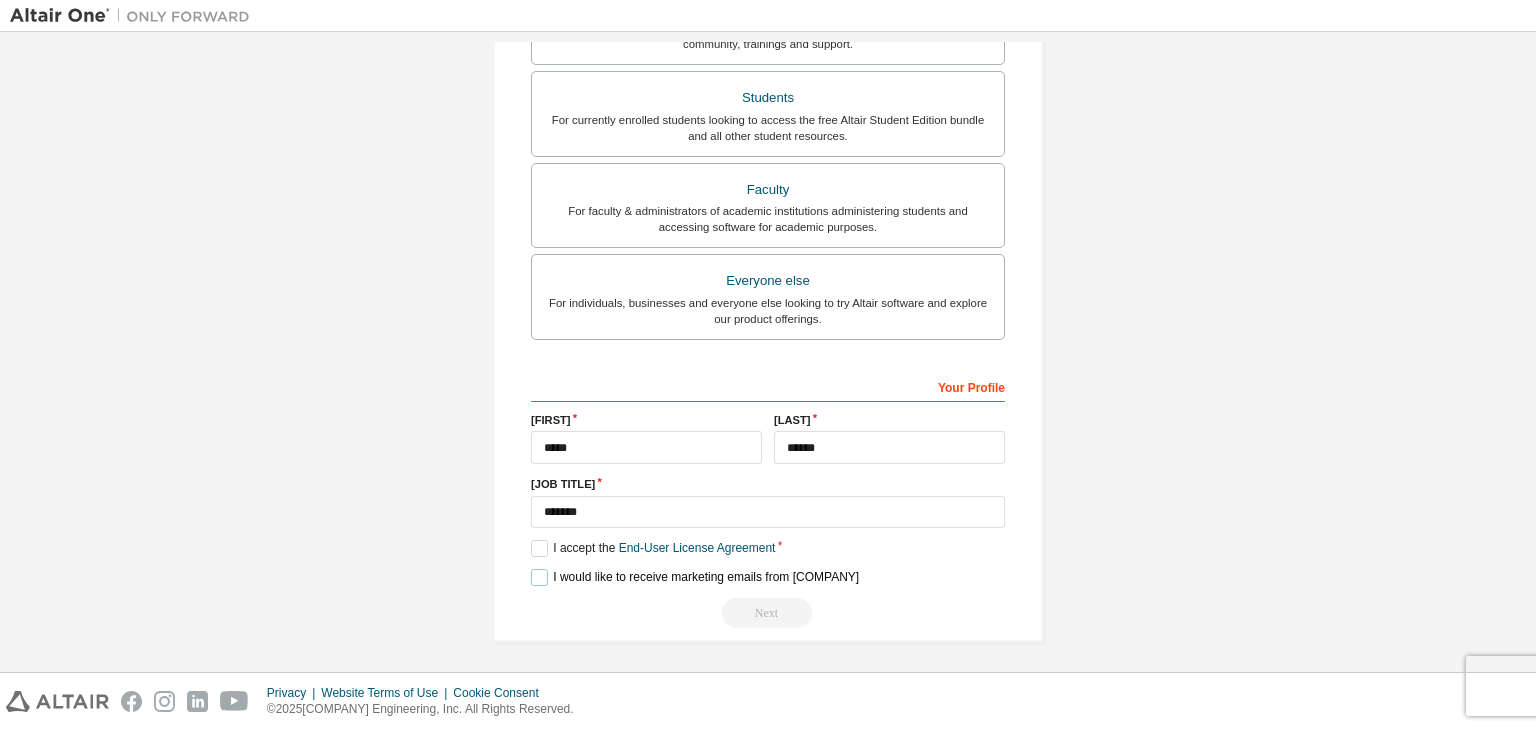 click on "I would like to receive marketing emails from [COMPANY]" at bounding box center [695, 577] 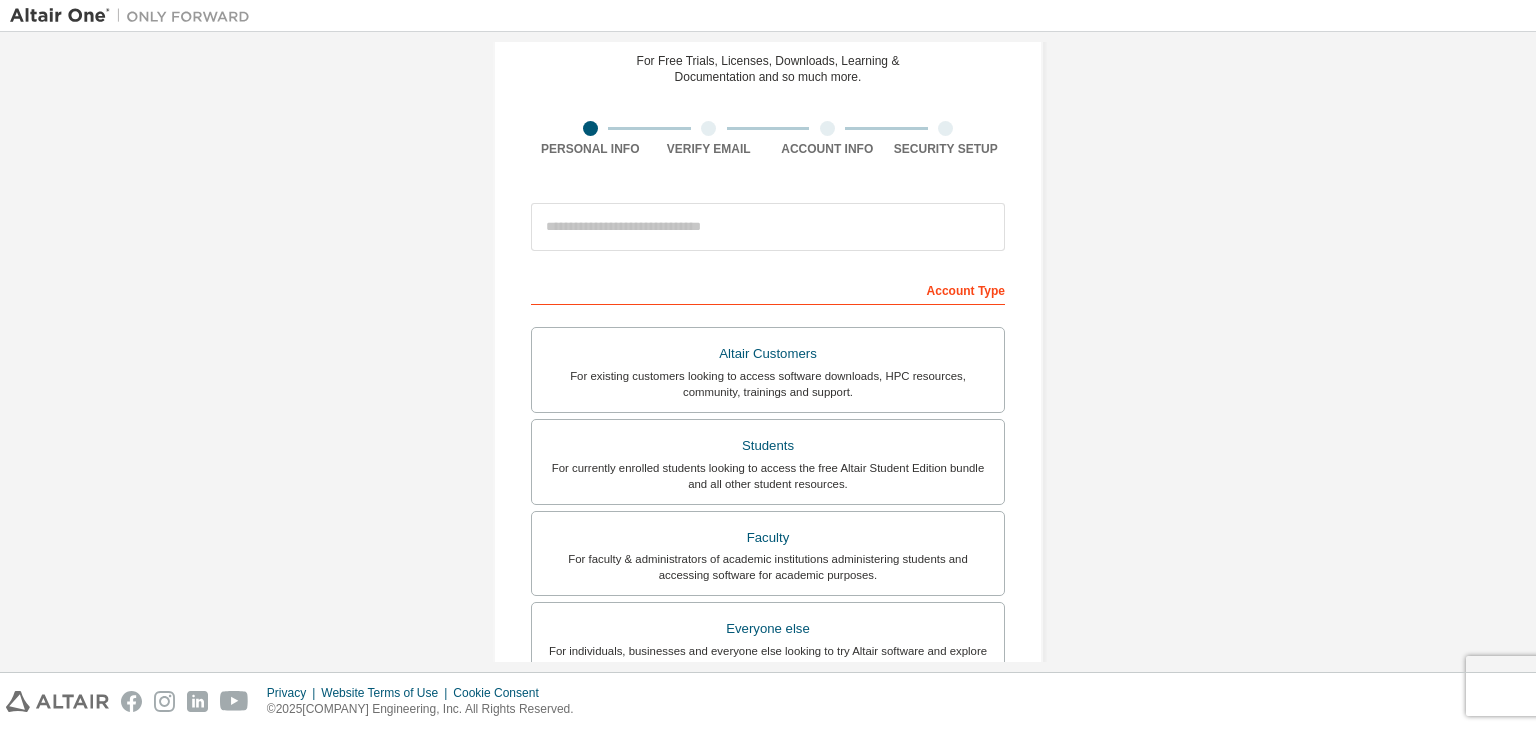 scroll, scrollTop: 0, scrollLeft: 0, axis: both 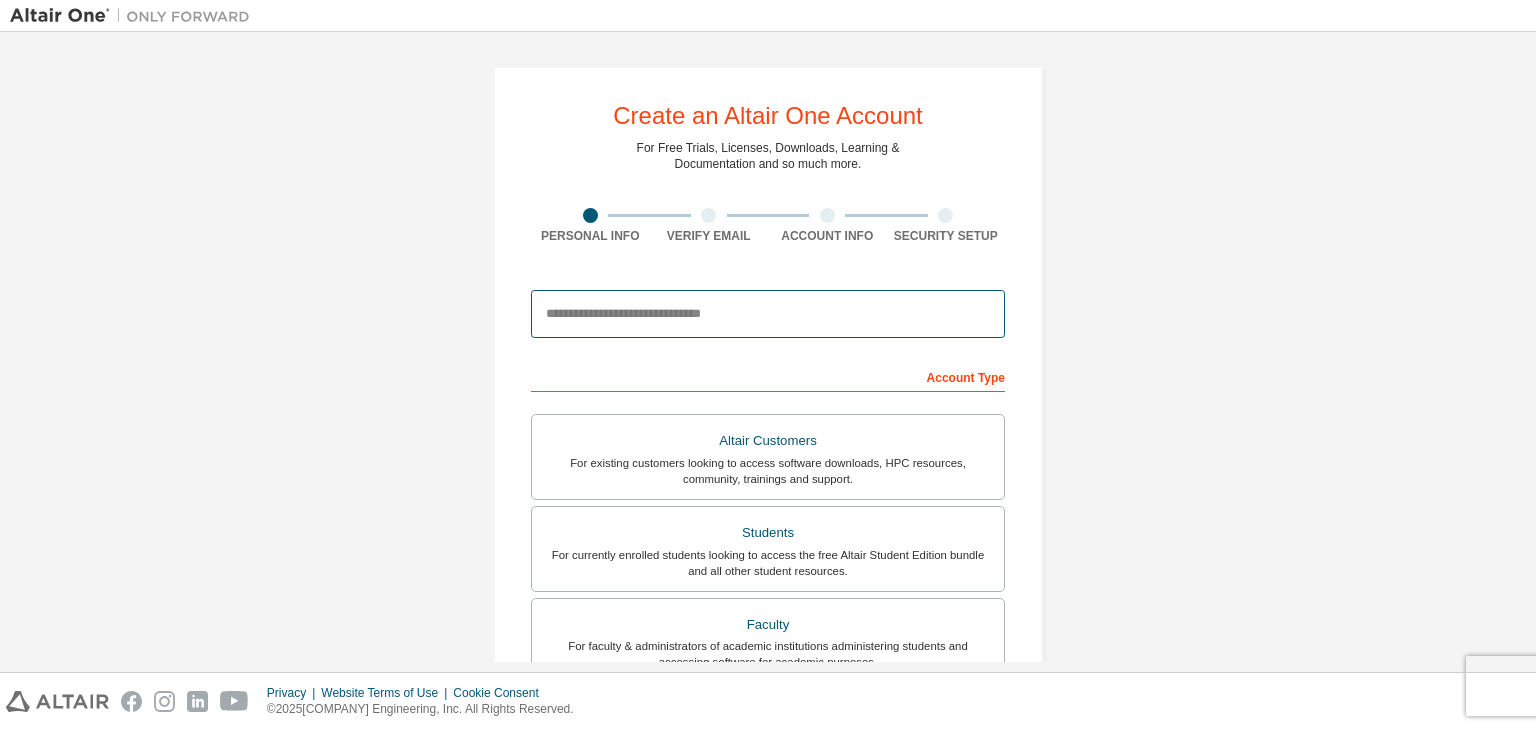 click at bounding box center [768, 314] 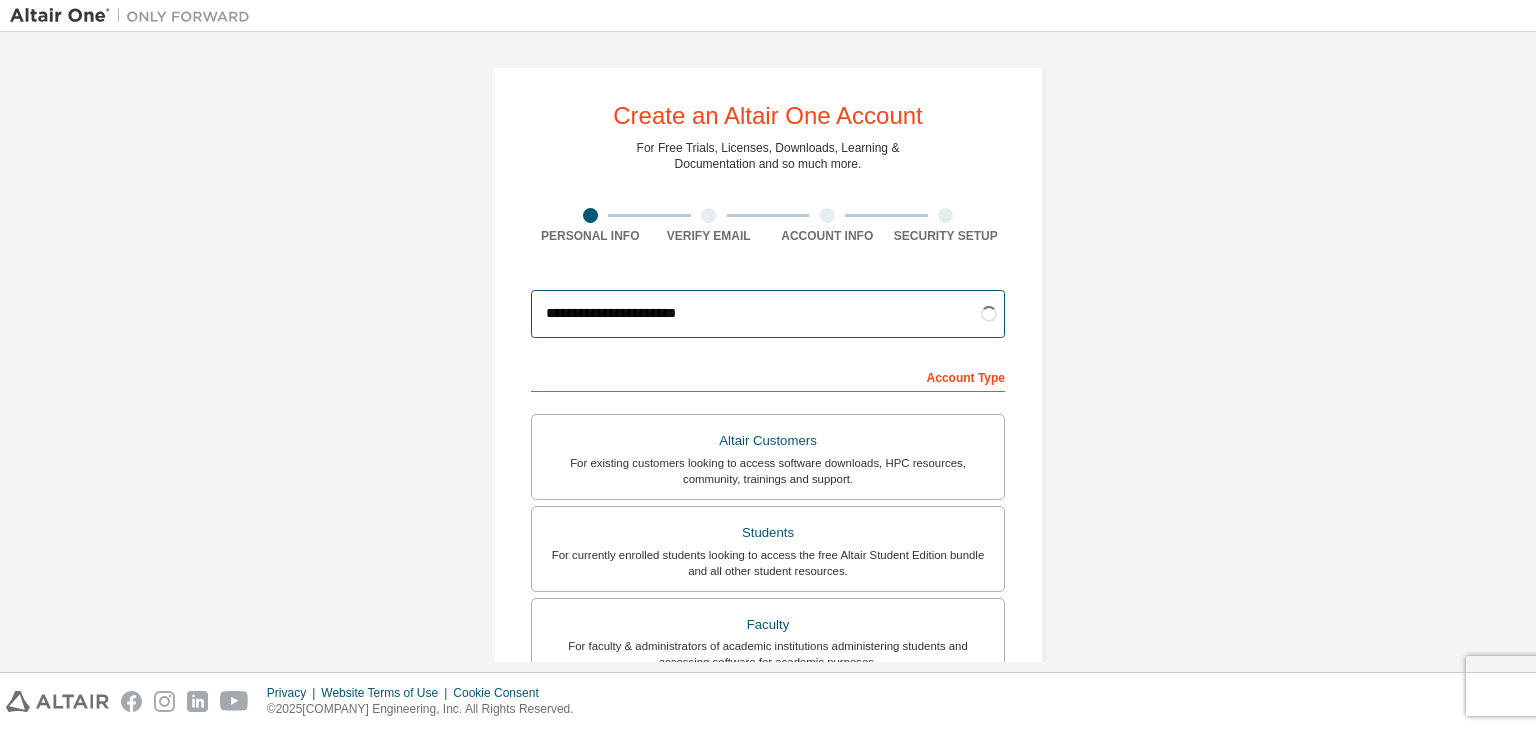 scroll, scrollTop: 0, scrollLeft: 0, axis: both 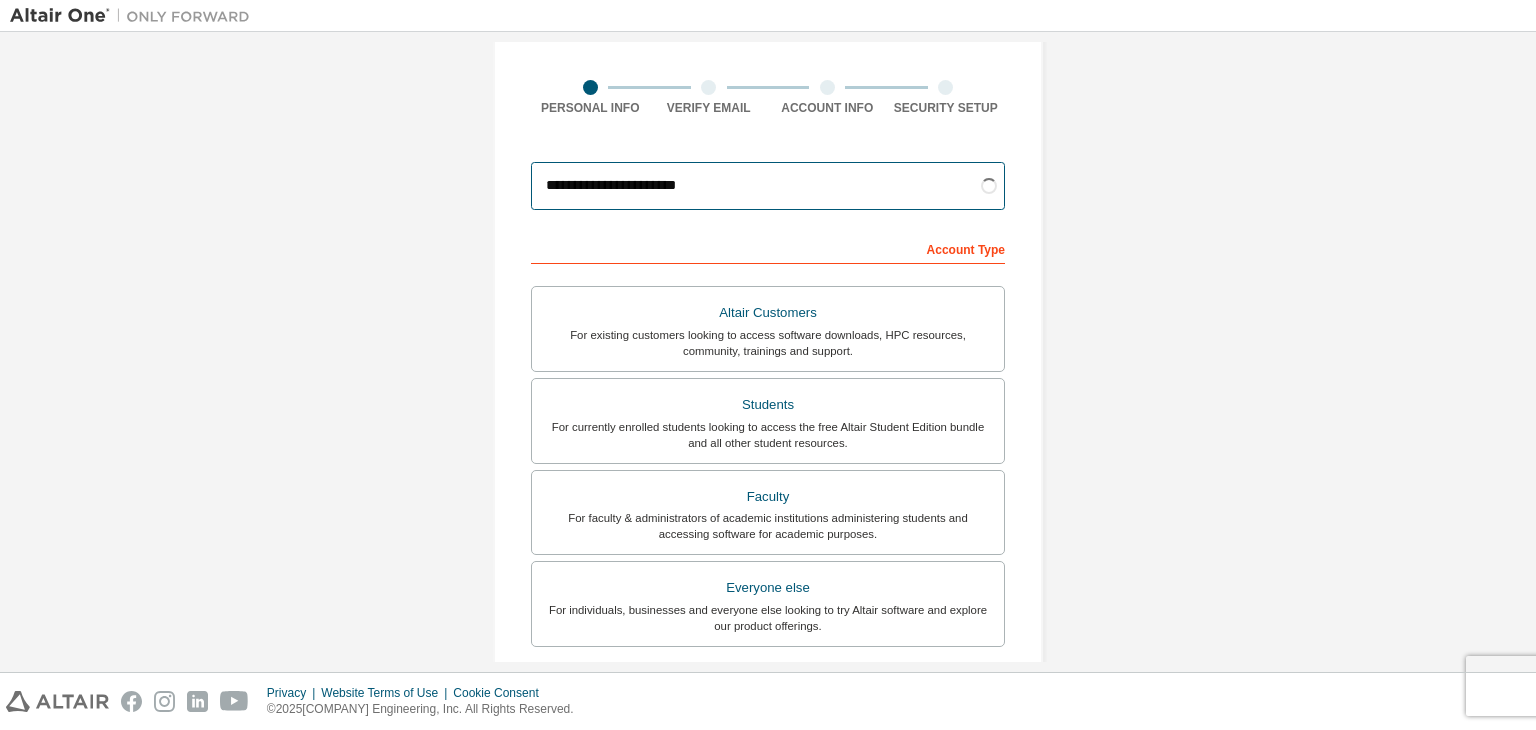 click on "**********" at bounding box center (768, 186) 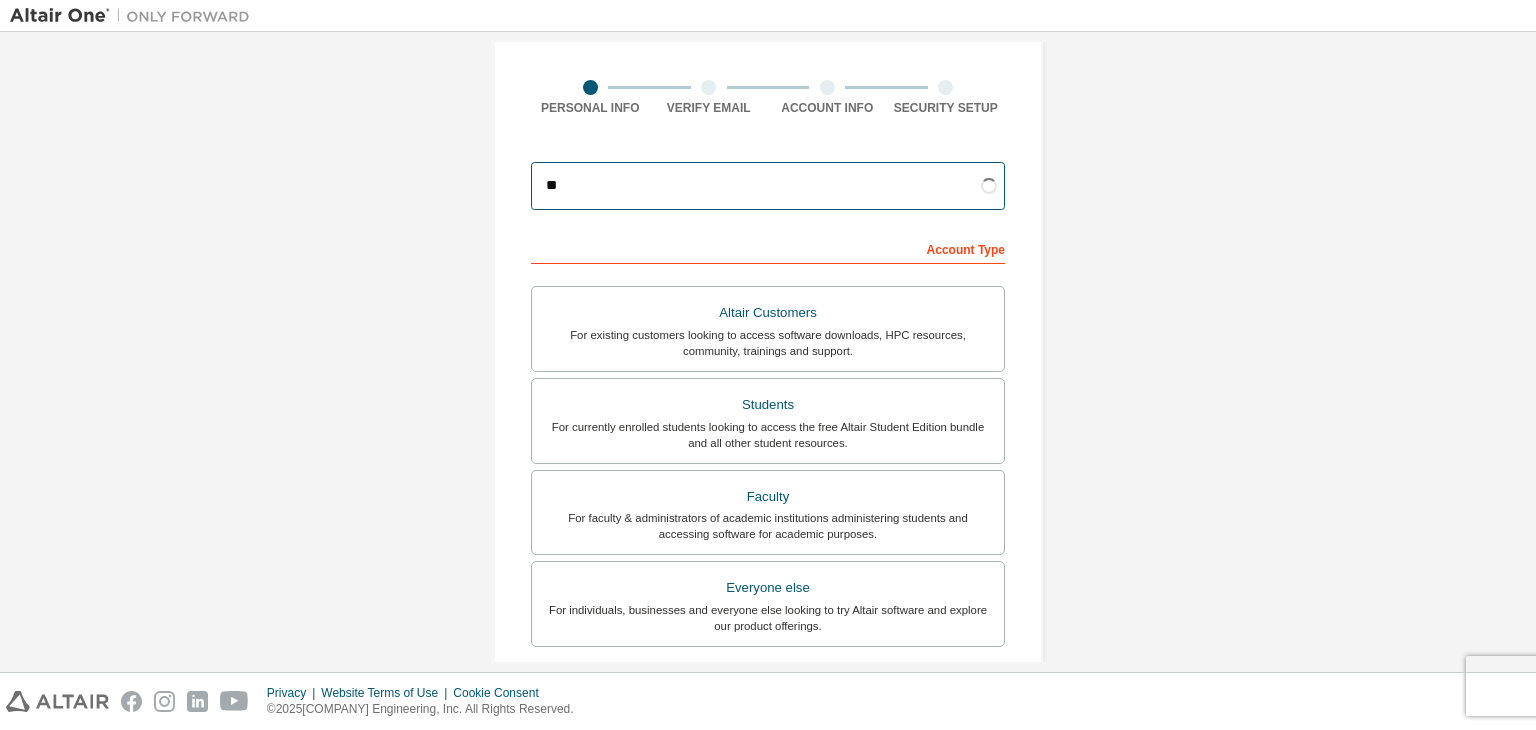 type on "*" 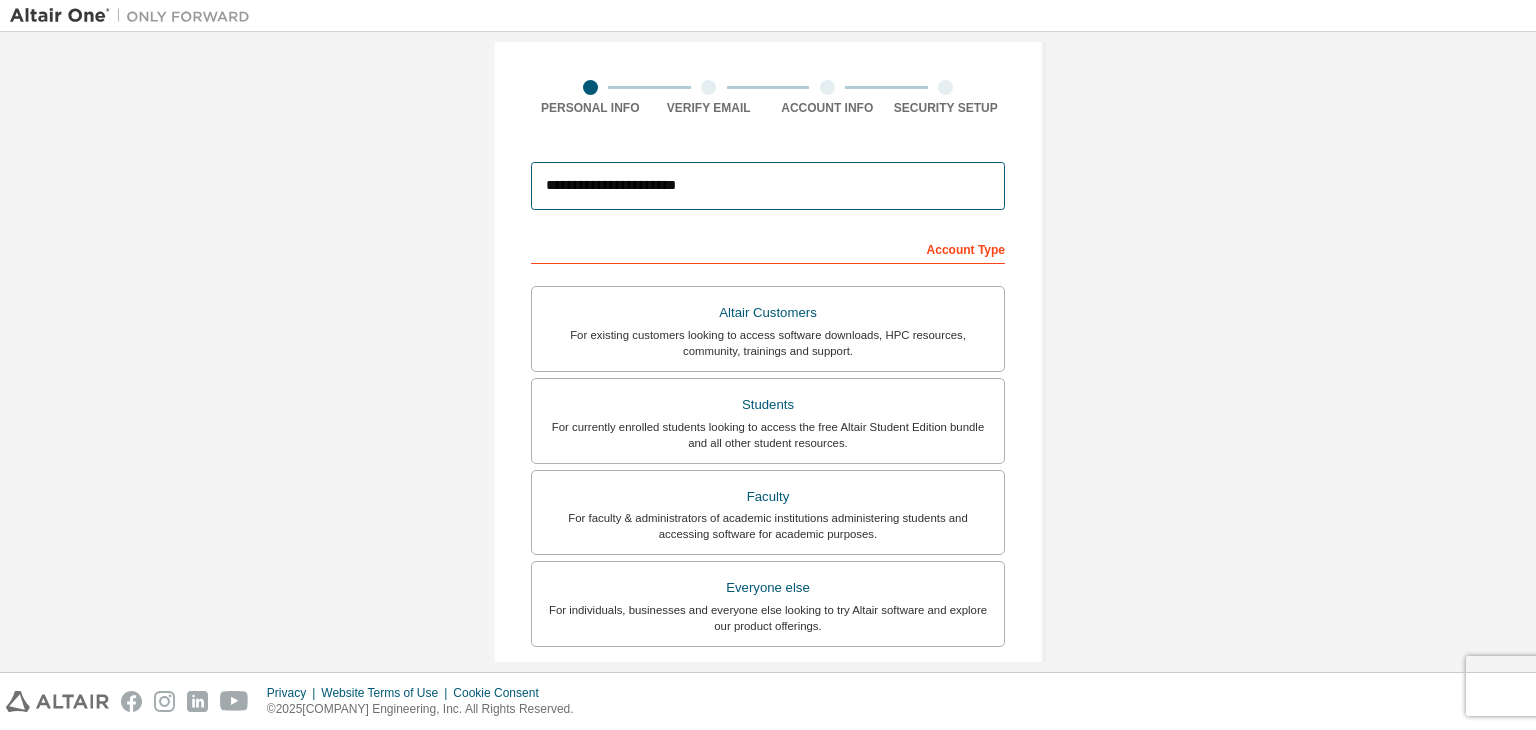 click on "**********" at bounding box center (768, 186) 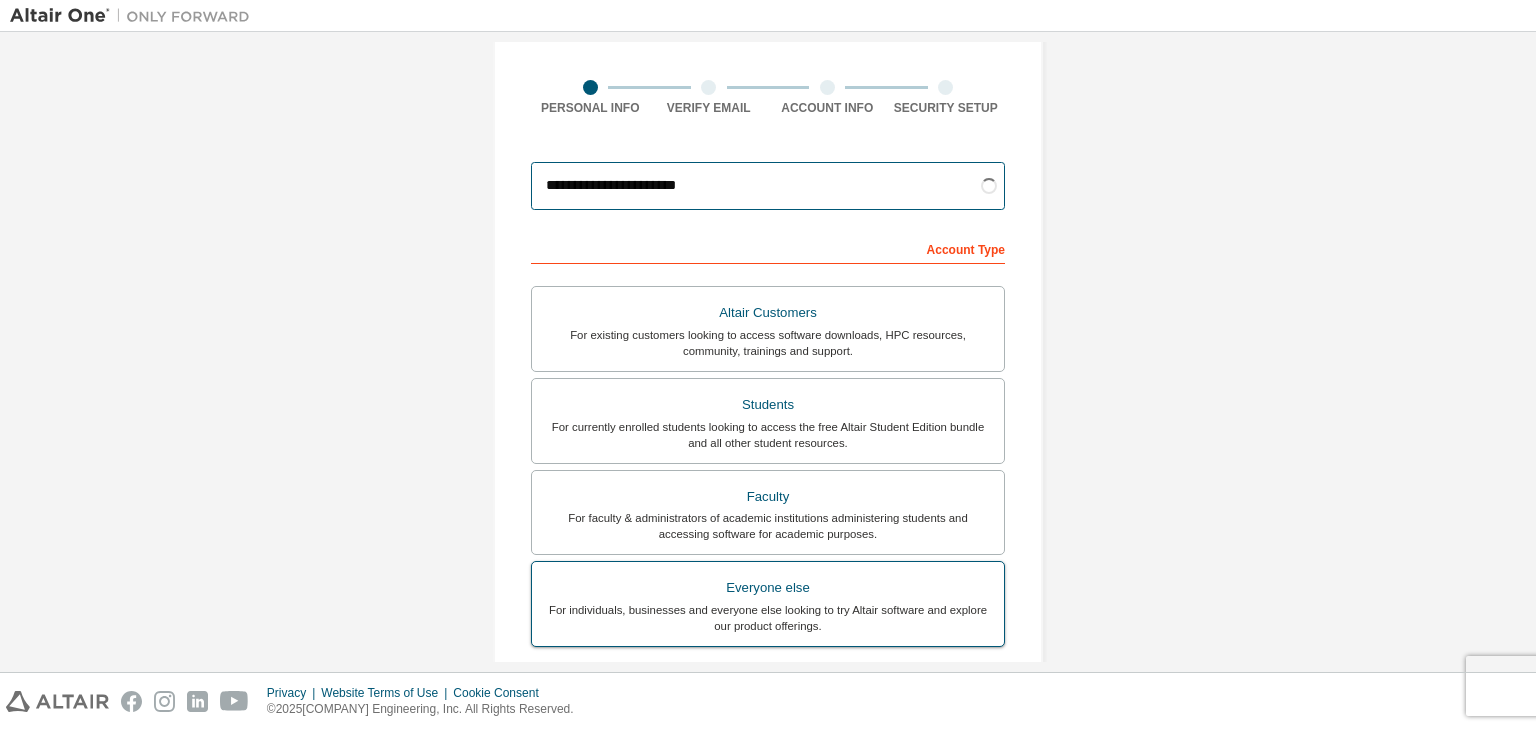 type on "**********" 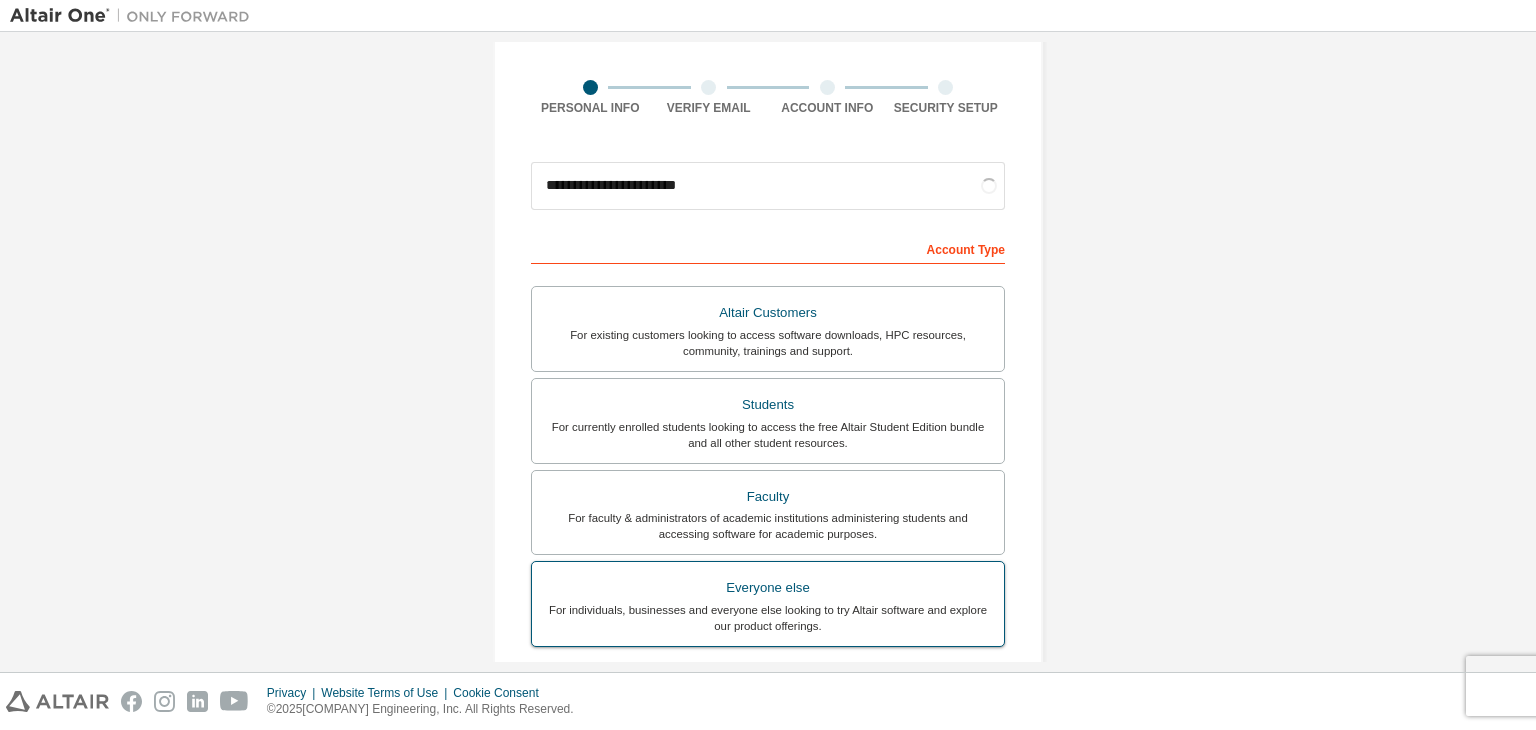 click on "For individuals, businesses and everyone else looking to try Altair software and explore our product offerings." at bounding box center [768, 618] 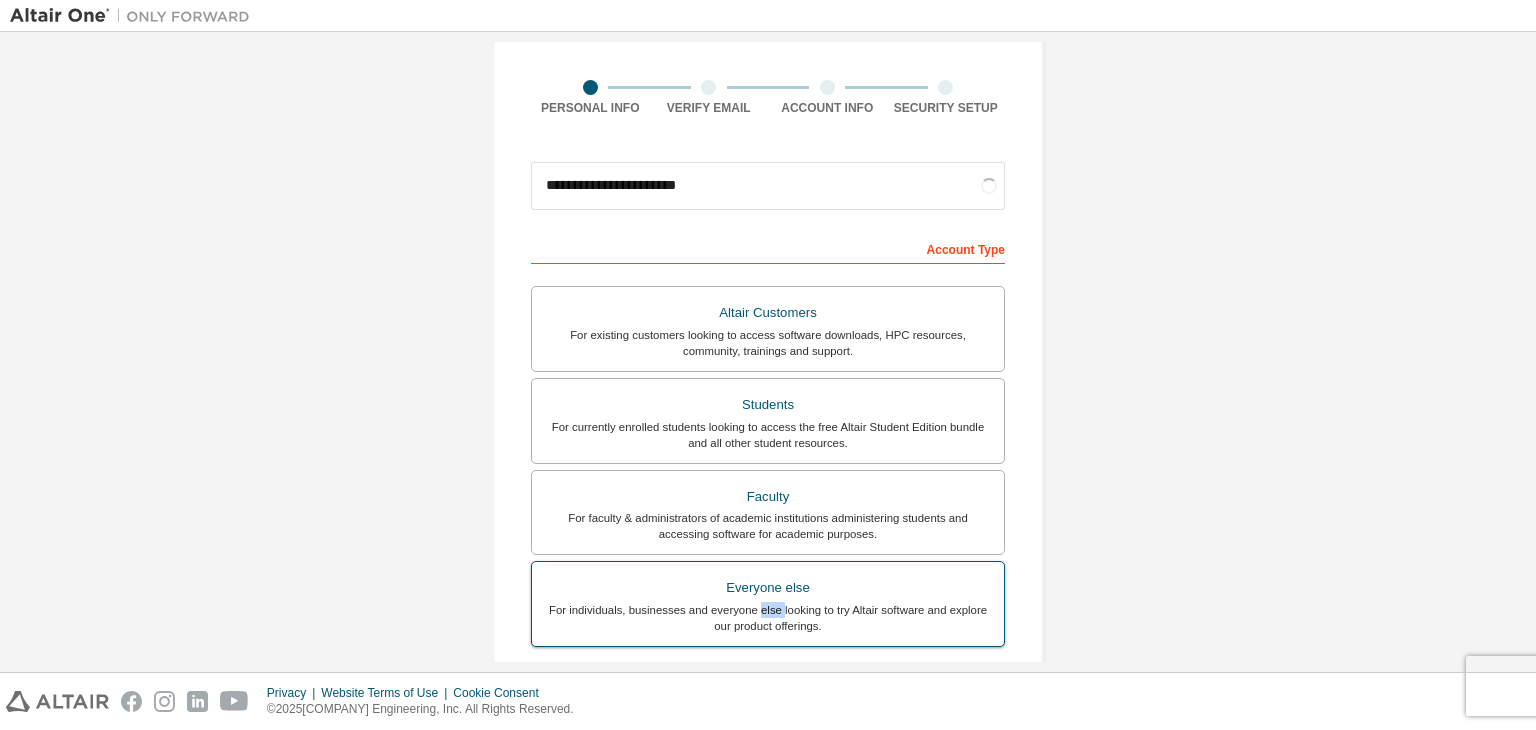 click on "For individuals, businesses and everyone else looking to try Altair software and explore our product offerings." at bounding box center (768, 618) 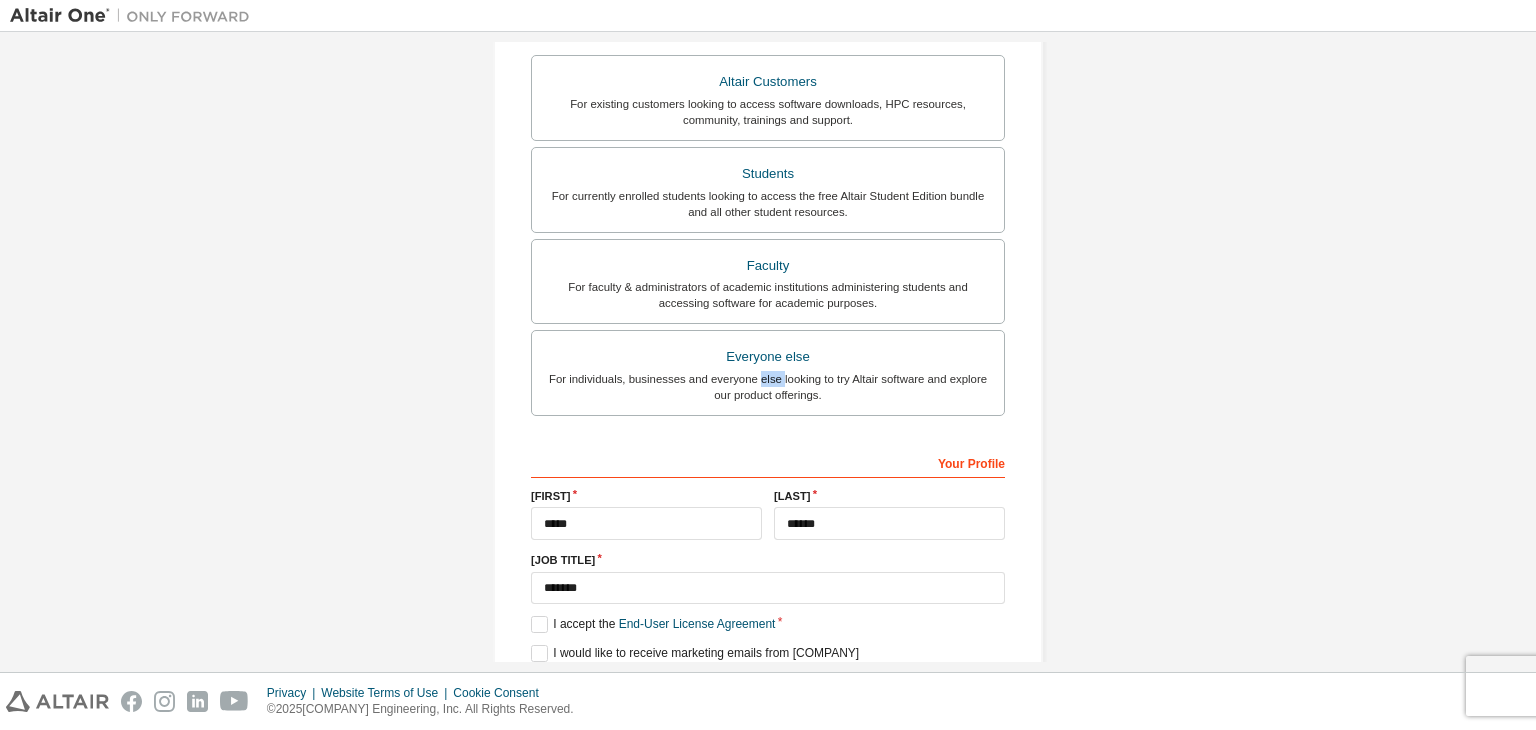 scroll, scrollTop: 371, scrollLeft: 0, axis: vertical 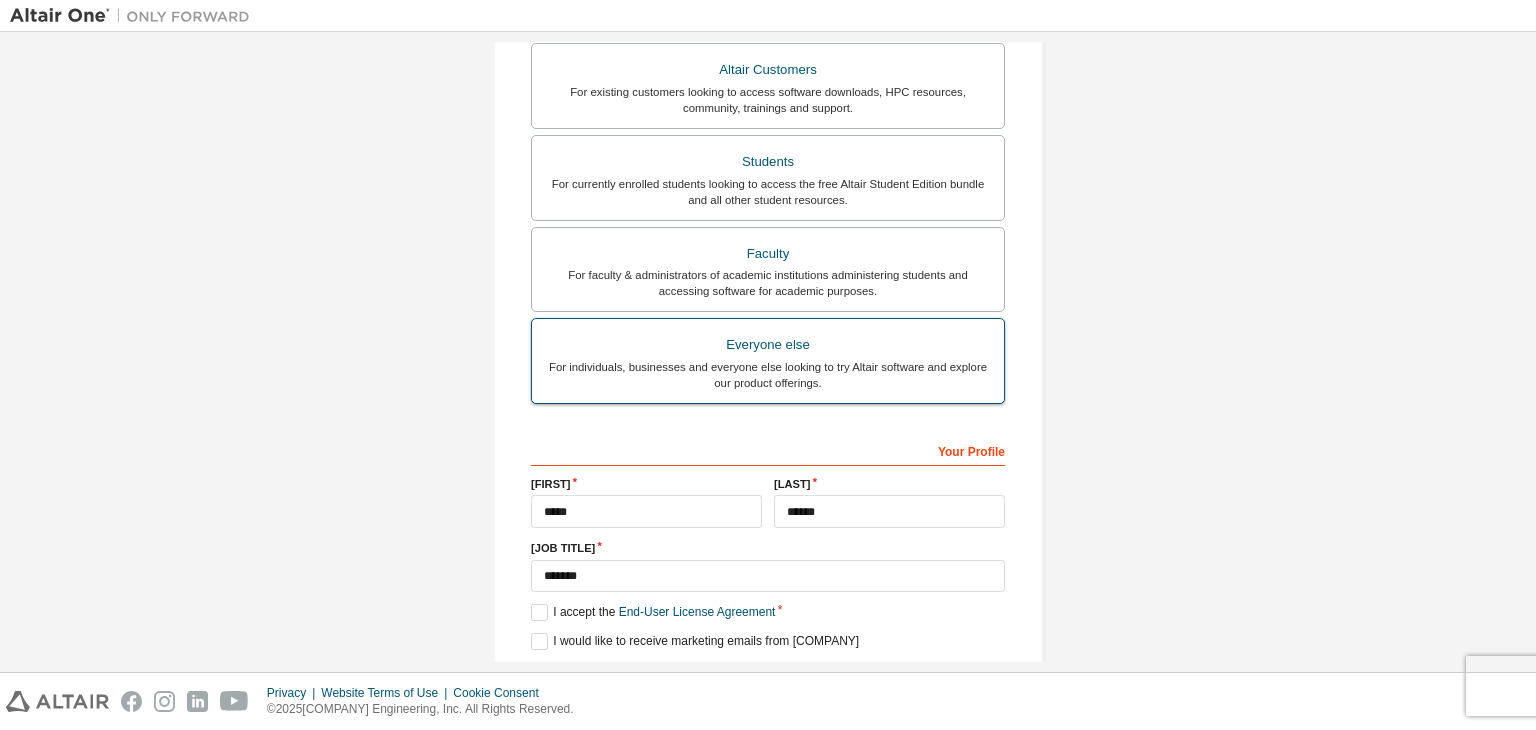 click on "Everyone else" at bounding box center [768, 345] 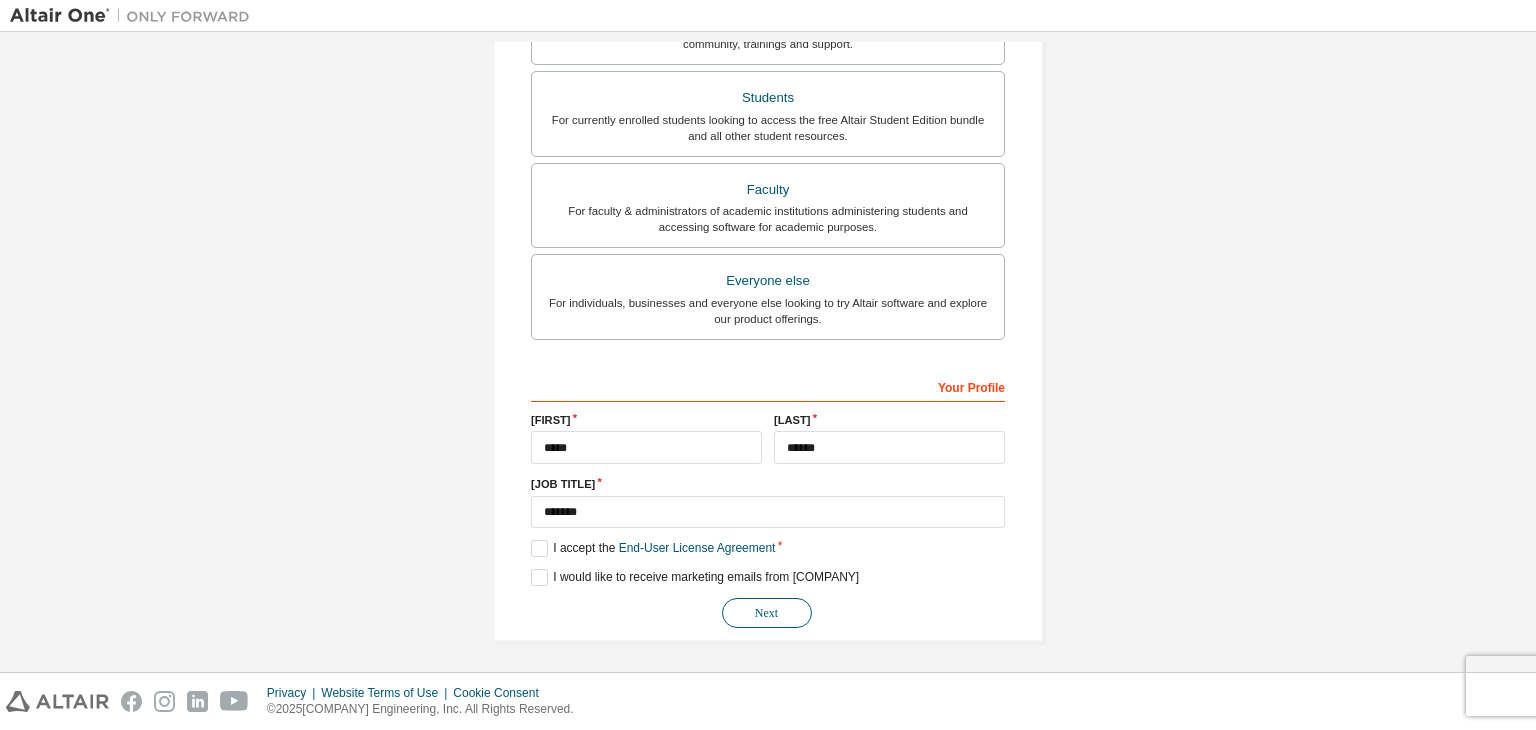 click on "Next" at bounding box center [767, 613] 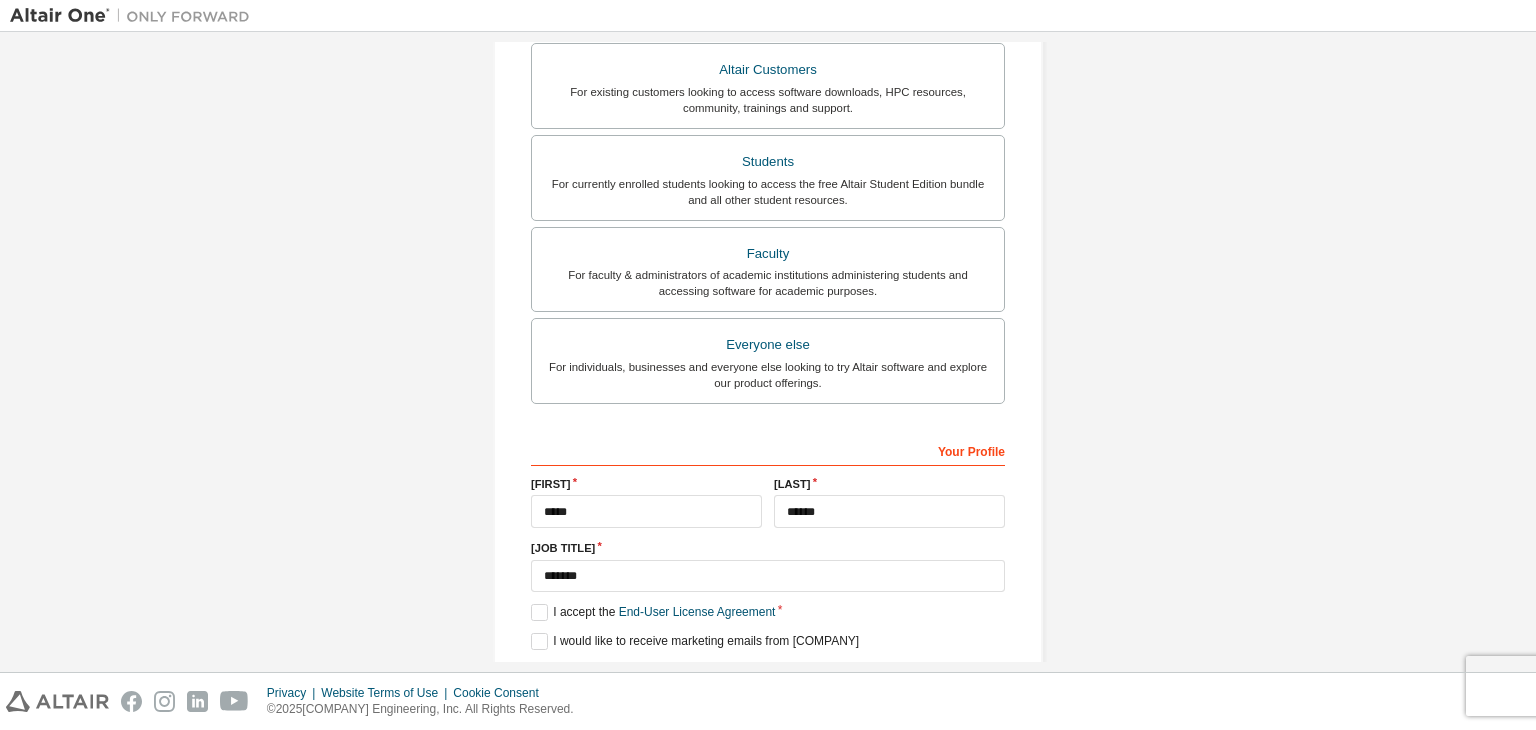 scroll, scrollTop: 0, scrollLeft: 0, axis: both 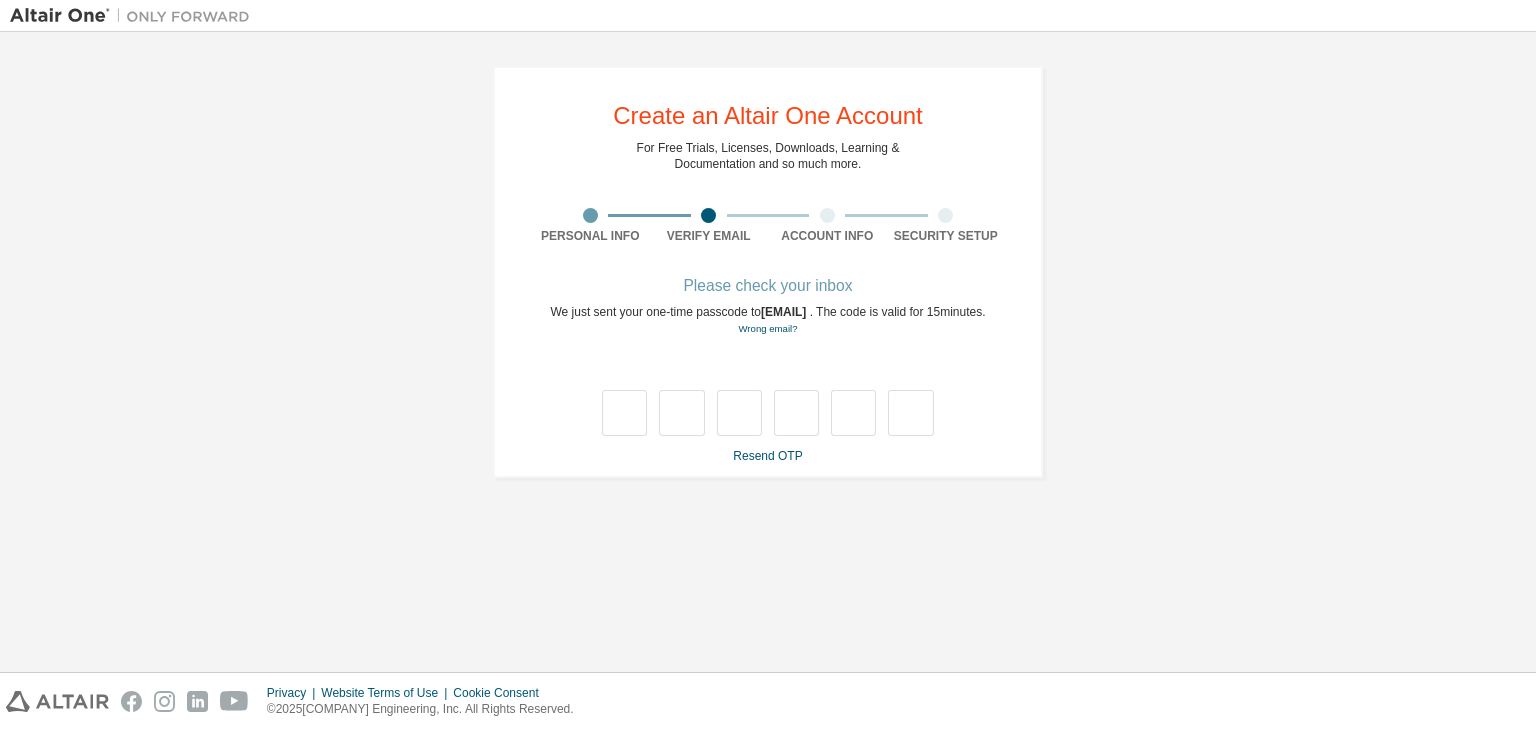 type on "*" 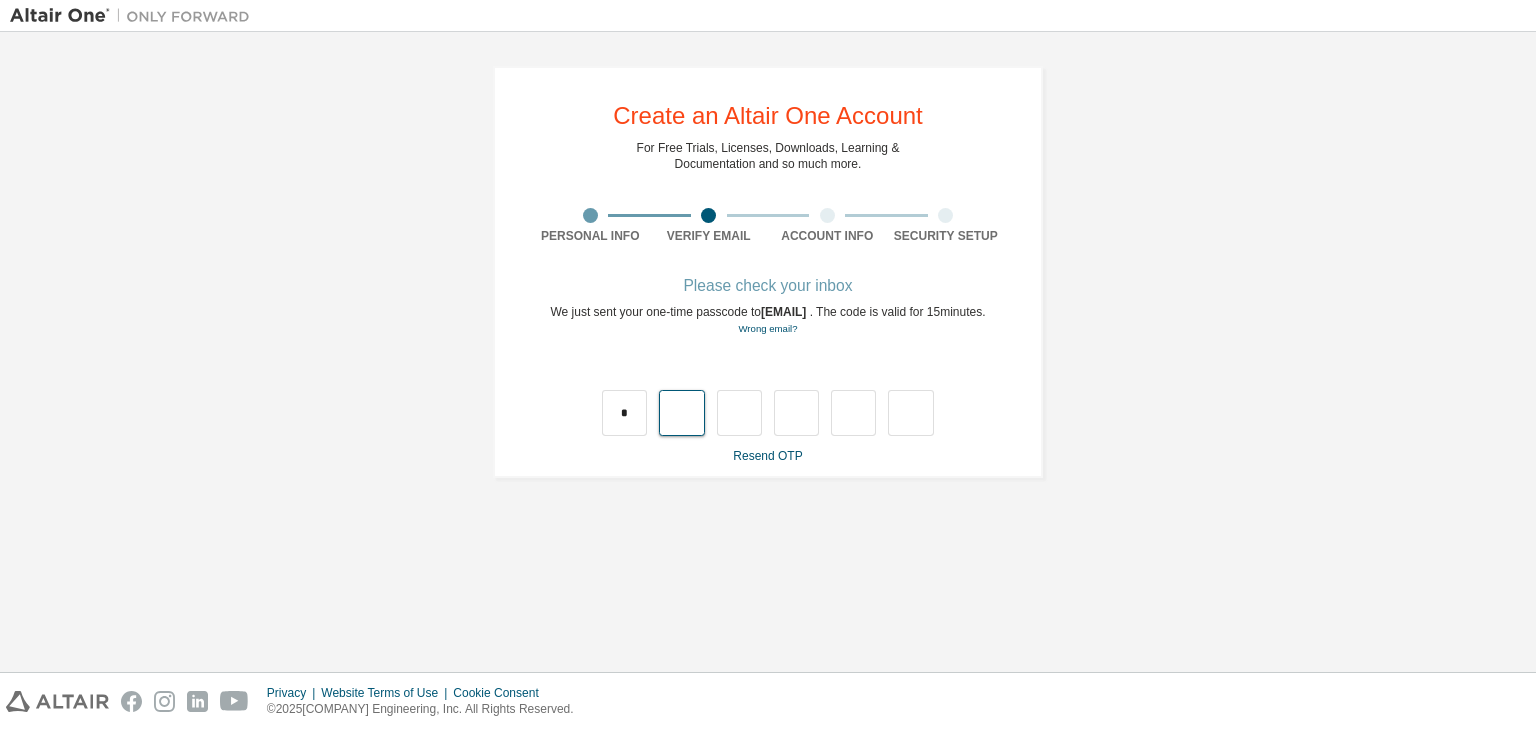 type on "*" 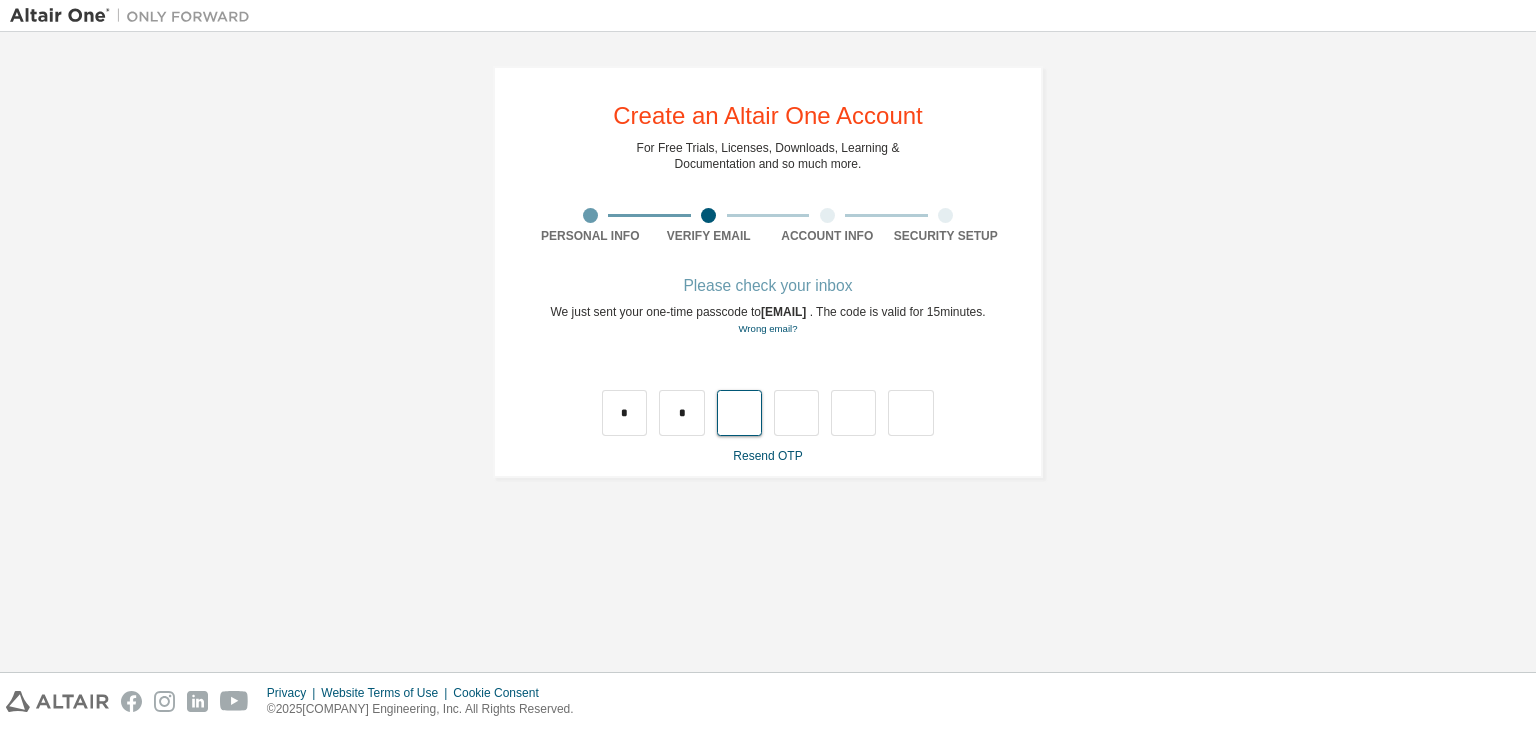 type on "*" 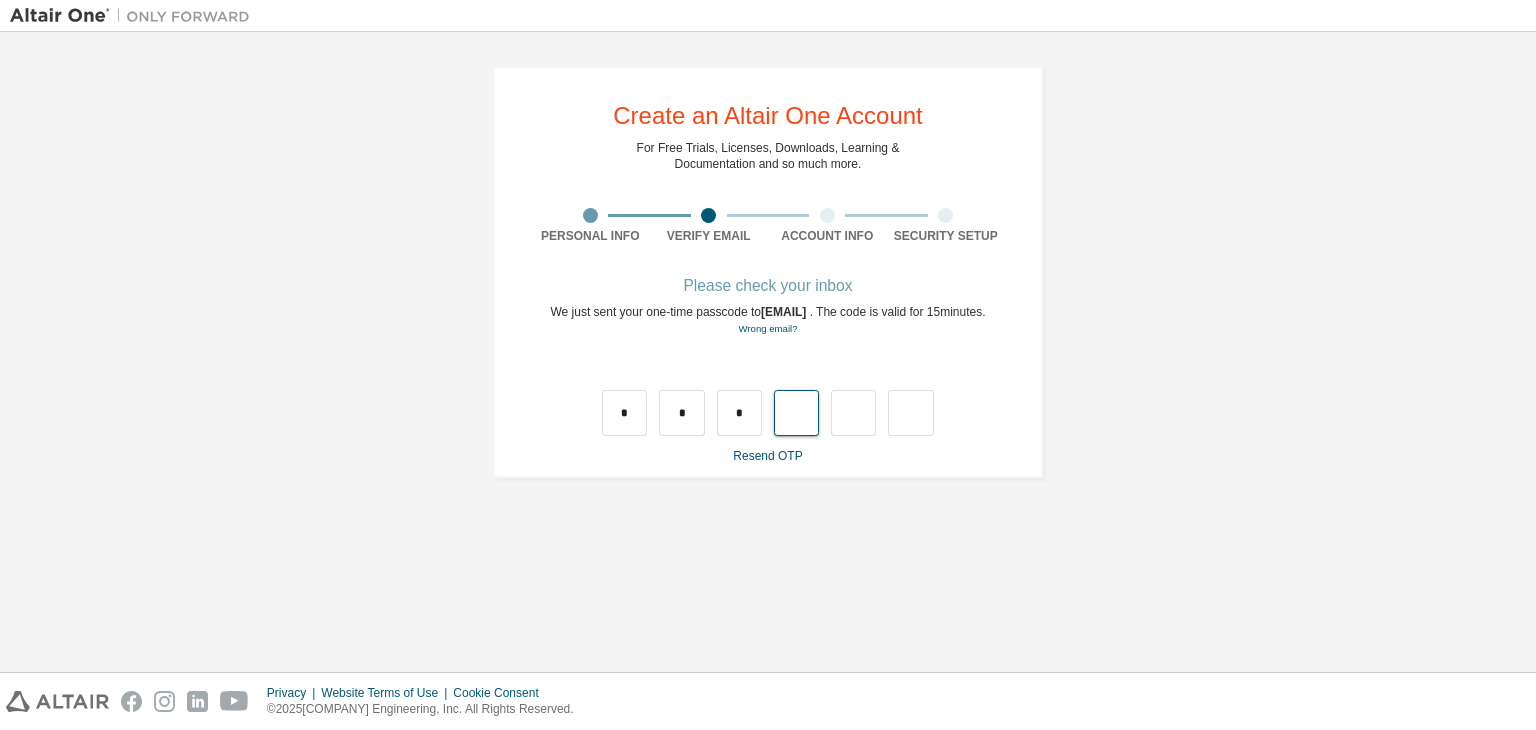 type on "*" 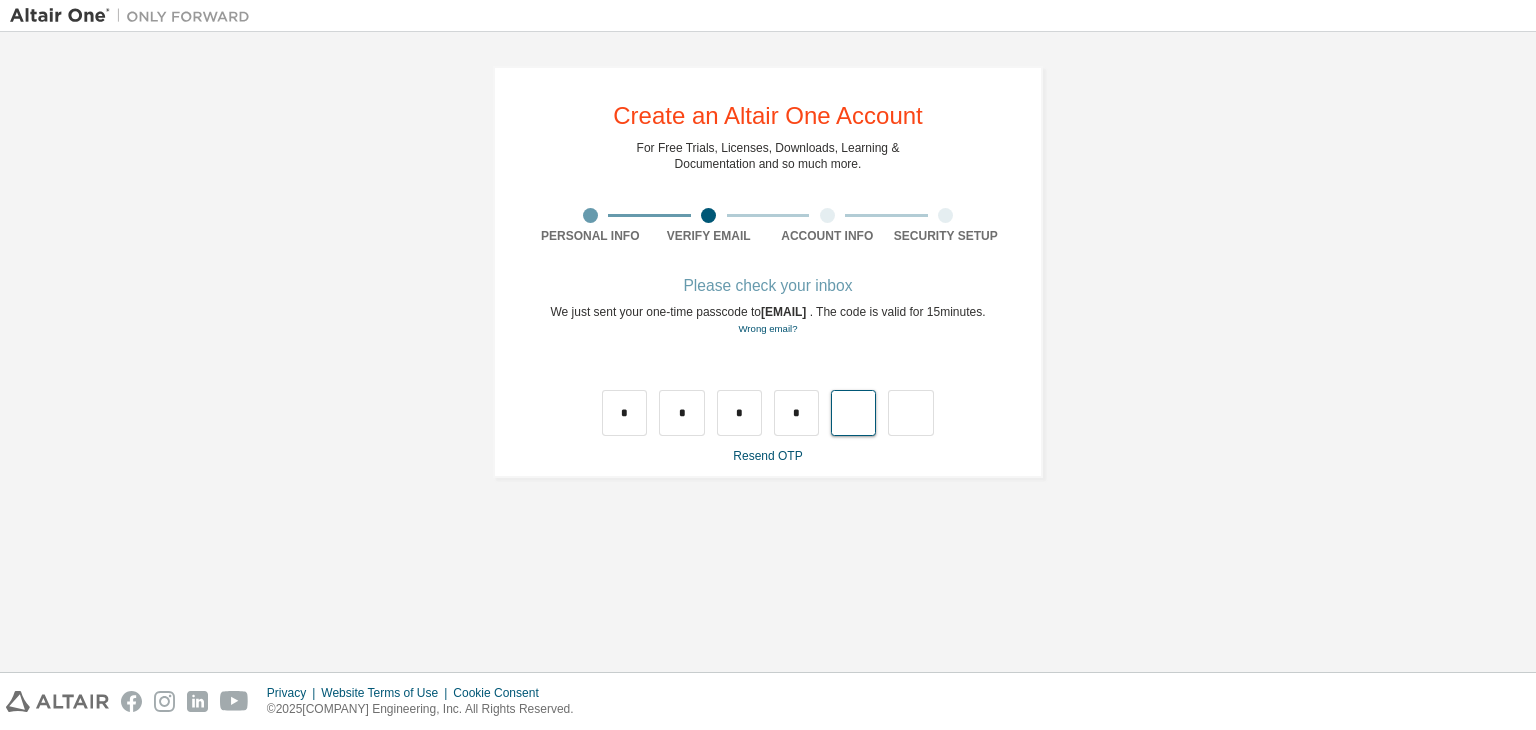 type on "*" 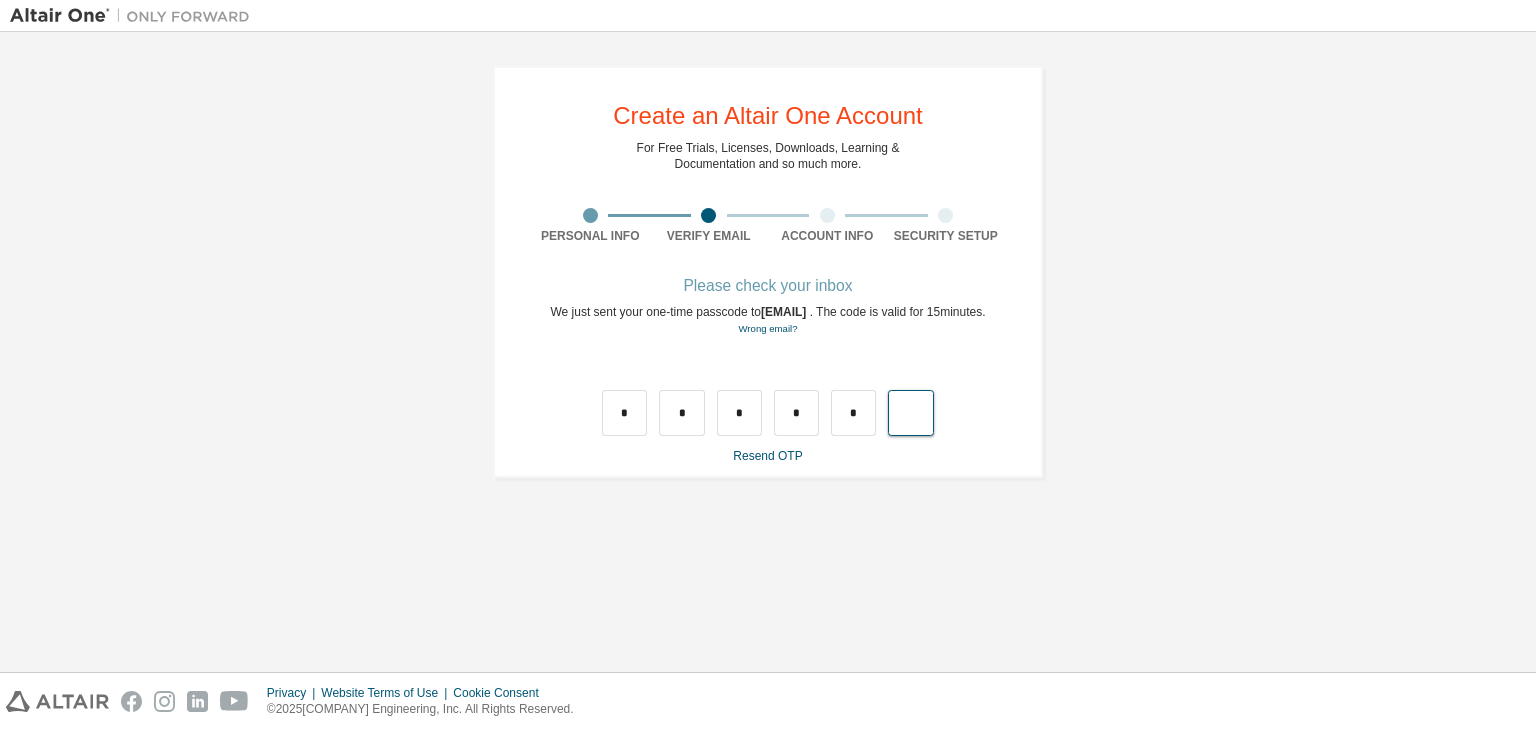 type on "*" 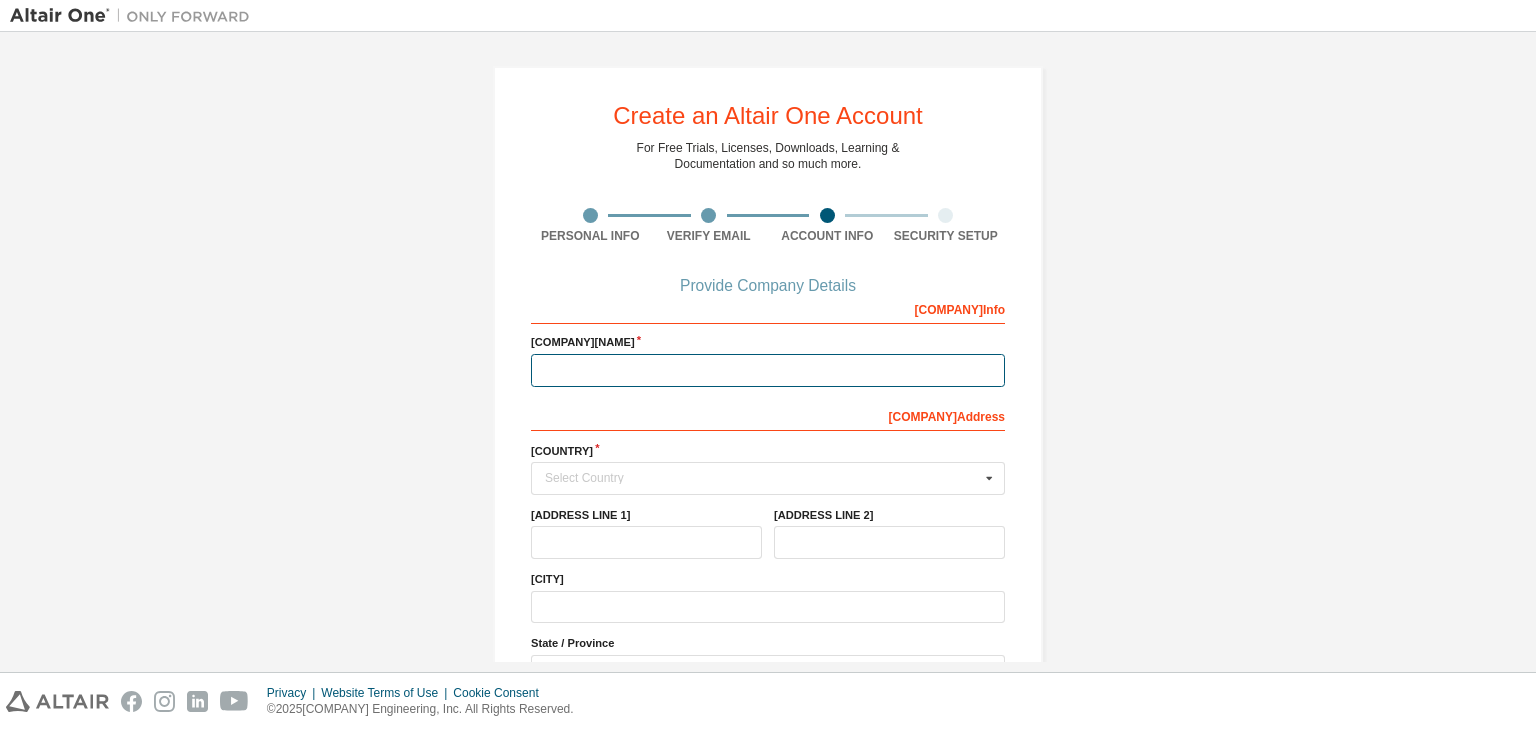 click at bounding box center (768, 370) 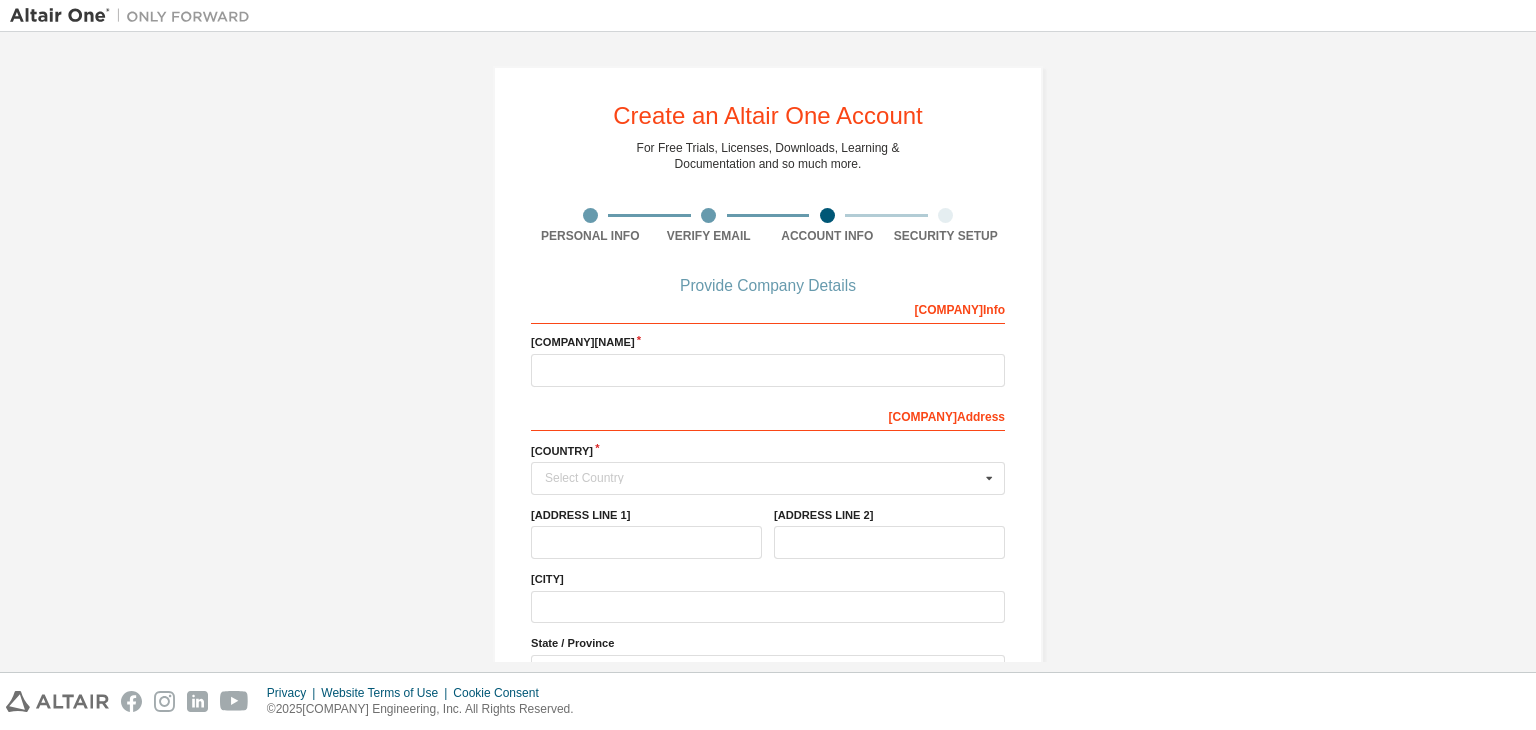 click on "Create an Altair One Account For Free Trials, Licenses, Downloads, Learning & Documentation and so much more. Personal Info Verify Email Account Info Security Setup Provide Company Details Company Info Company Name Company Address [COUNTRY] Select Country Afghanistan Åland Islands Albania Algeria American Samoa Andorra Angola Anguilla Antarctica Antigua and Barbuda Argentina Armenia Aruba Australia Austria Azerbaijan Bahamas Bahrain Bangladesh Barbados Belgium Belize Benin Bermuda Bhutan Bolivia (Plurinational State of) Bonaire, Sint Eustatius and Saba Bosnia and Herzegovina Botswana Bouvet Island Brazil British Indian Ocean Territory Brunei Darussalam Bulgaria Burkina Faso Burundi Cabo Verde Cambodia Cameroon Canada Cayman Islands Central African Republic Chad Chile China Christmas Island Cocos (Keeling) Islands Colombia Comoros Congo Congo (Democratic Republic of the) Cook Islands Costa Rica Côte d'Ivoire Croatia Curaçao Cyprus Czech Republic Denmark Djibouti Dominica Dominican Republic Ecuador Egypt" at bounding box center (768, 444) 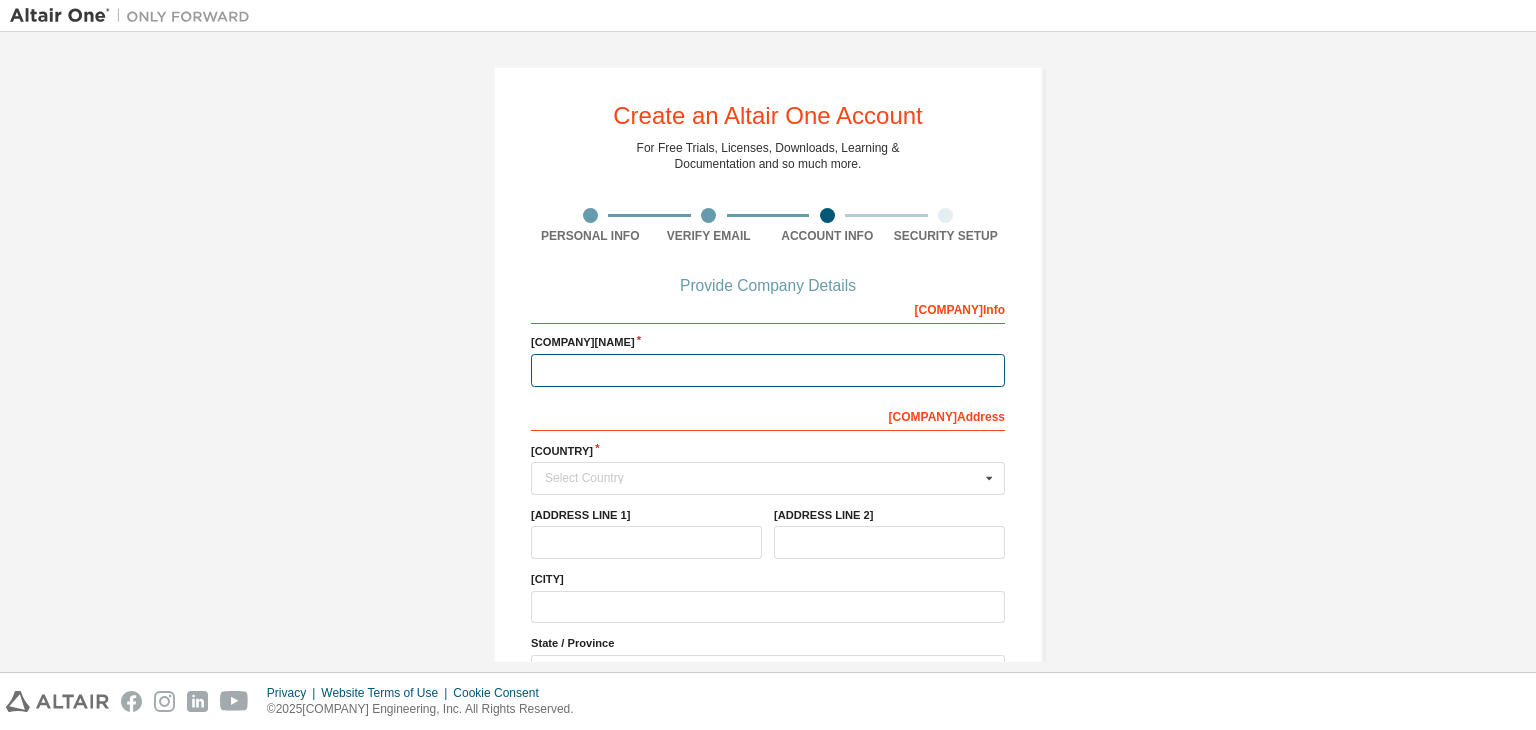 click at bounding box center [768, 370] 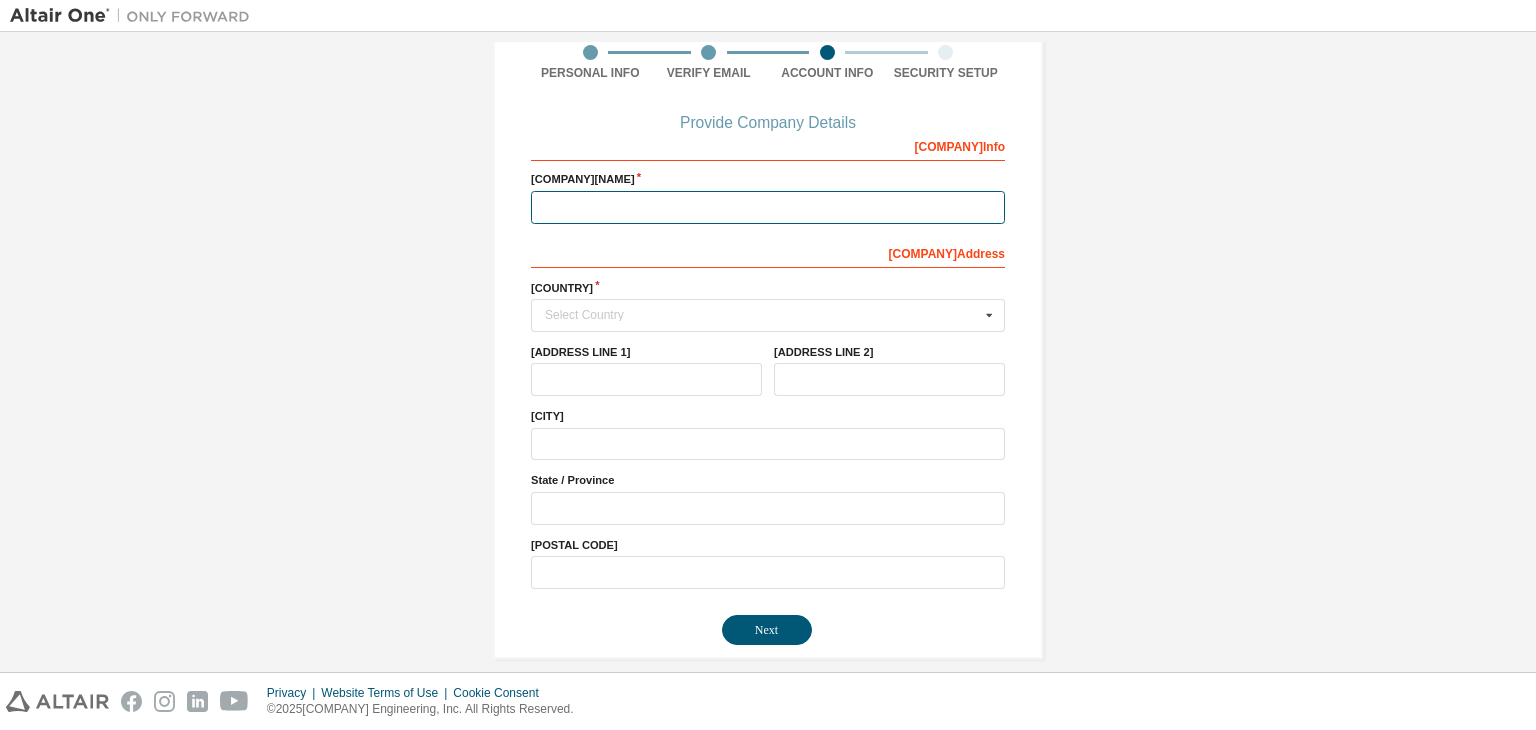 scroll, scrollTop: 180, scrollLeft: 0, axis: vertical 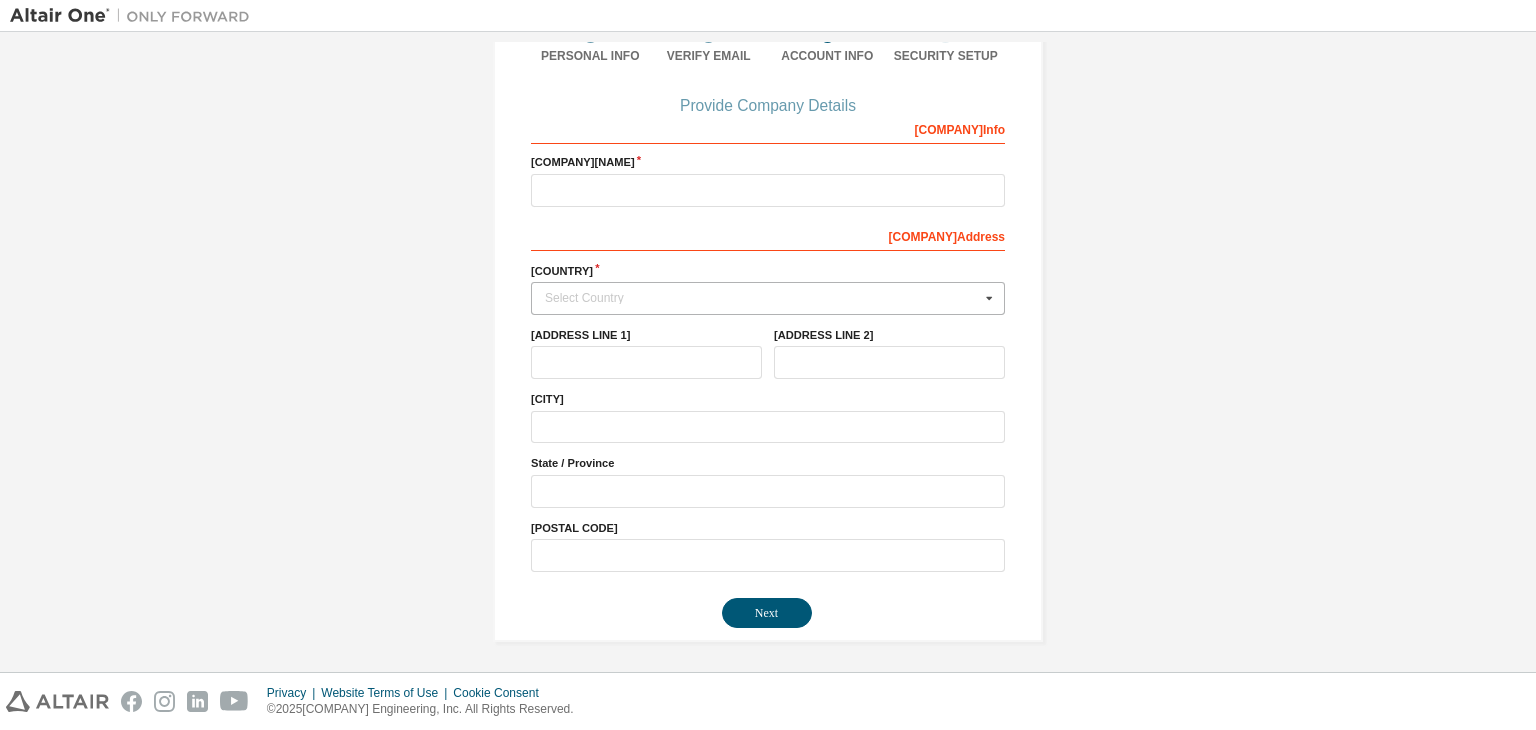 click on "Select Country" at bounding box center [762, 298] 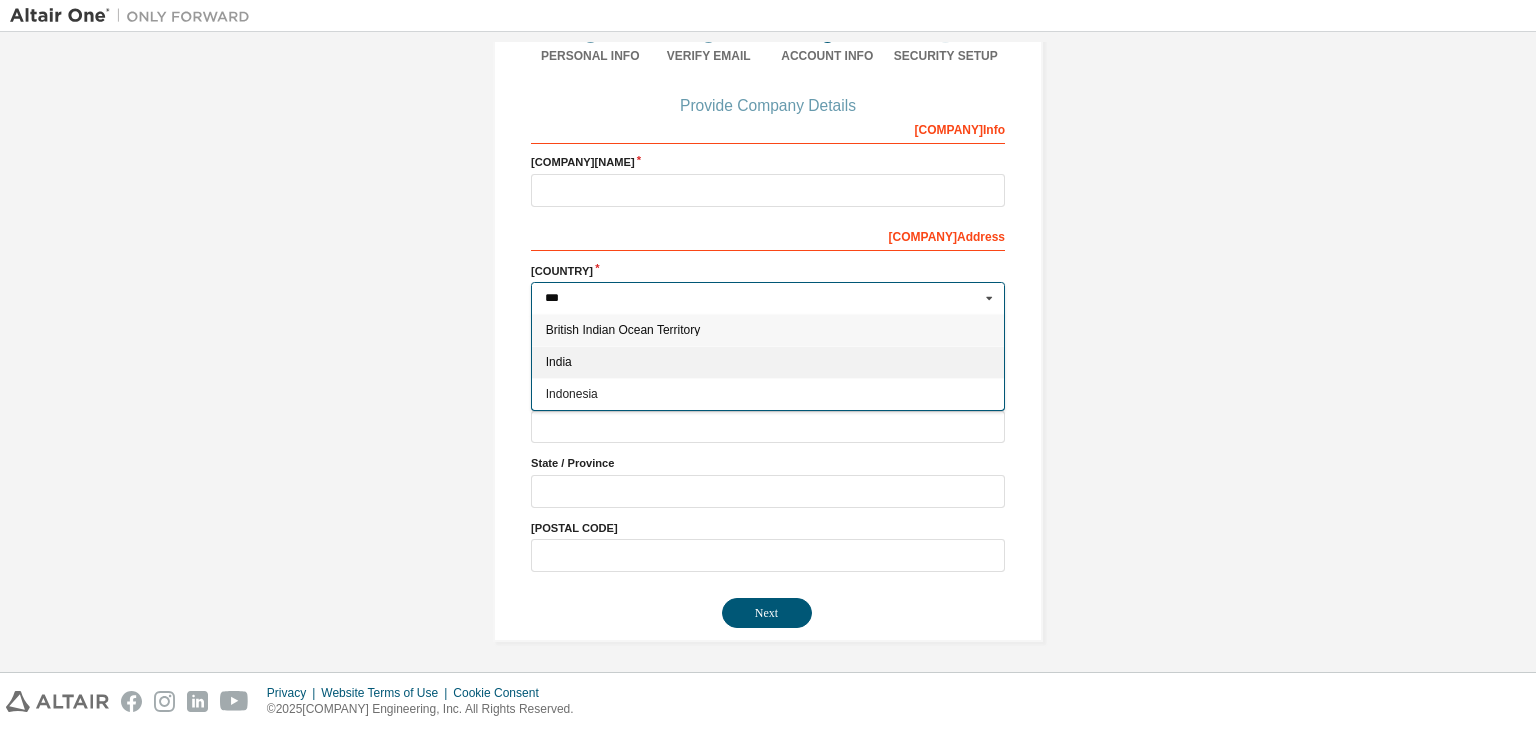 type on "***" 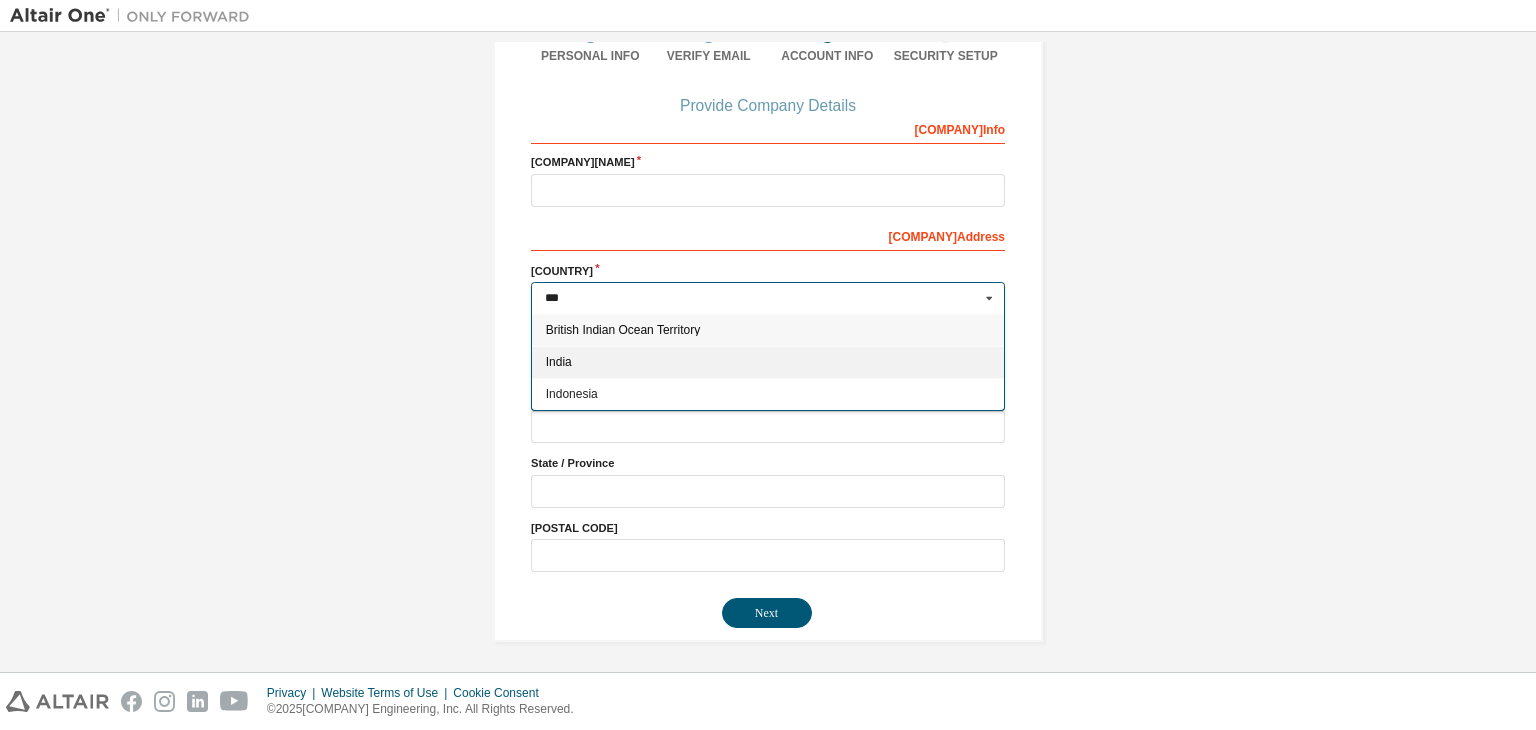 click on "India" at bounding box center [768, 362] 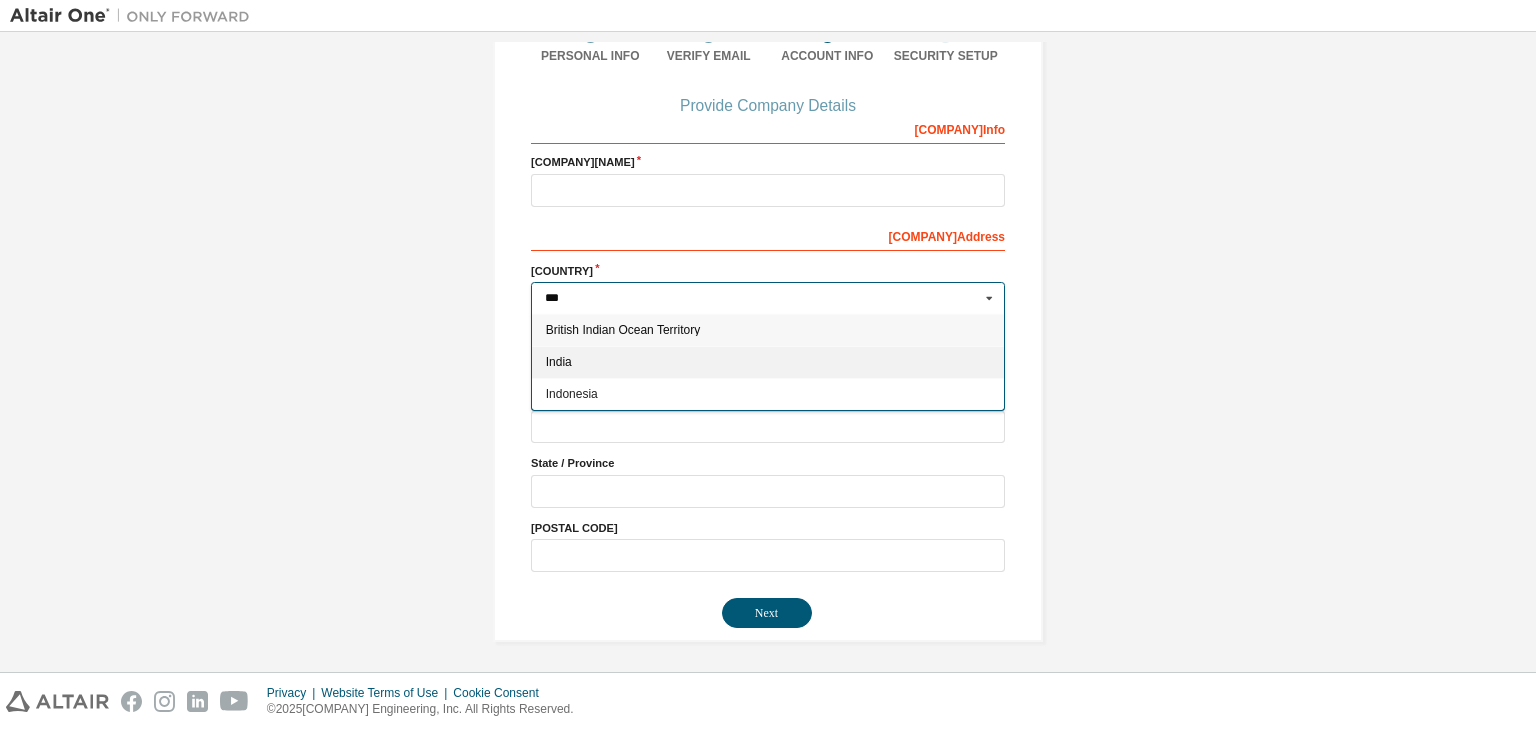 type on "***" 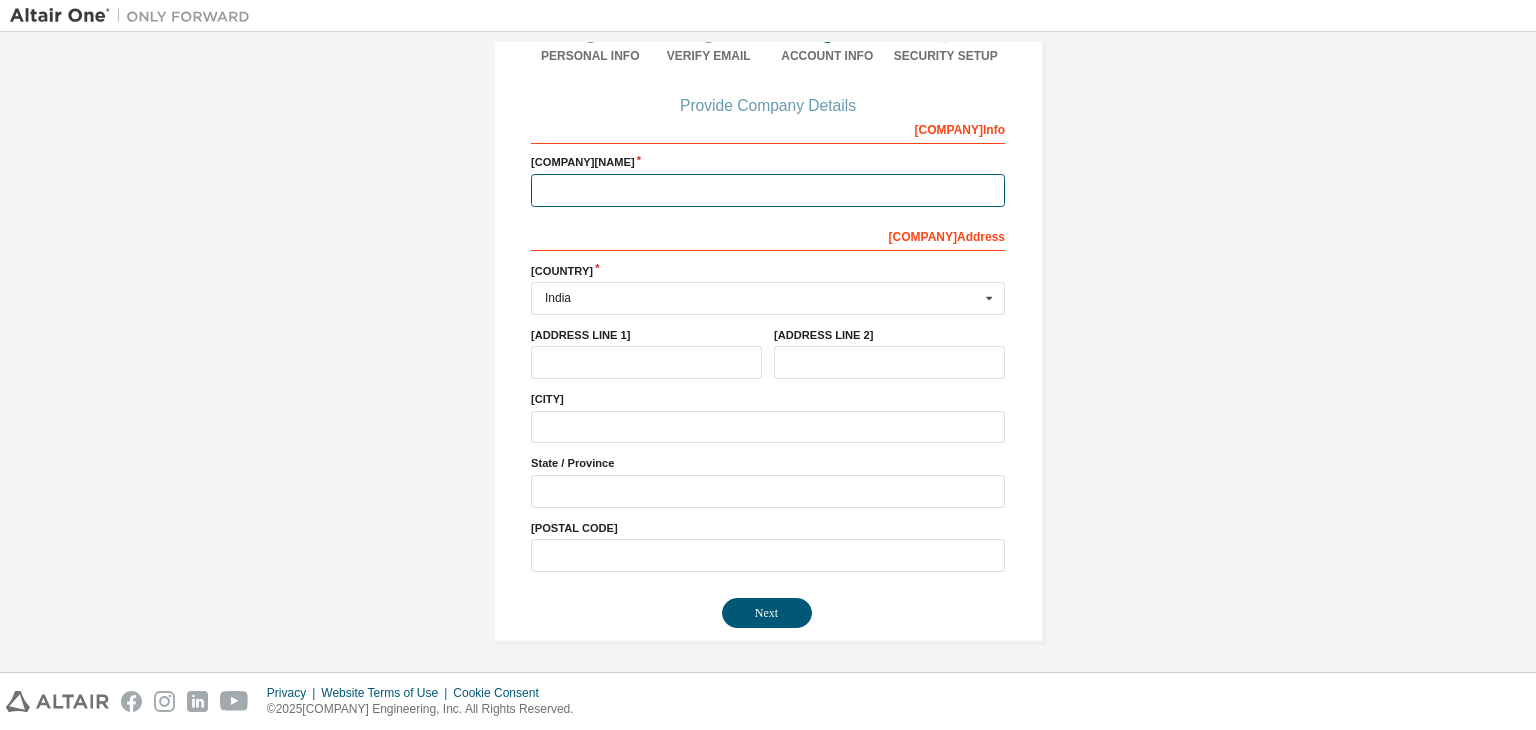 click at bounding box center (768, 190) 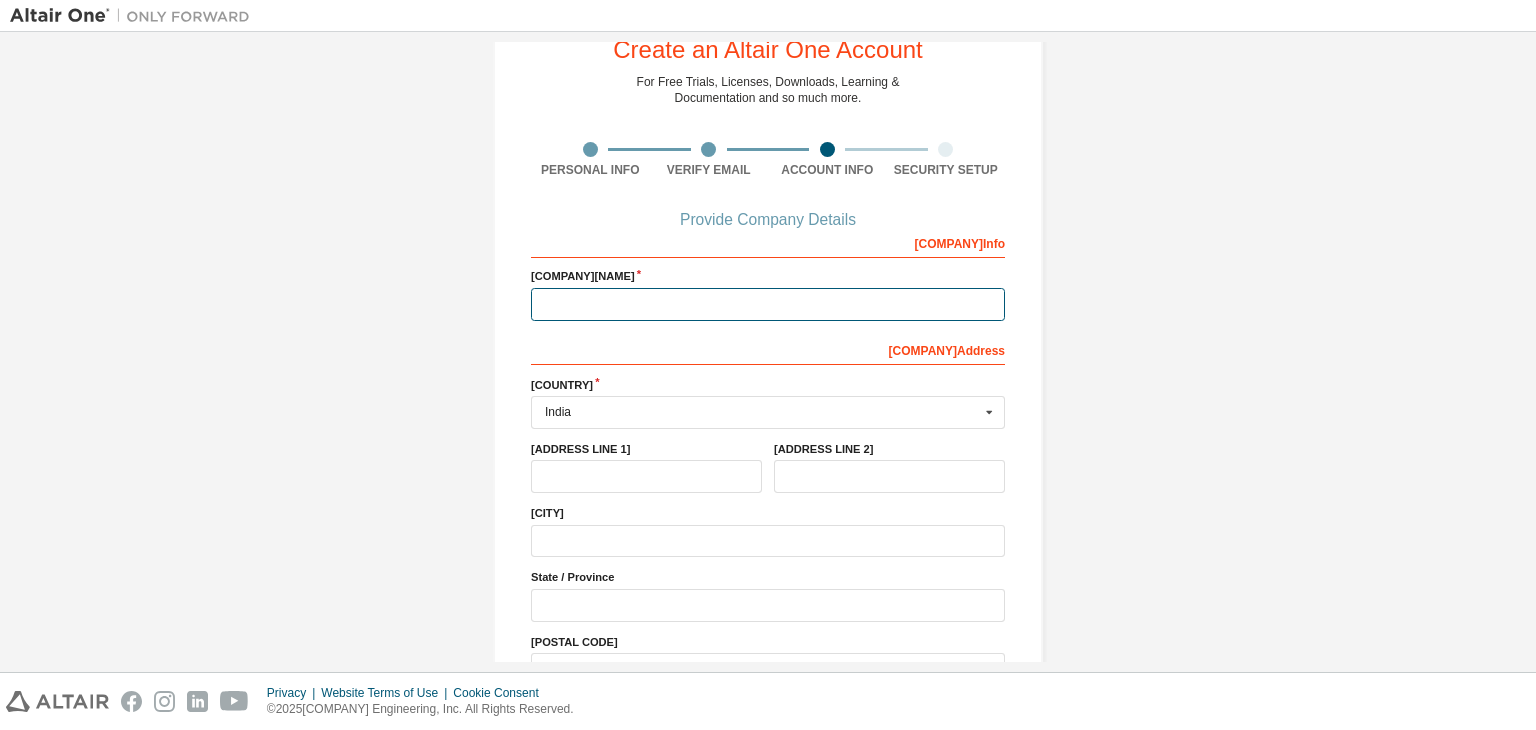 scroll, scrollTop: 64, scrollLeft: 0, axis: vertical 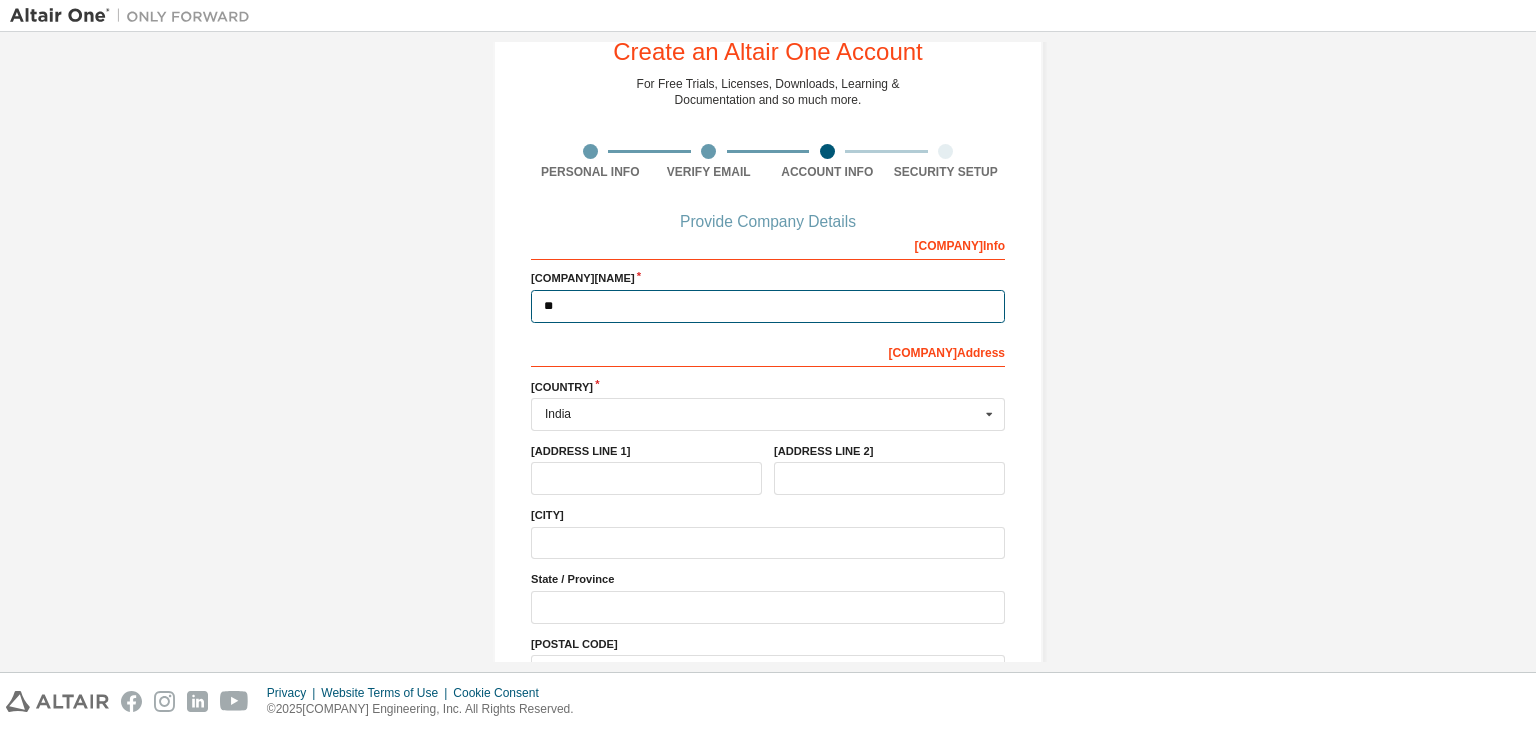type on "*" 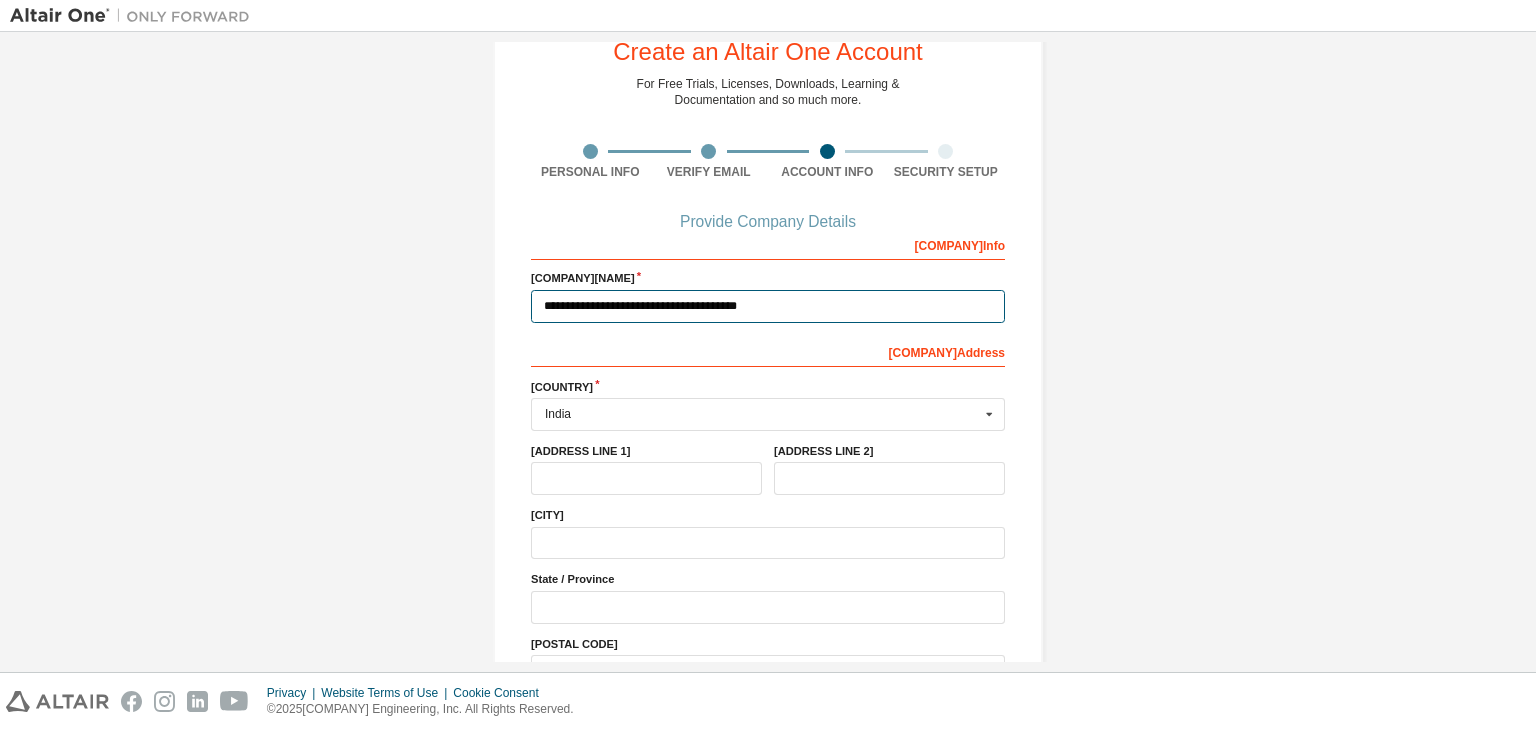 drag, startPoint x: 753, startPoint y: 302, endPoint x: 665, endPoint y: 304, distance: 88.02273 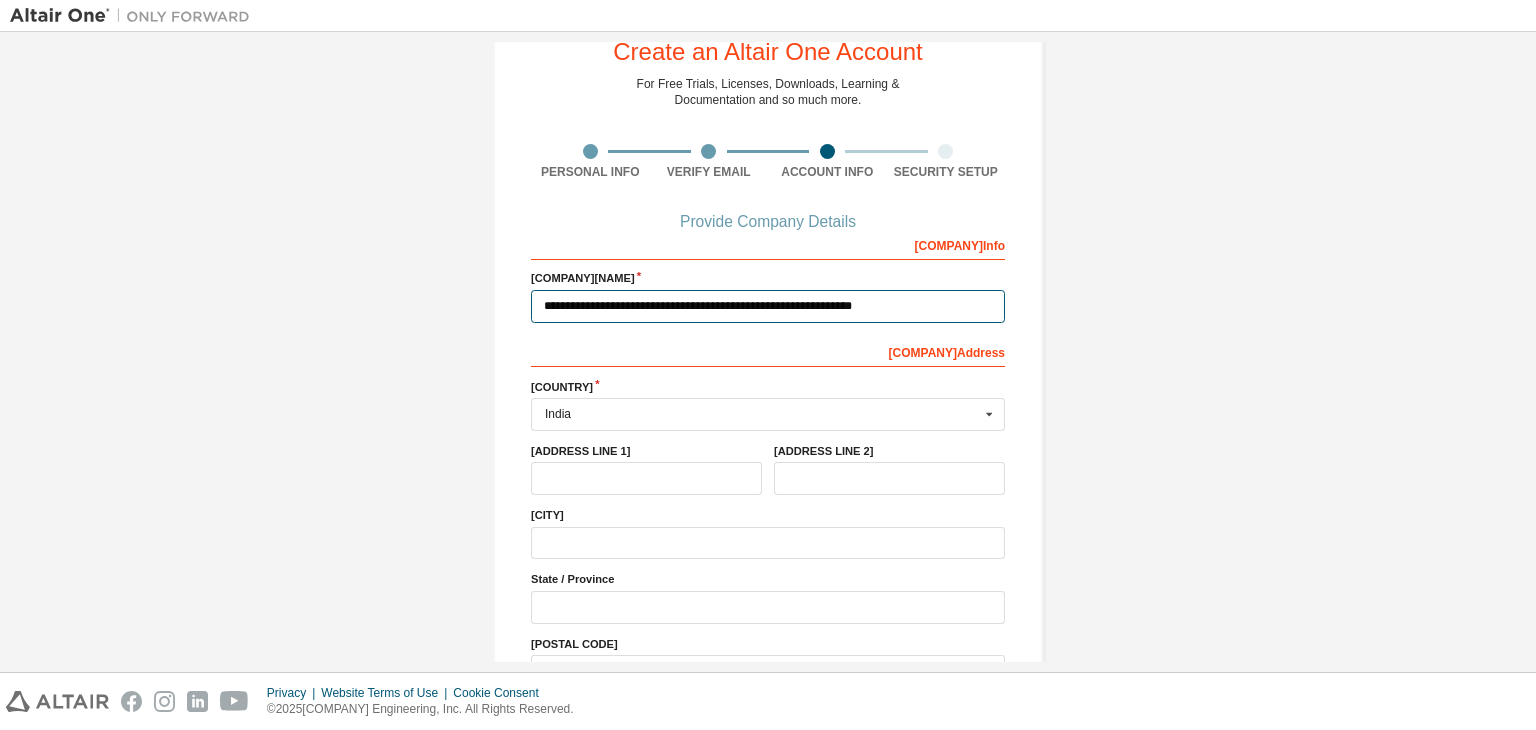 click on "**********" at bounding box center (768, 306) 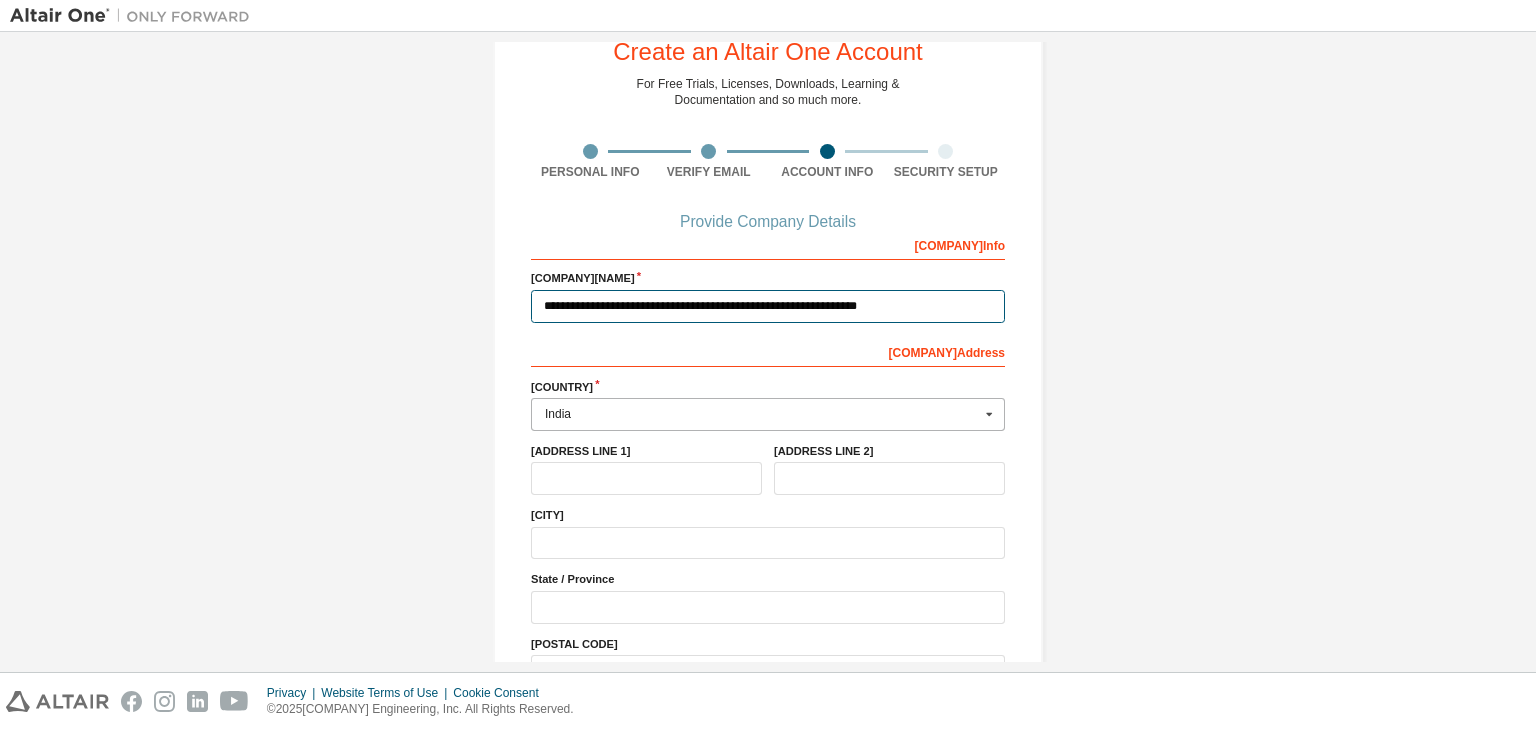 type on "**********" 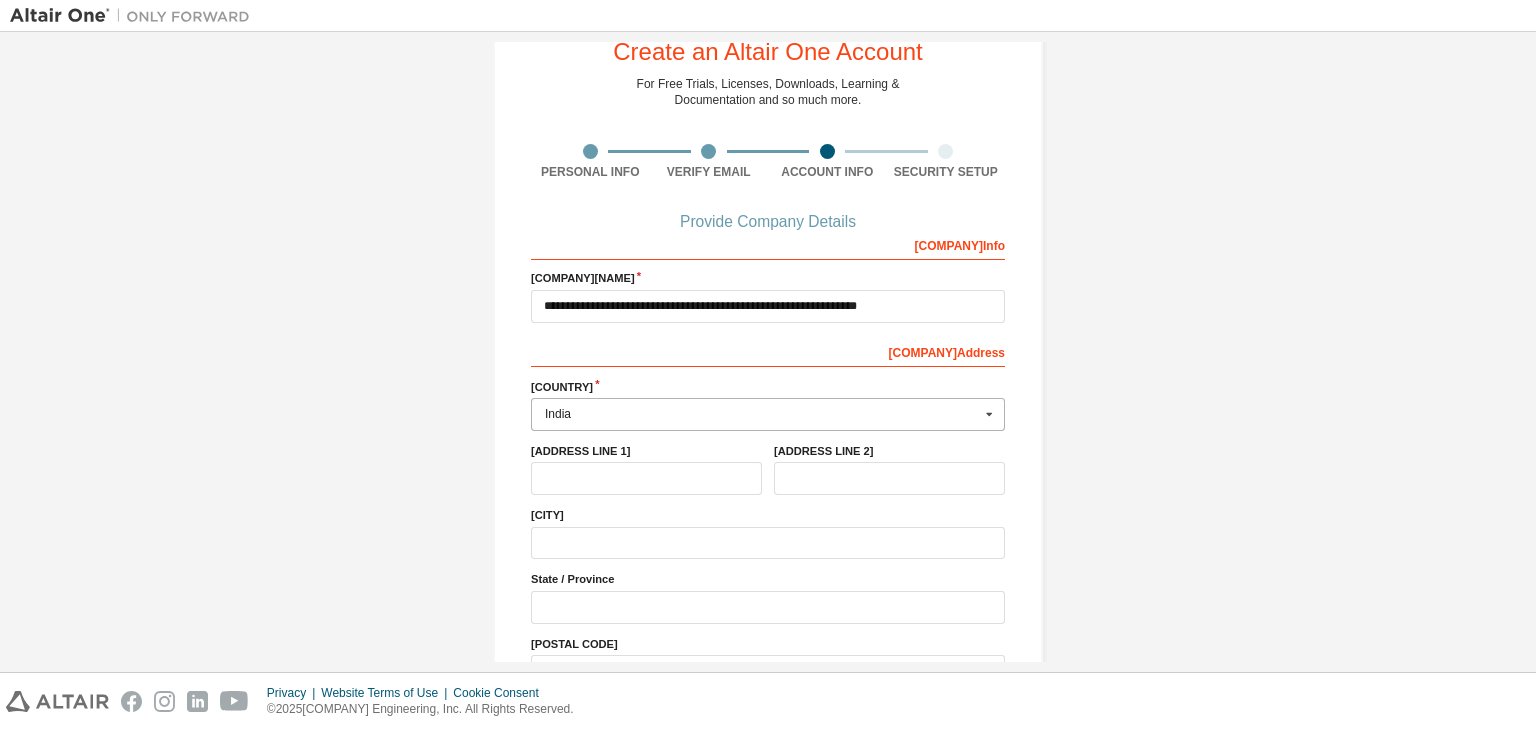 click at bounding box center [769, 414] 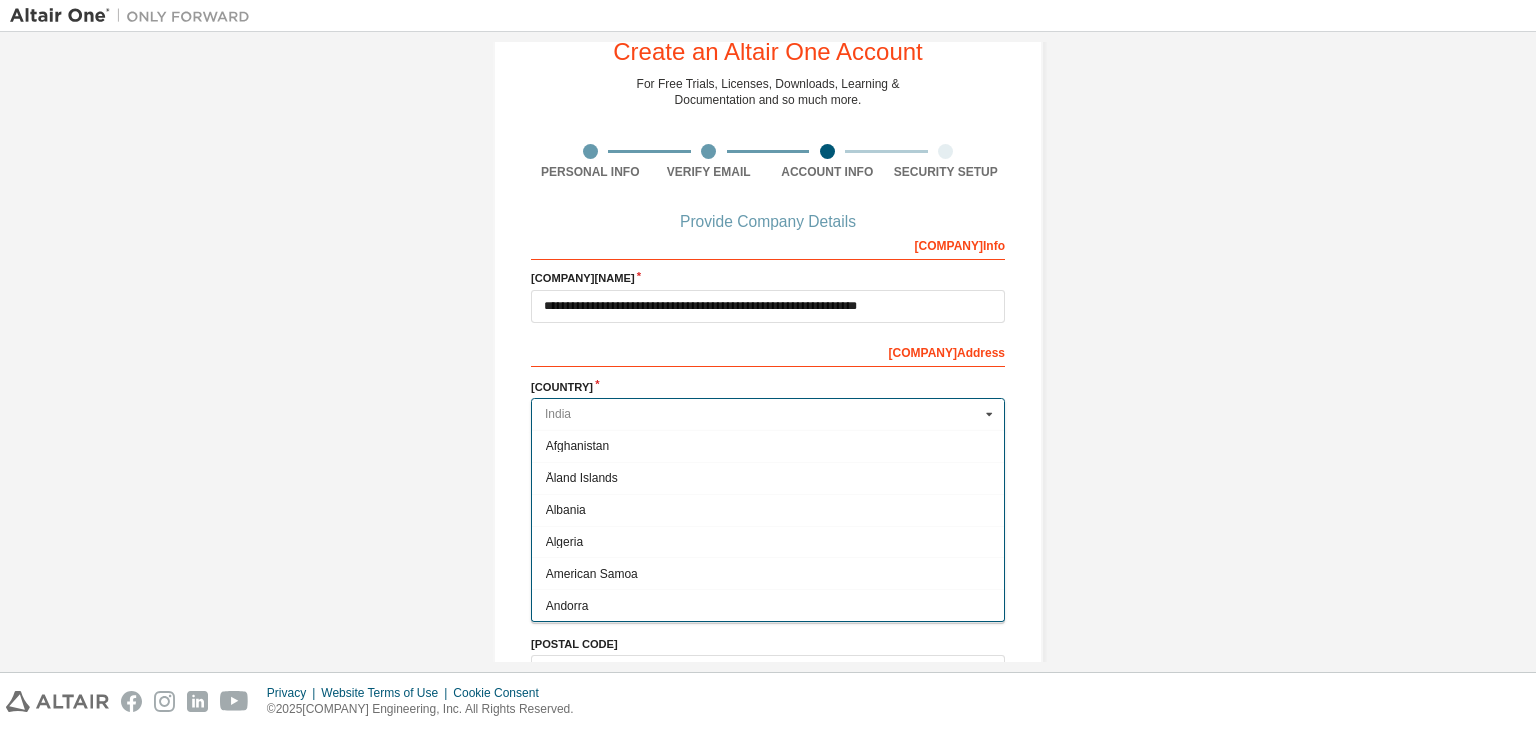 scroll, scrollTop: 3004, scrollLeft: 0, axis: vertical 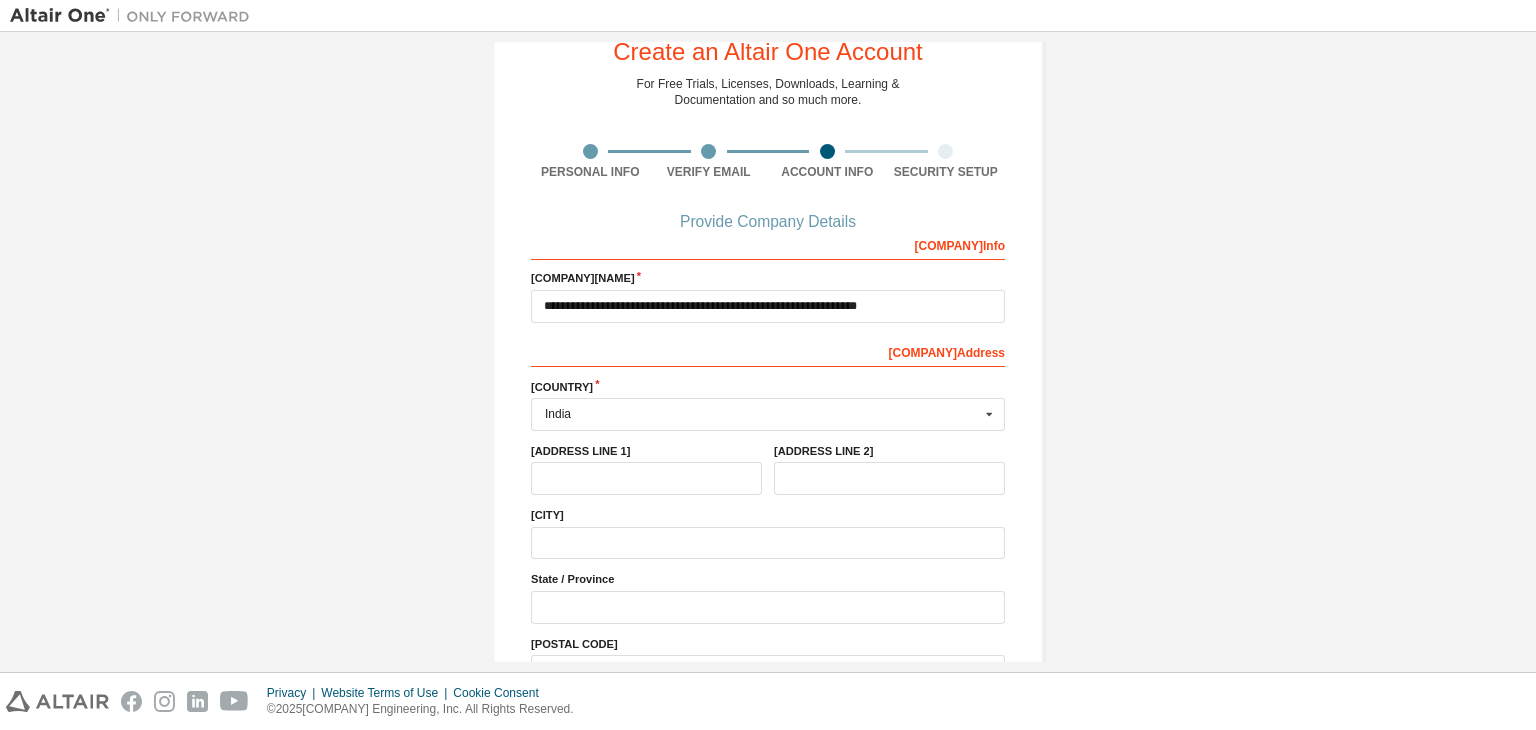 click on "**********" at bounding box center (768, 380) 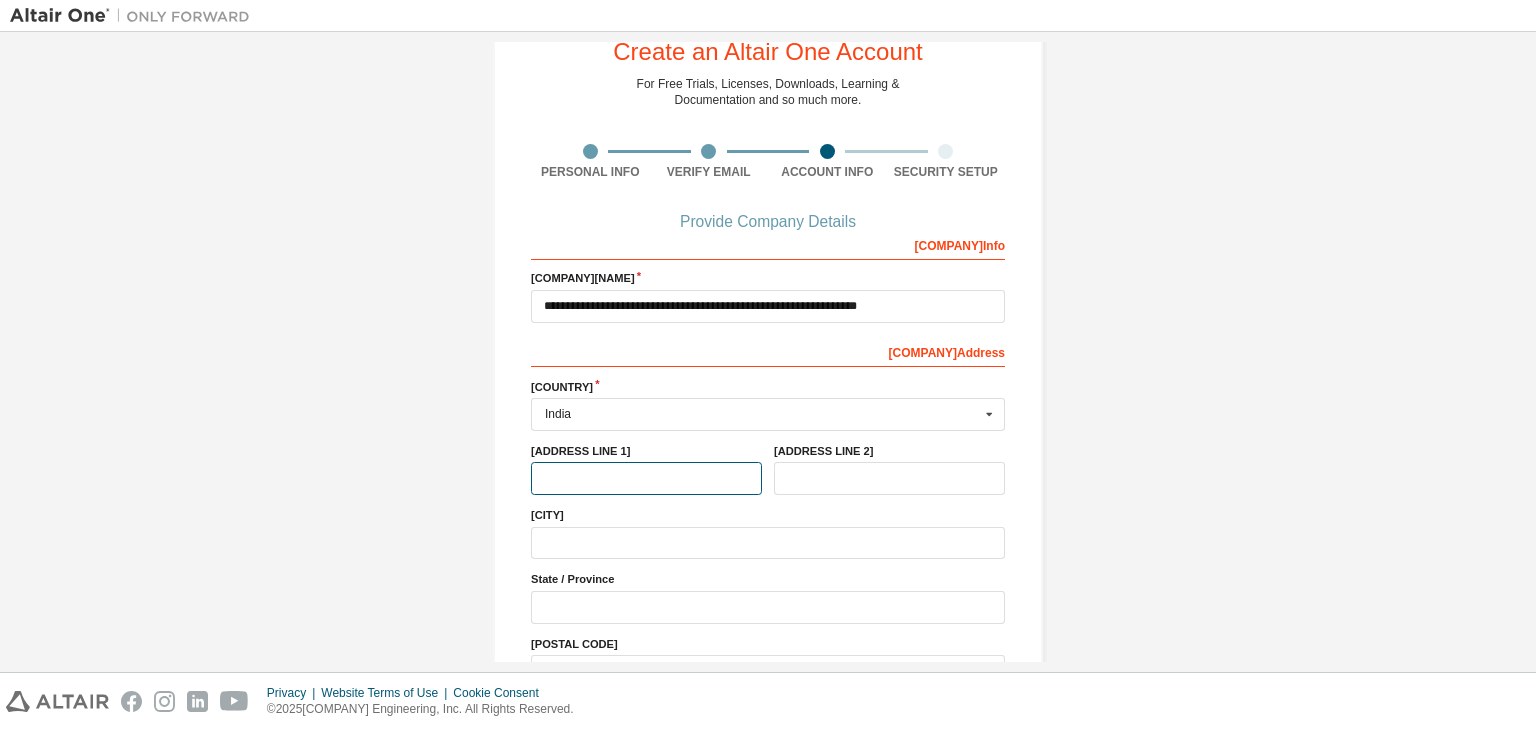 click at bounding box center (646, 478) 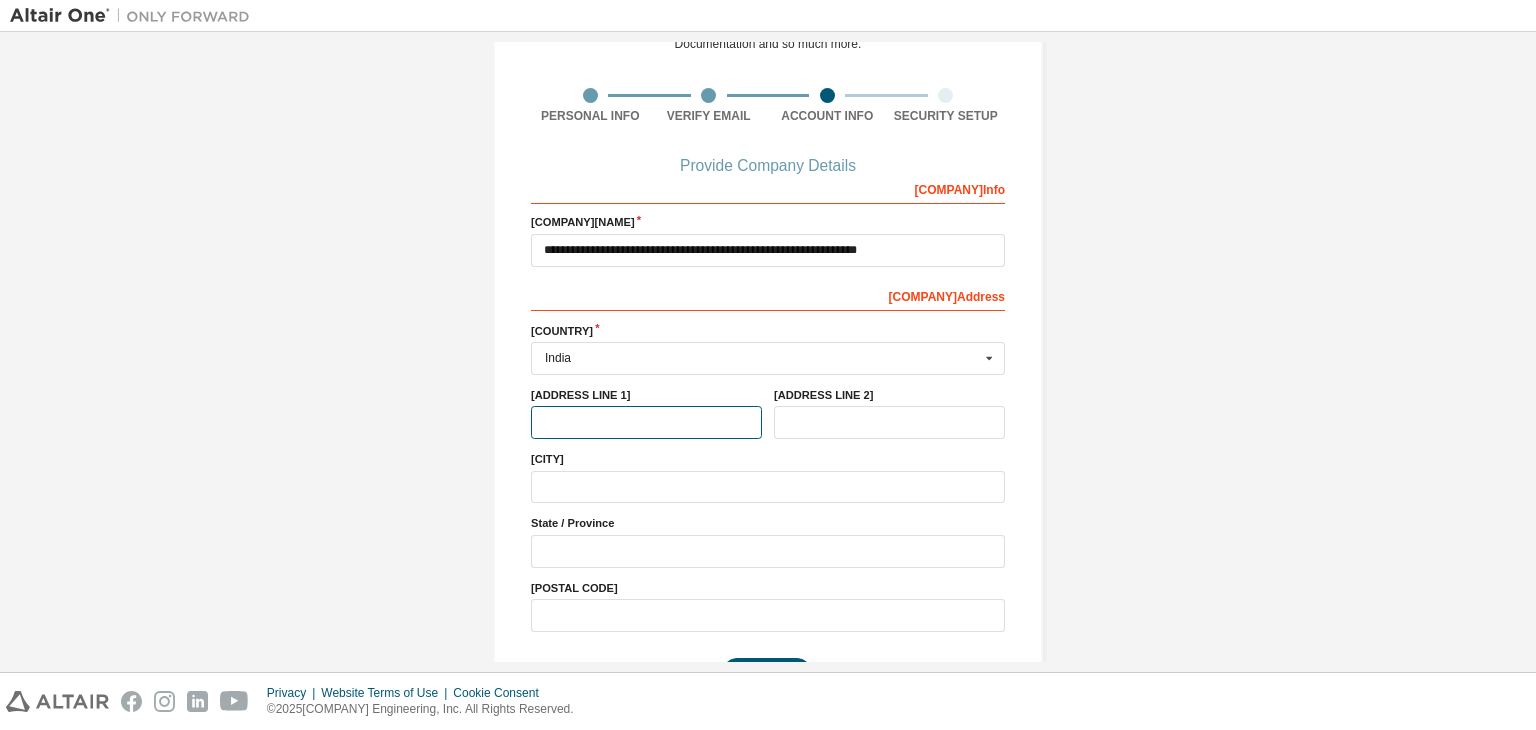 scroll, scrollTop: 180, scrollLeft: 0, axis: vertical 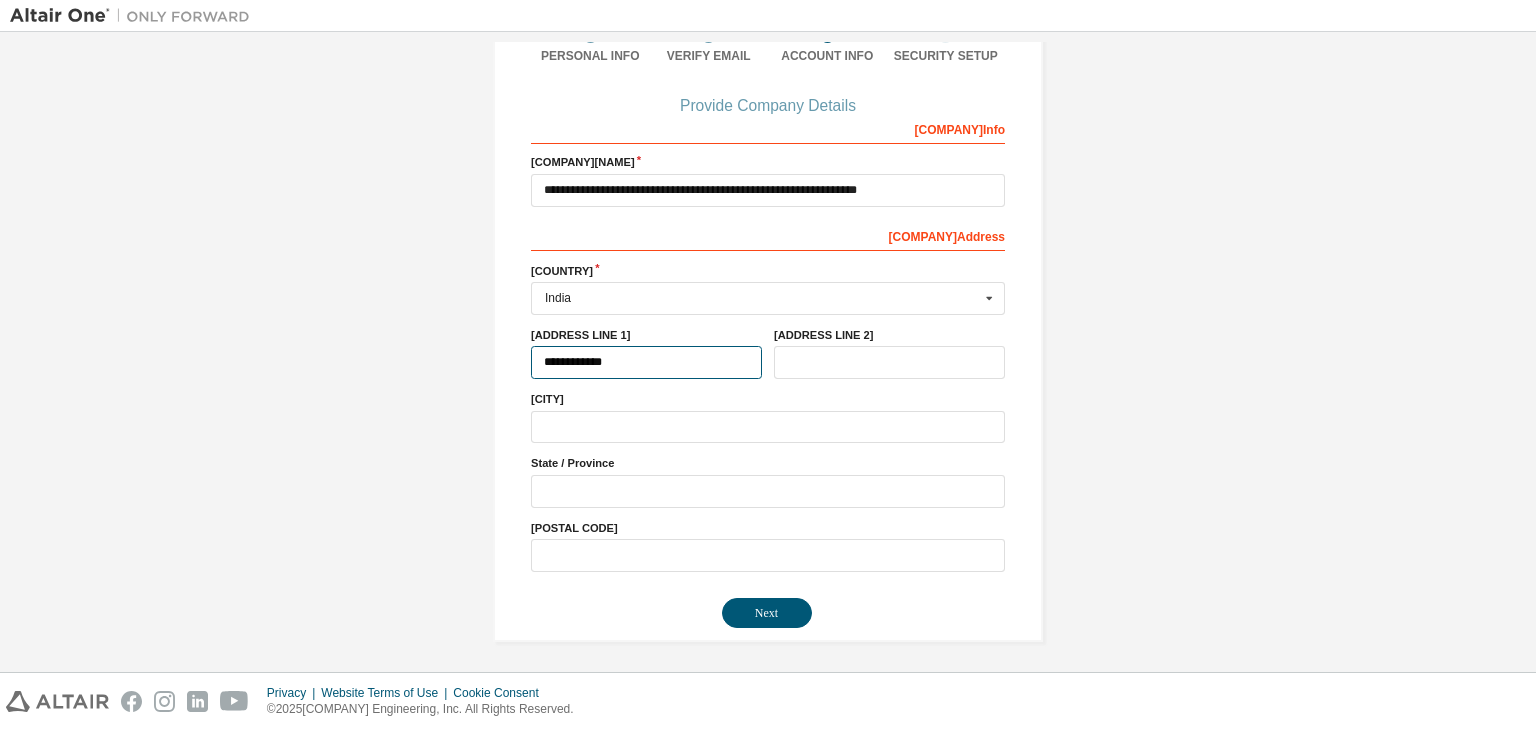 paste on "**********" 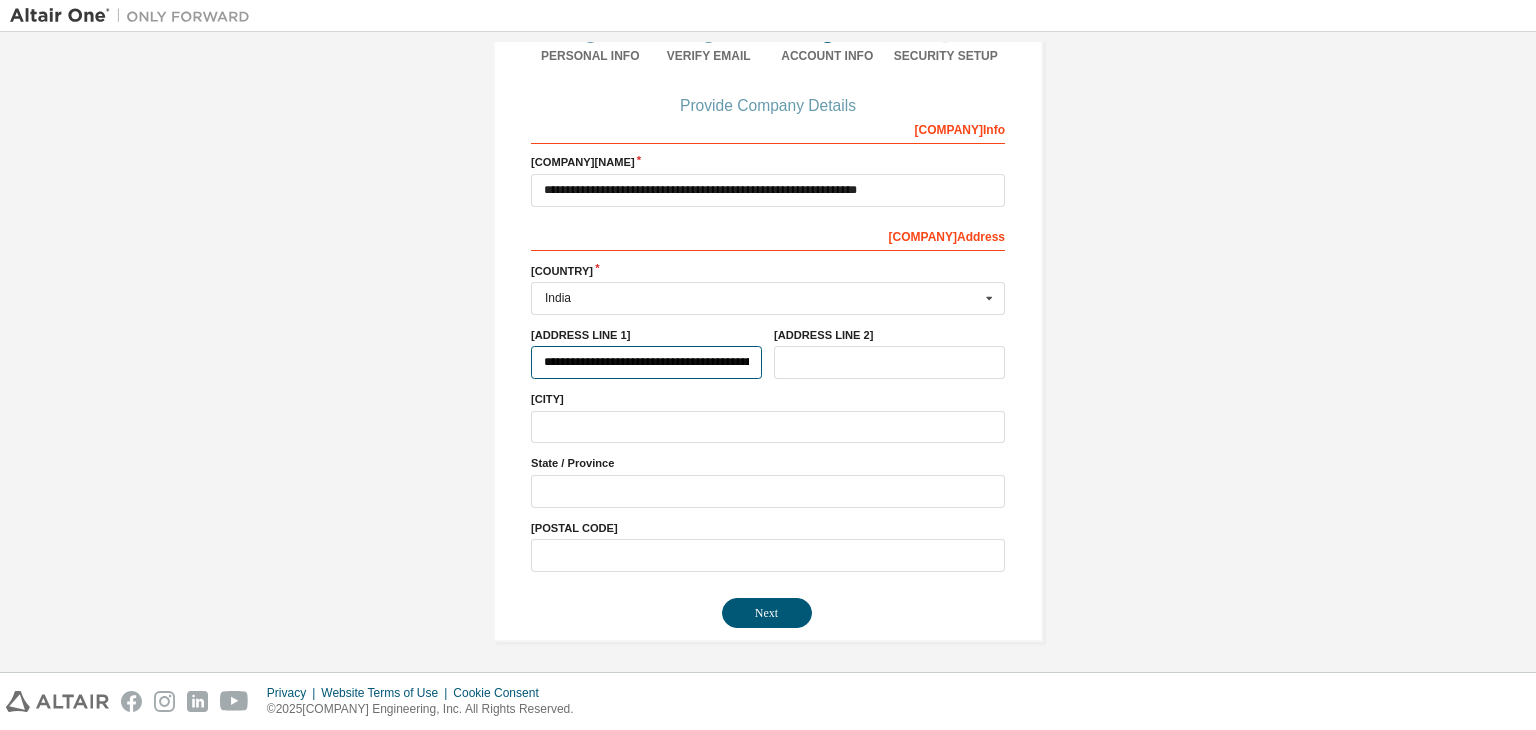 scroll, scrollTop: 0, scrollLeft: 139, axis: horizontal 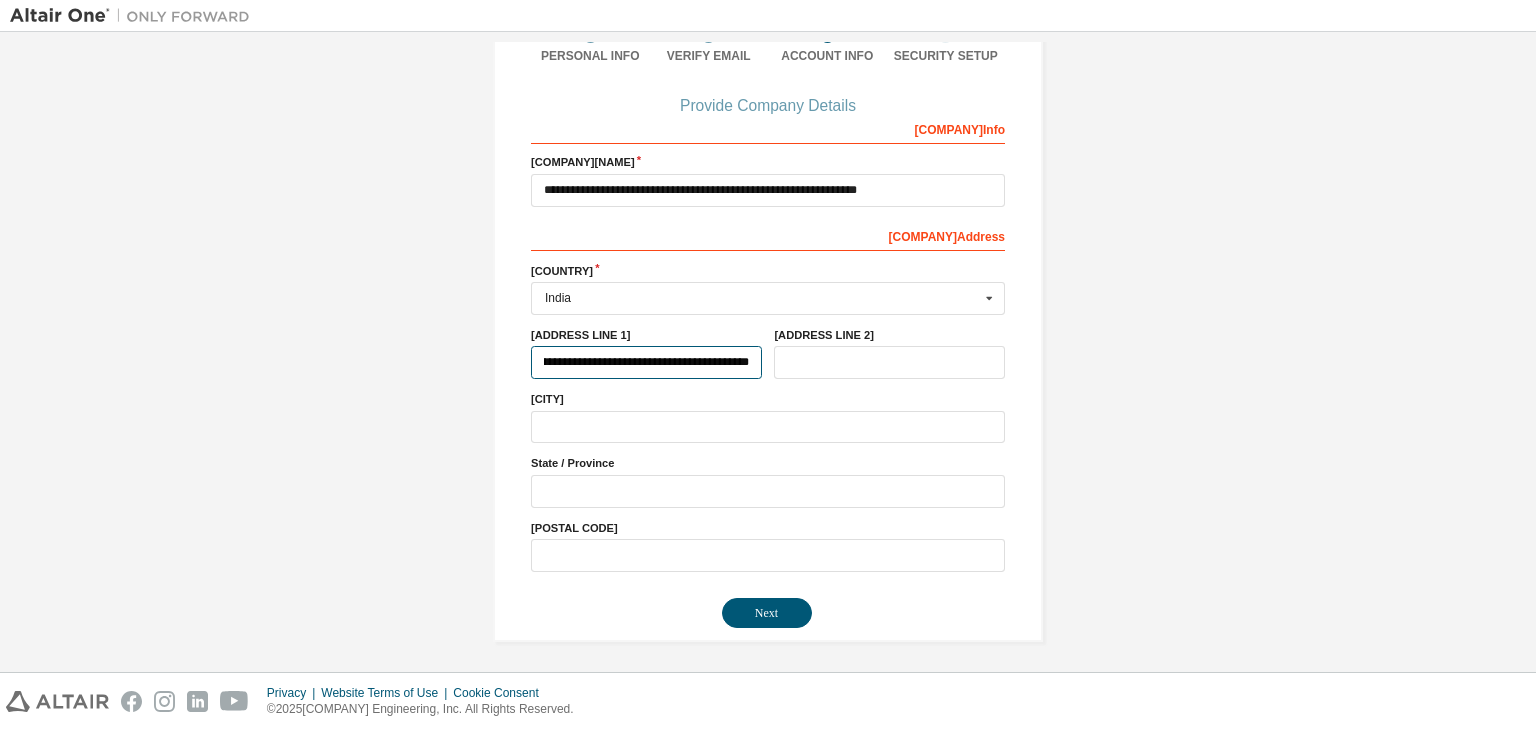 type on "**********" 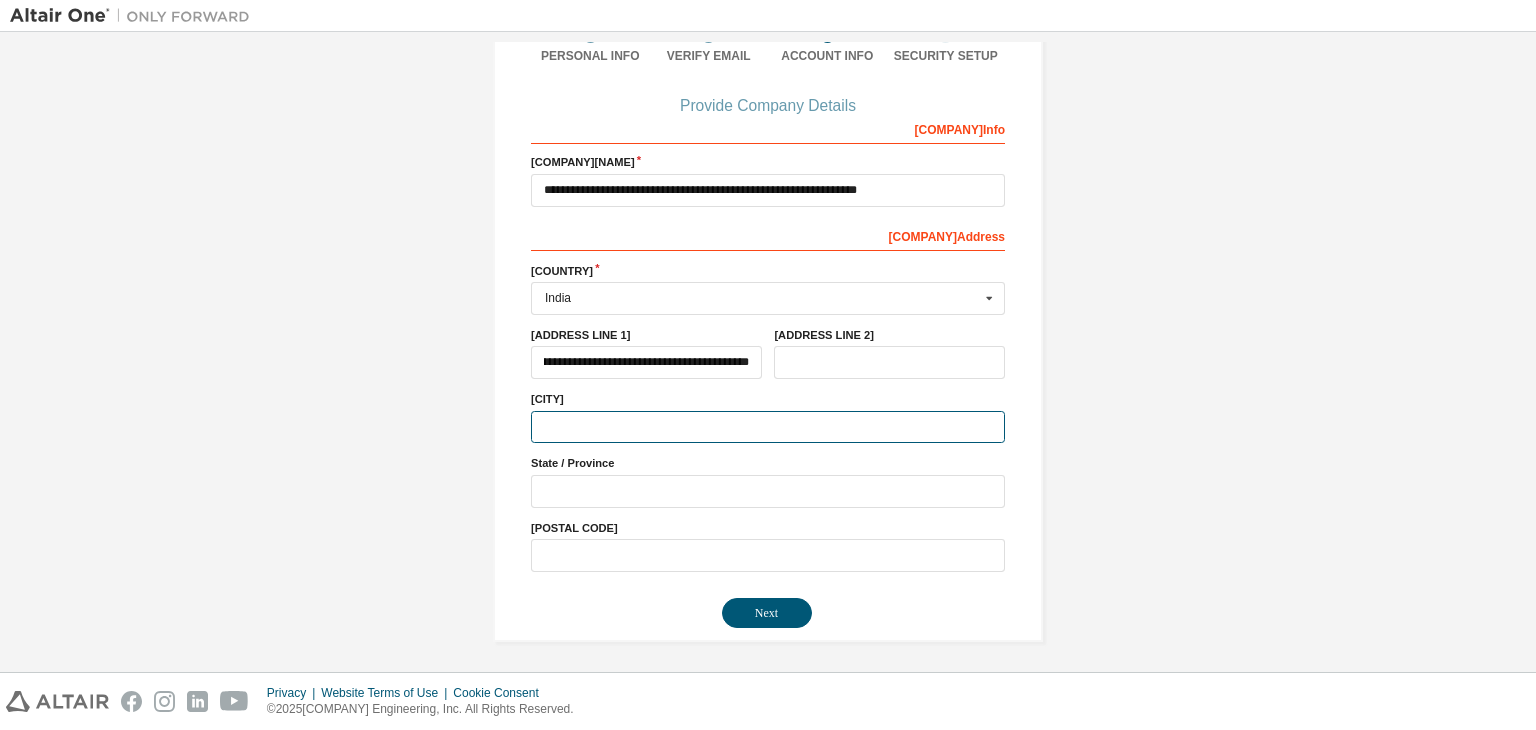 scroll, scrollTop: 0, scrollLeft: 0, axis: both 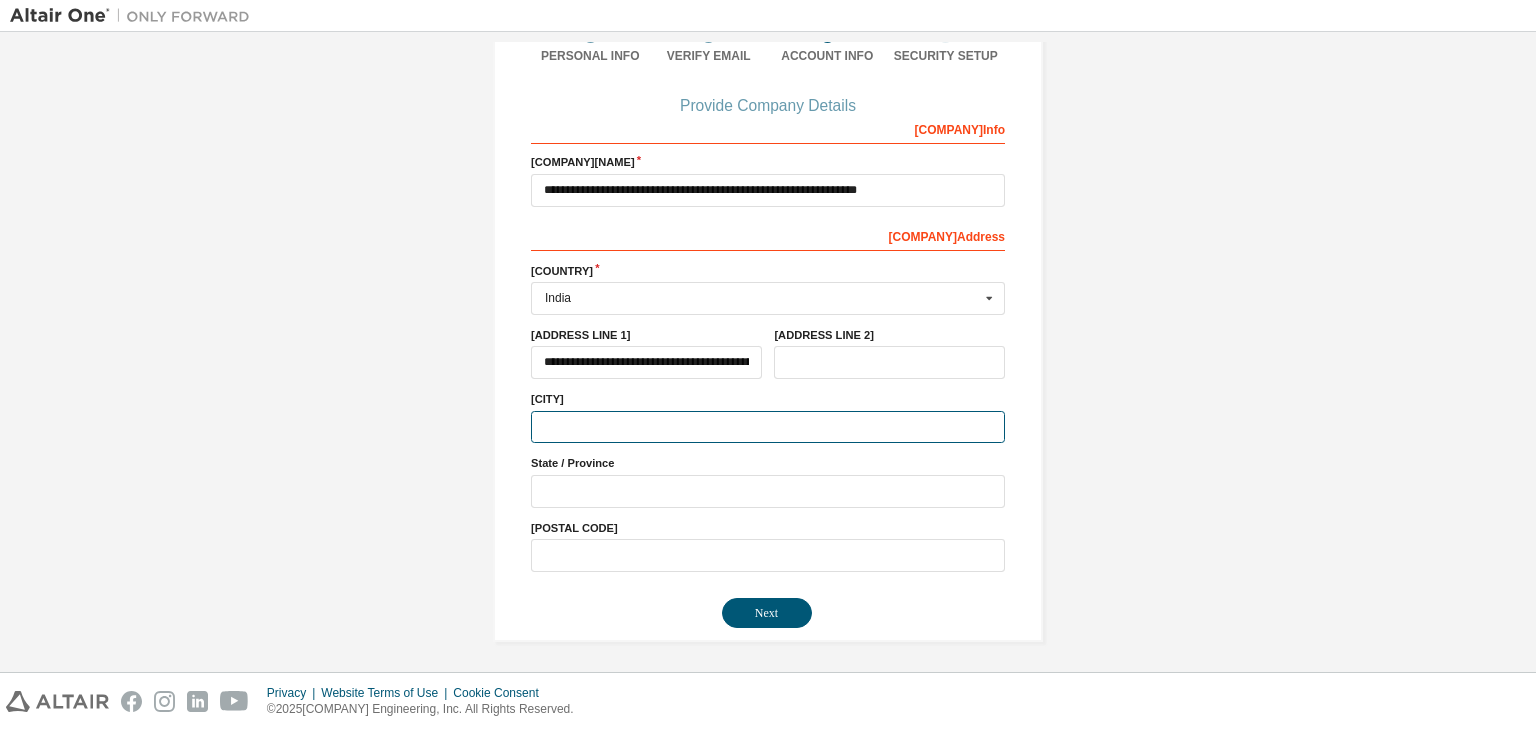 click at bounding box center [768, 427] 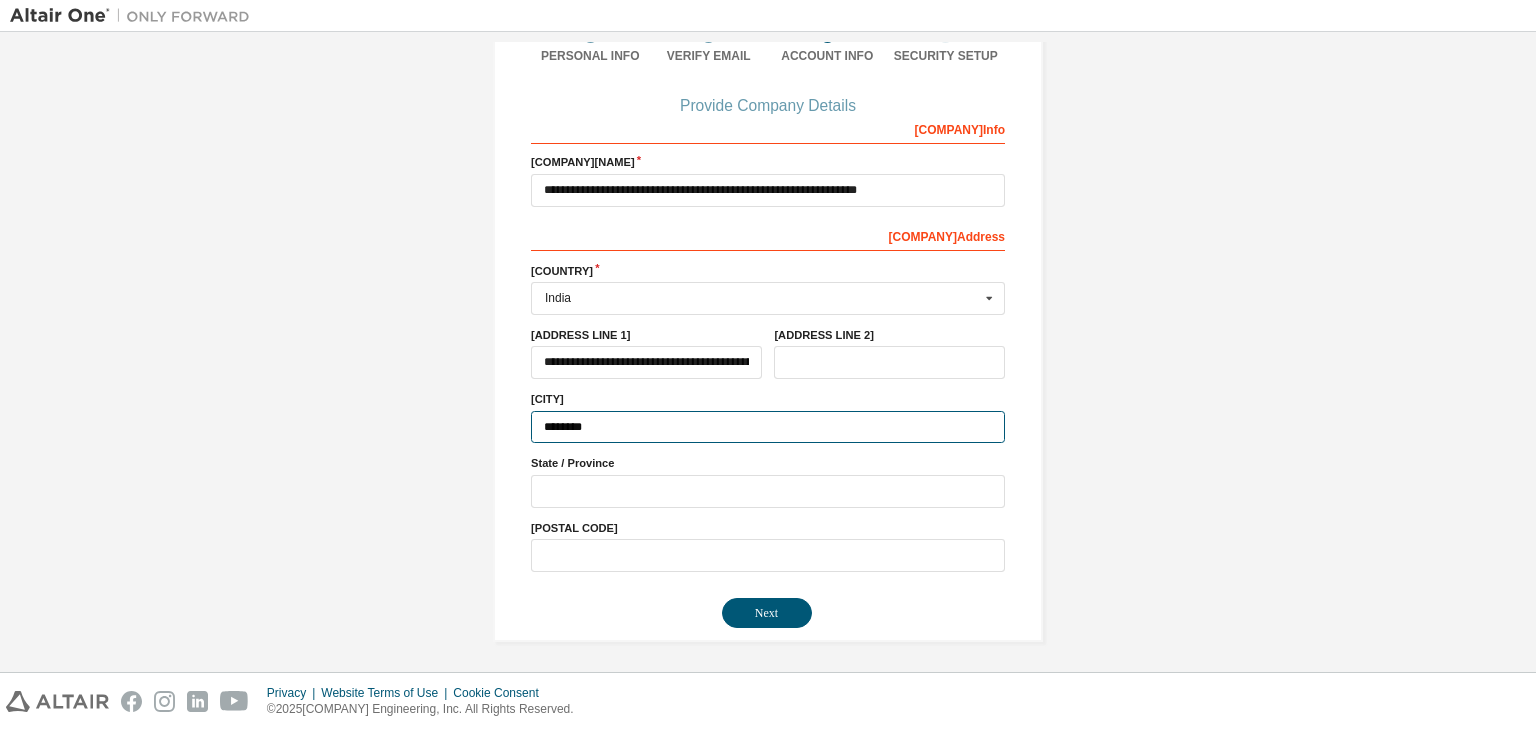 click on "********" at bounding box center [768, 427] 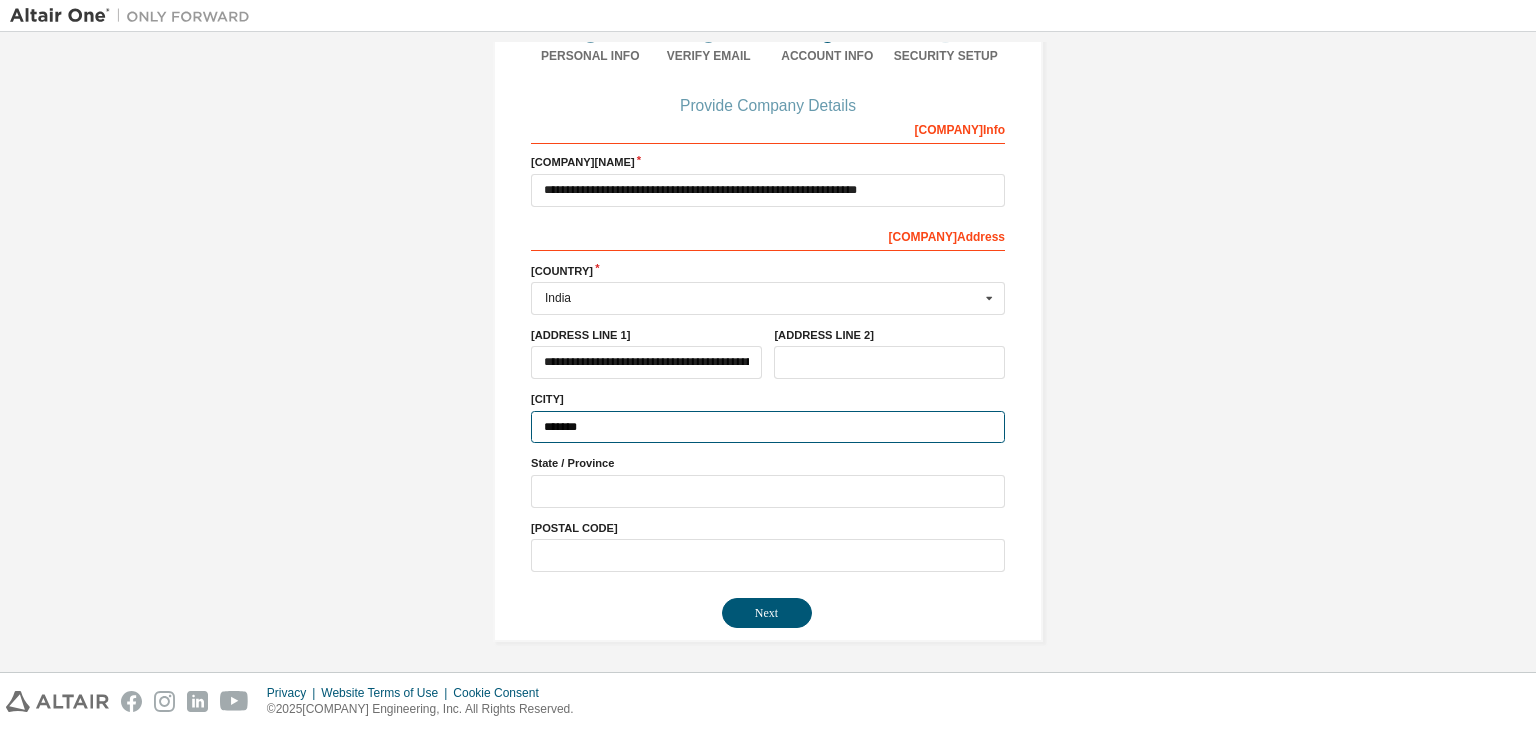 type on "********" 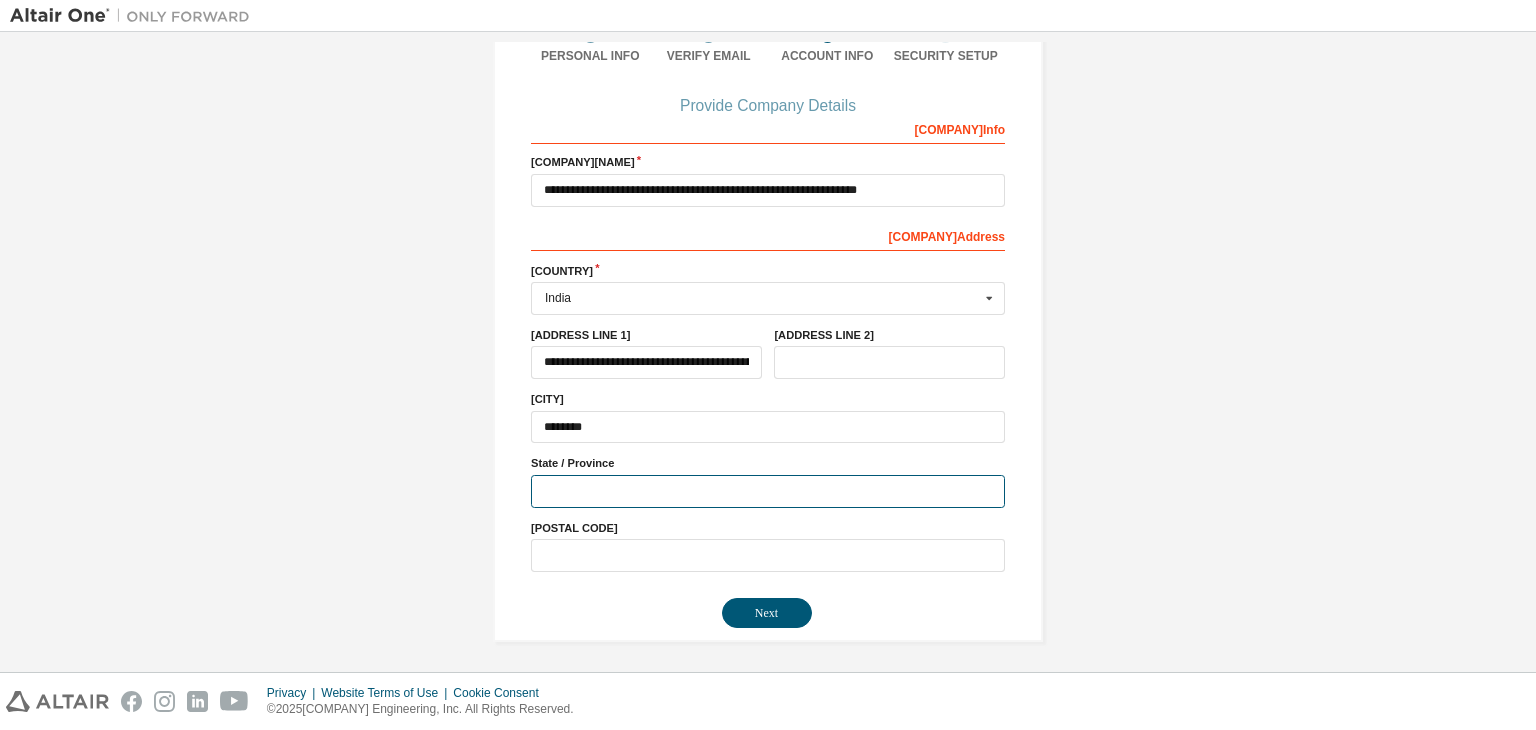 click at bounding box center (768, 491) 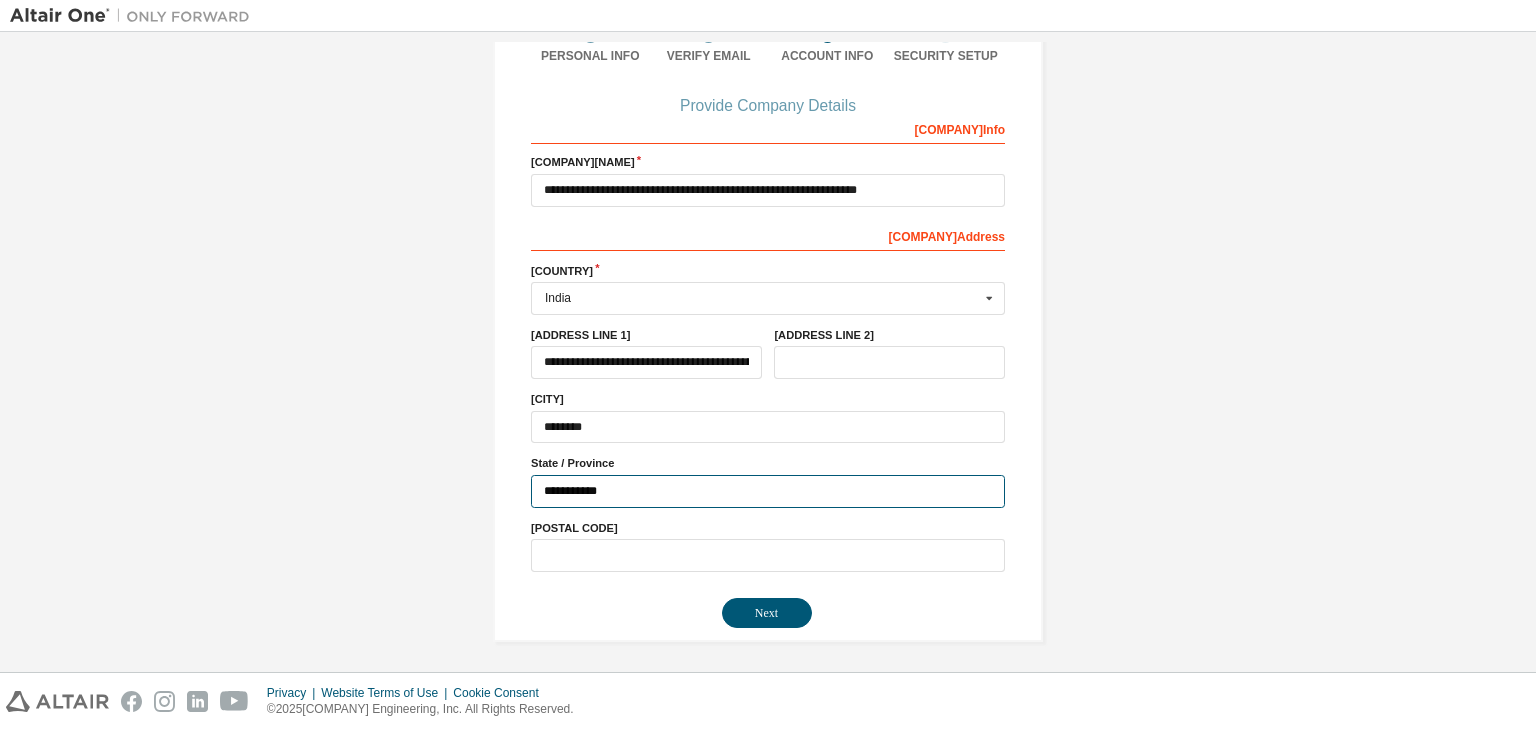 type on "**********" 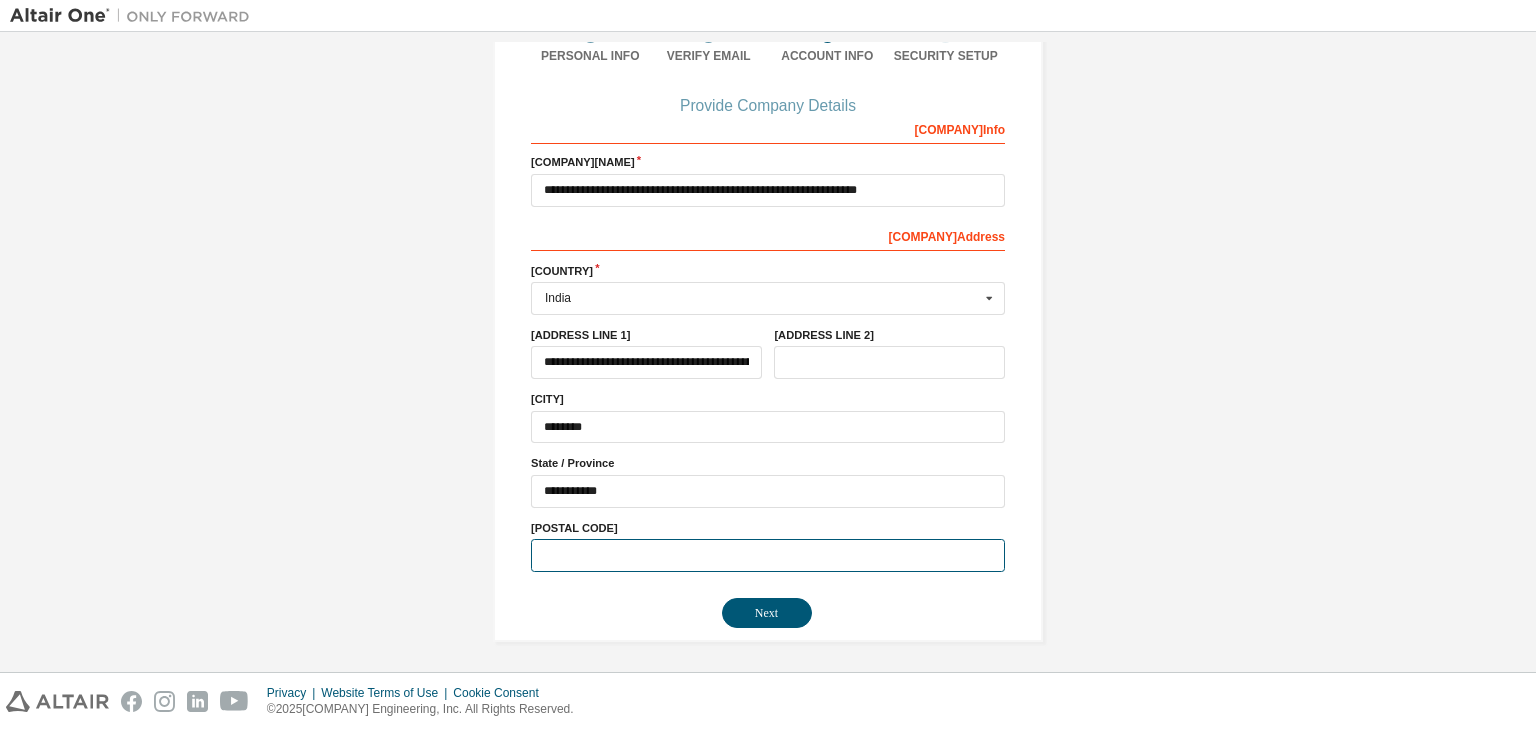 click at bounding box center (768, 555) 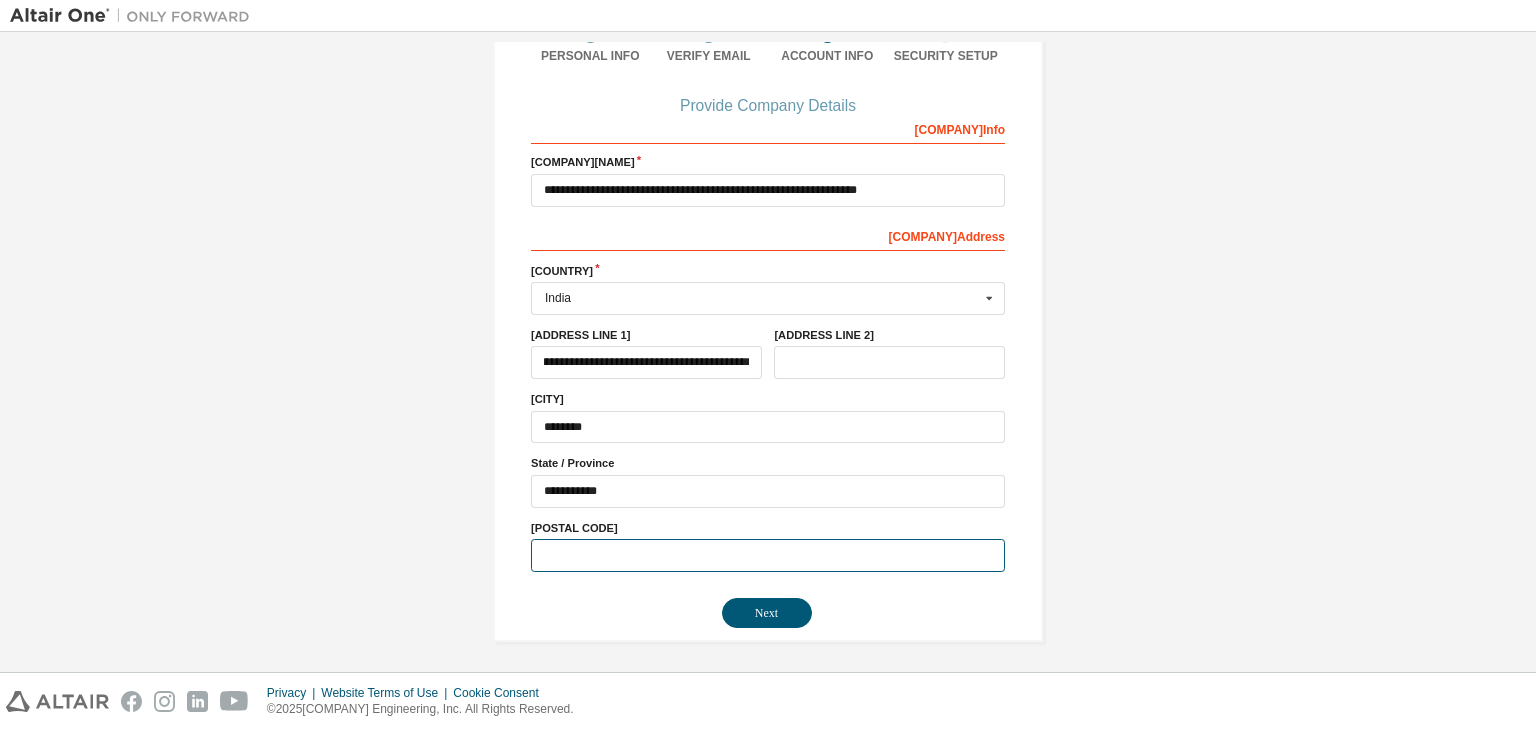 scroll, scrollTop: 0, scrollLeft: 115, axis: horizontal 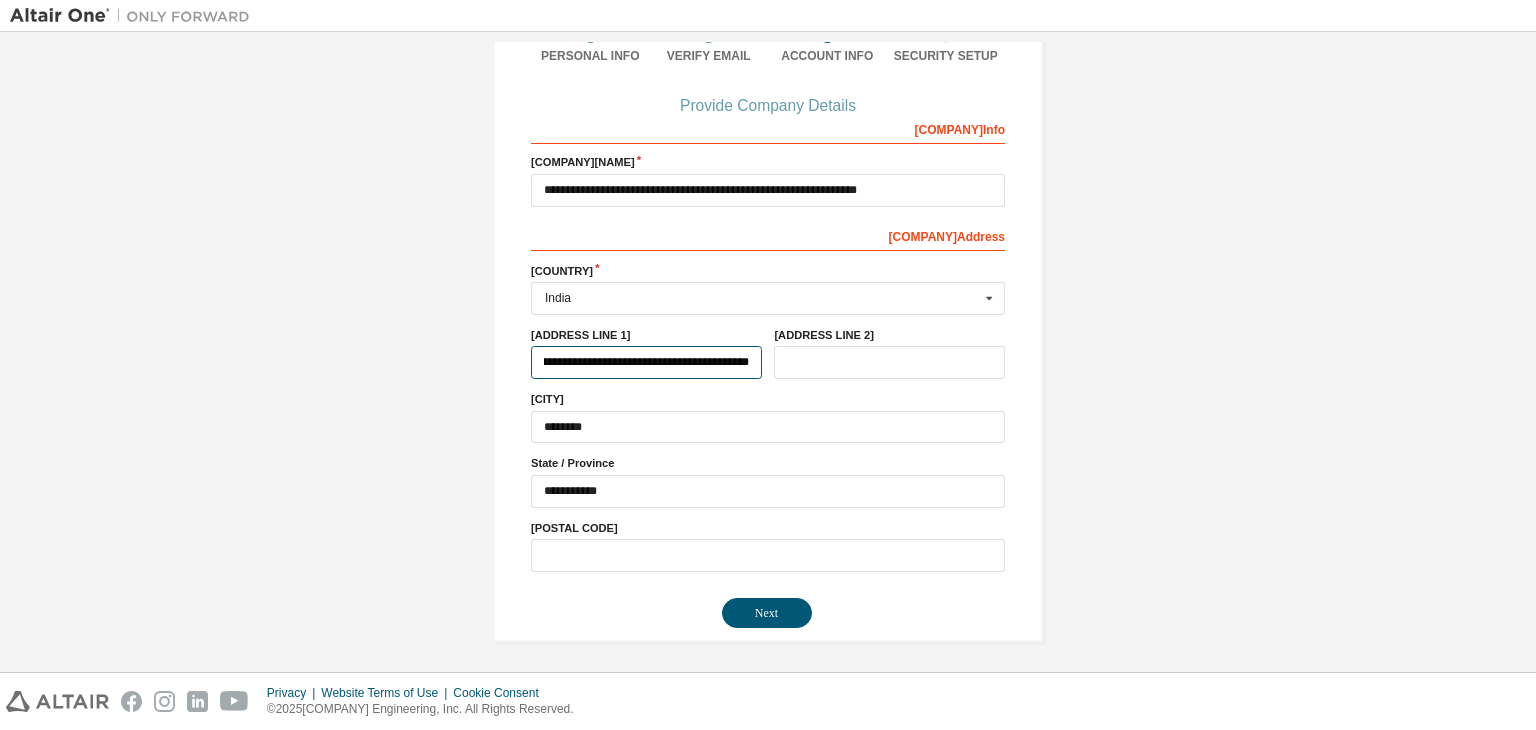 drag, startPoint x: 661, startPoint y: 355, endPoint x: 622, endPoint y: 369, distance: 41.4367 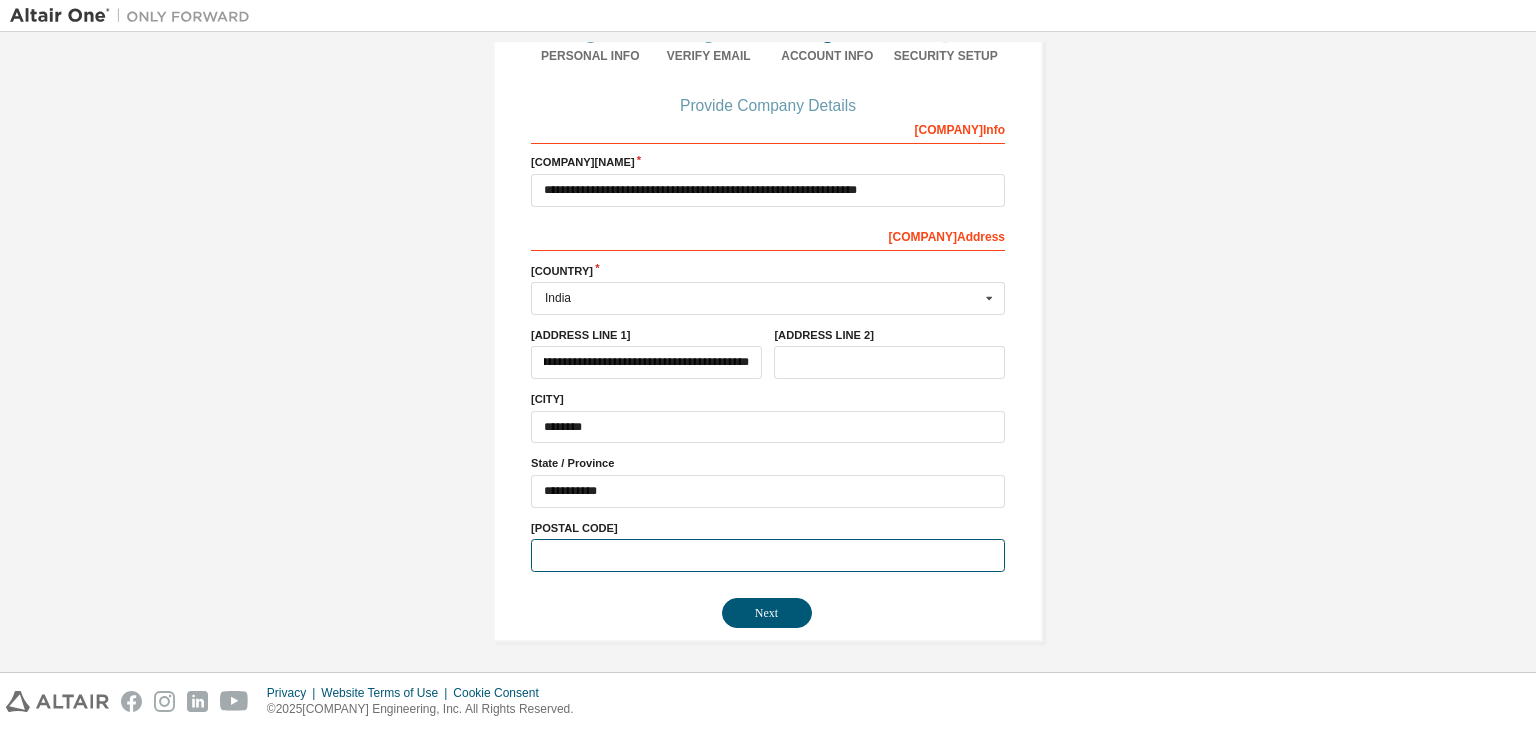 scroll, scrollTop: 0, scrollLeft: 0, axis: both 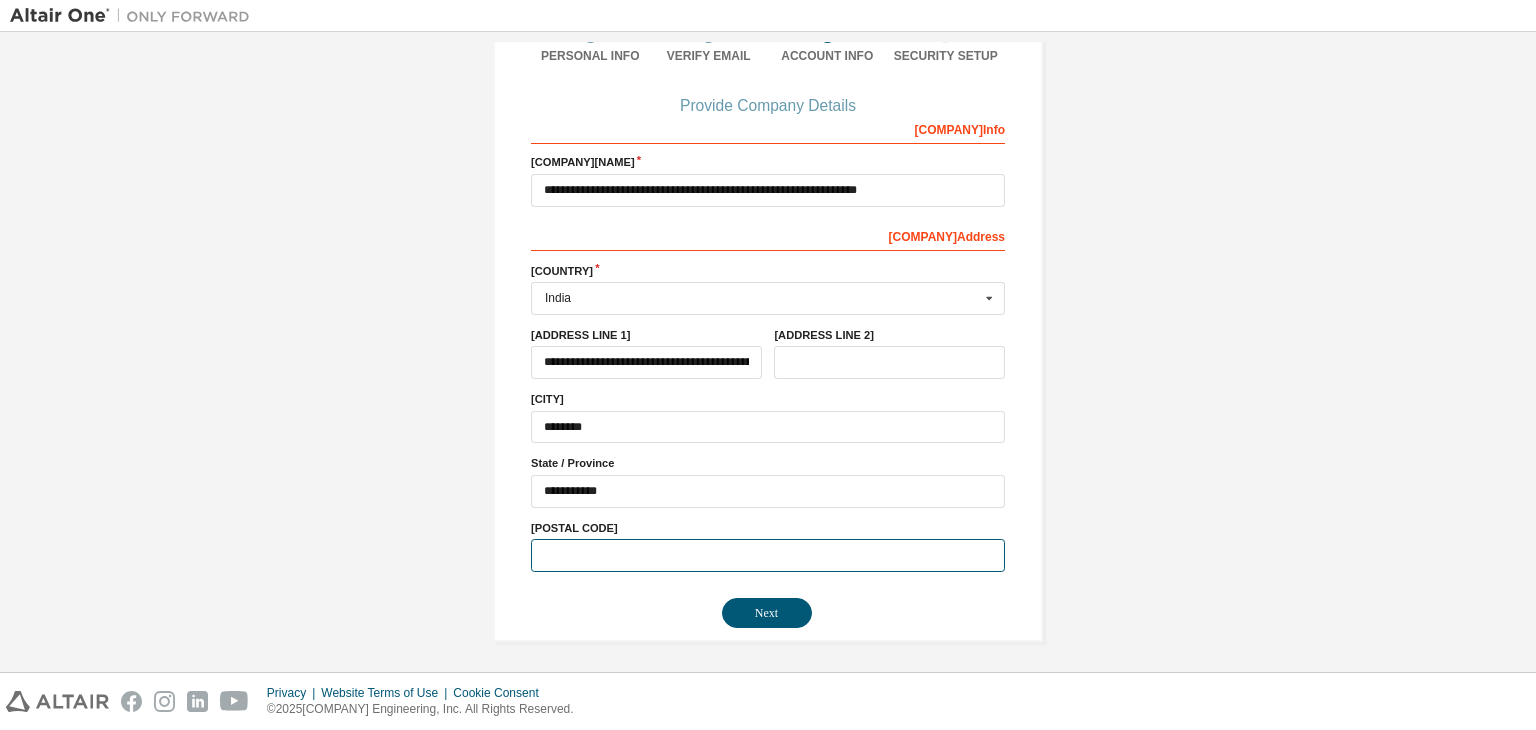 click at bounding box center [768, 555] 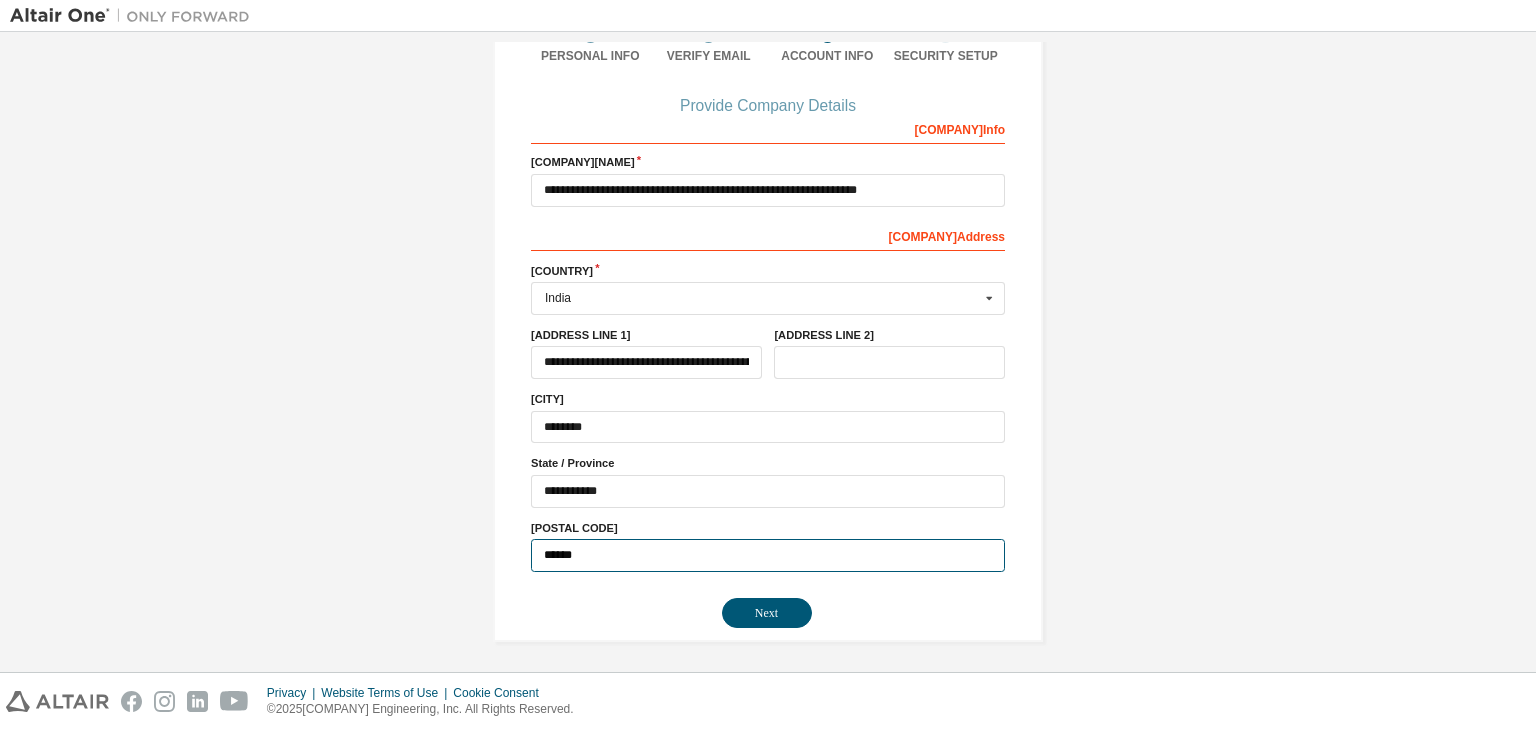 type on "******" 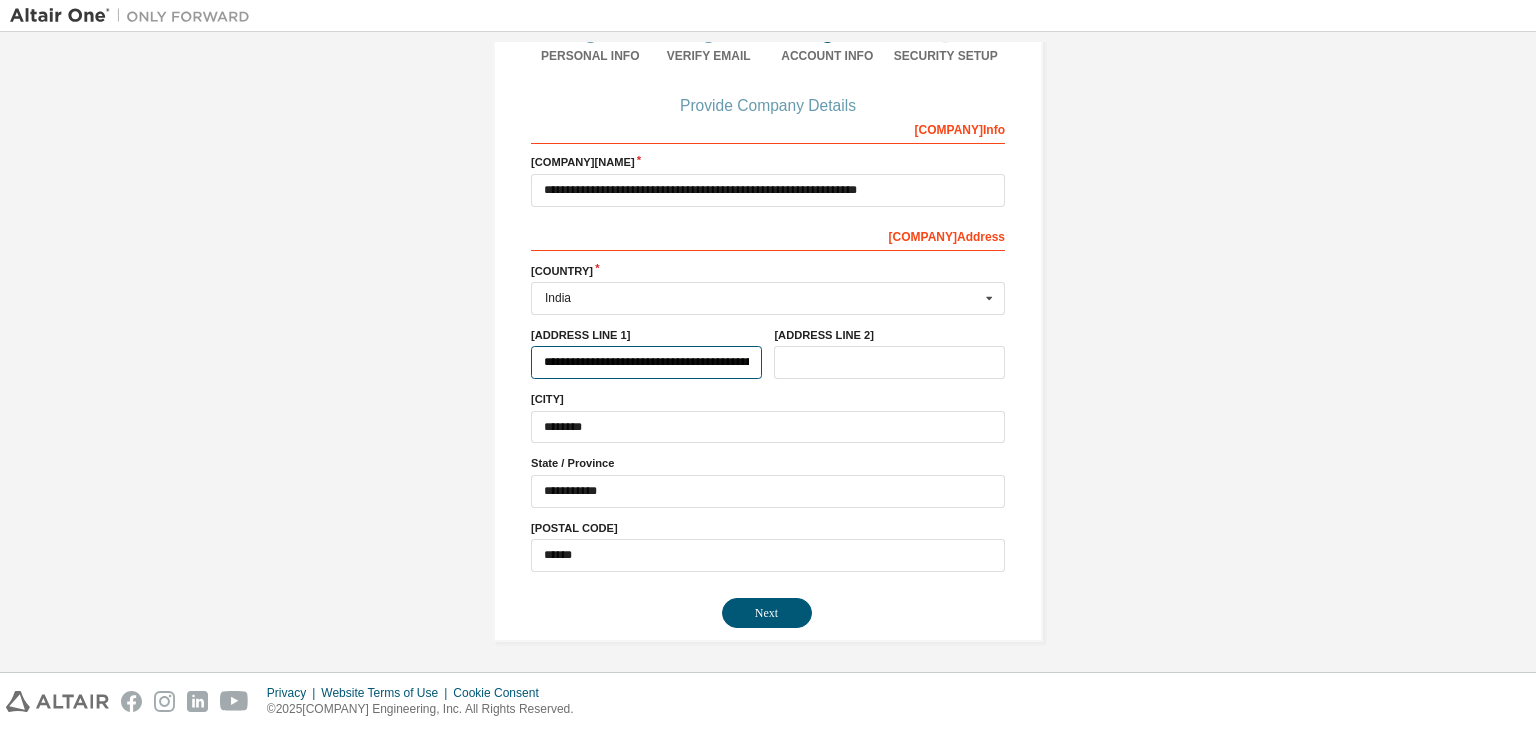 scroll, scrollTop: 0, scrollLeft: 139, axis: horizontal 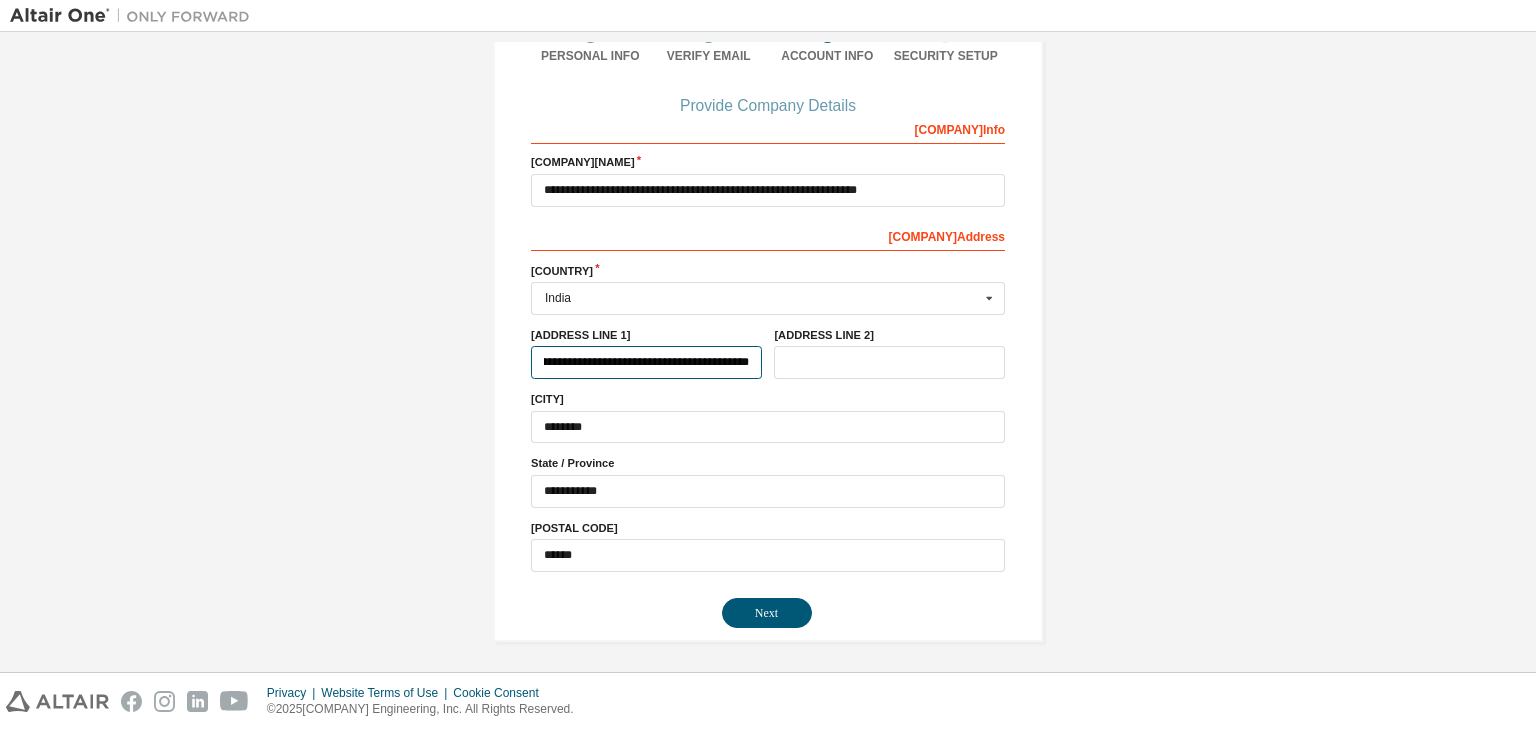 drag, startPoint x: 680, startPoint y: 365, endPoint x: 860, endPoint y: 368, distance: 180.025 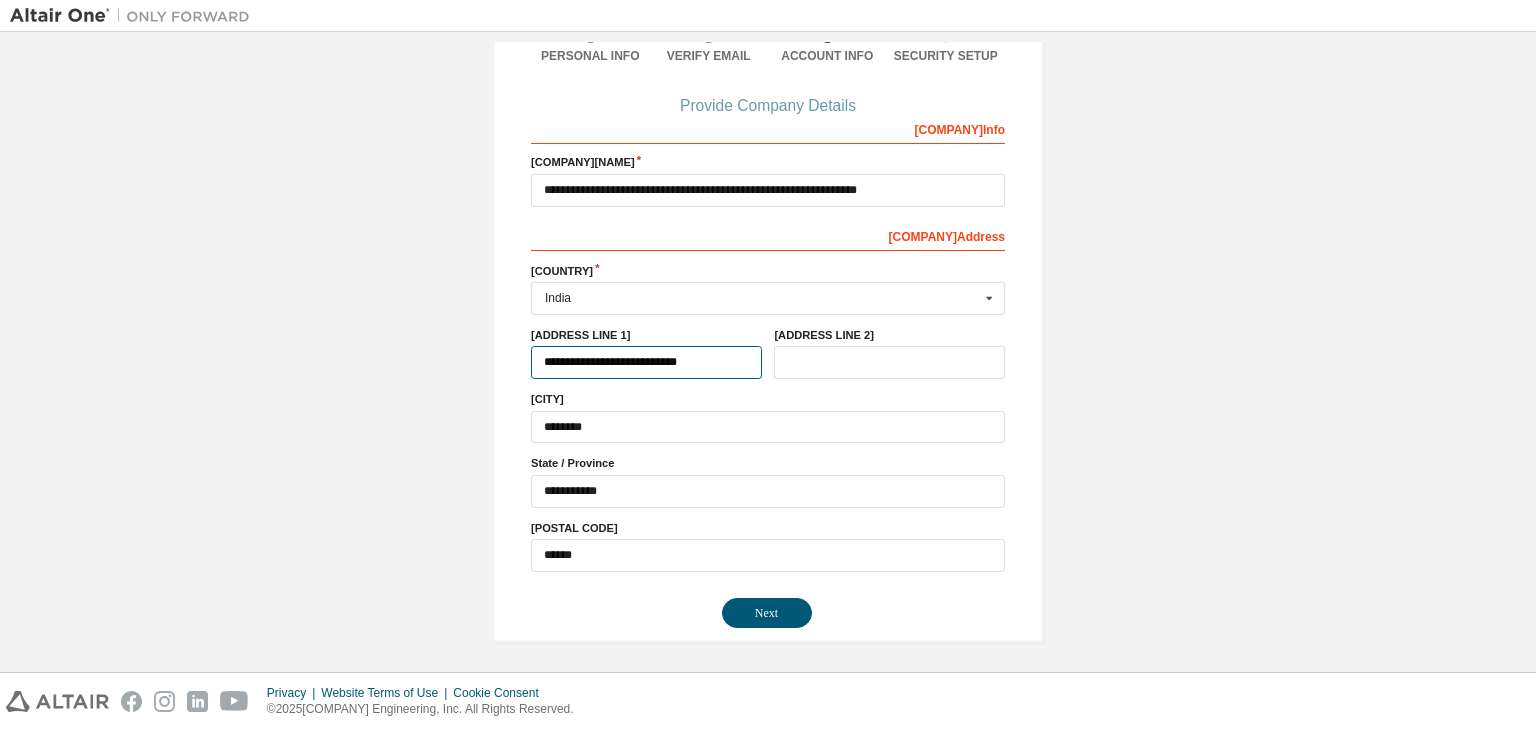 scroll, scrollTop: 0, scrollLeft: 0, axis: both 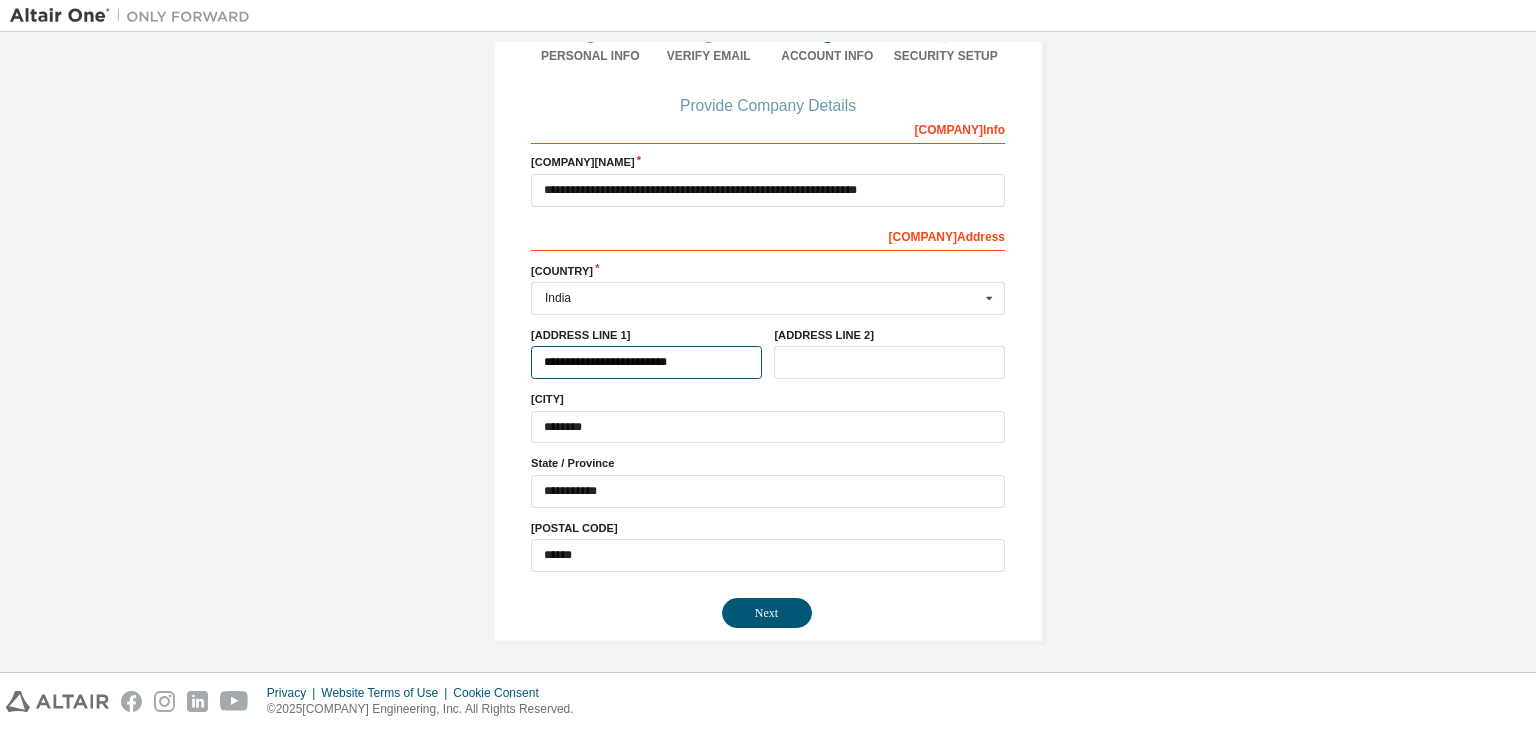 type on "**********" 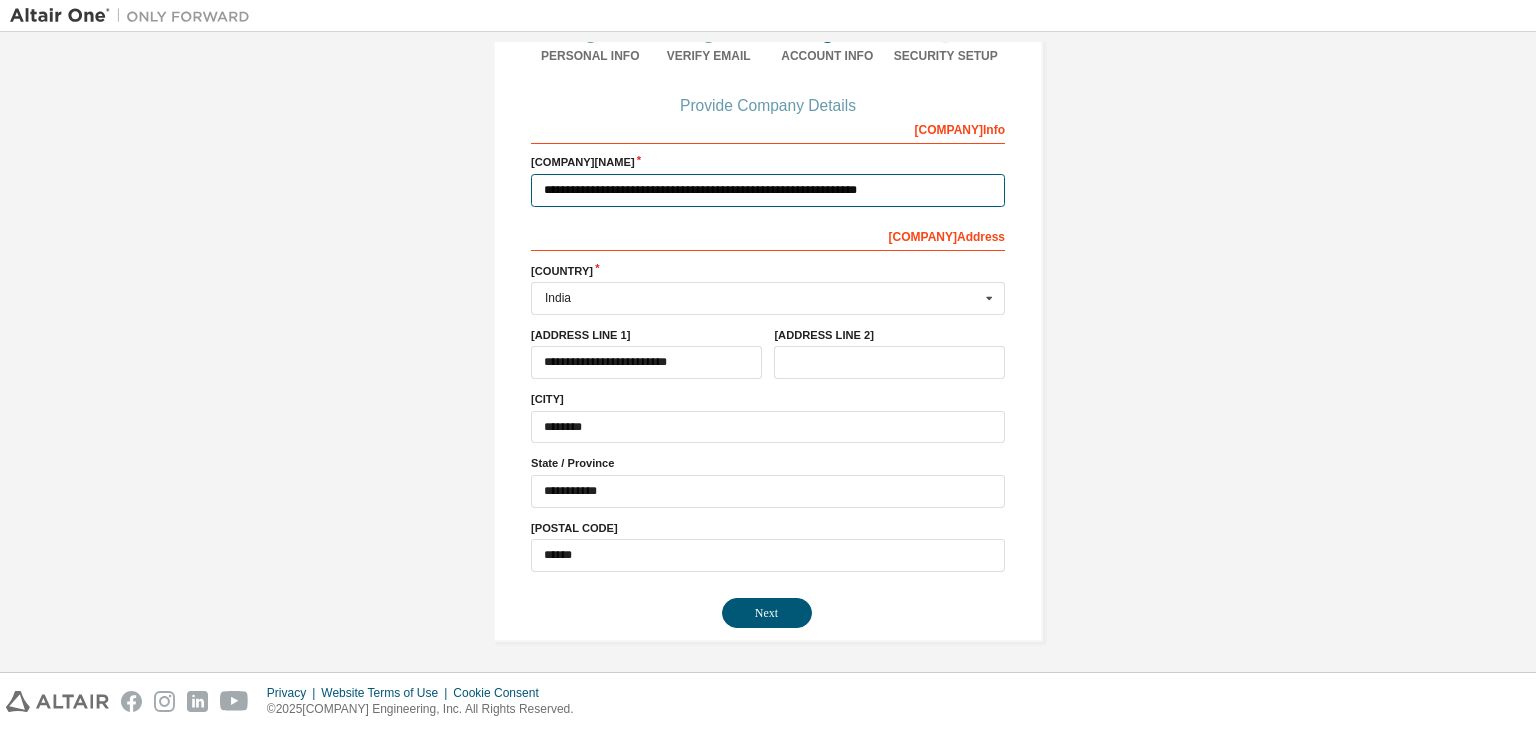 click on "**********" at bounding box center [768, 190] 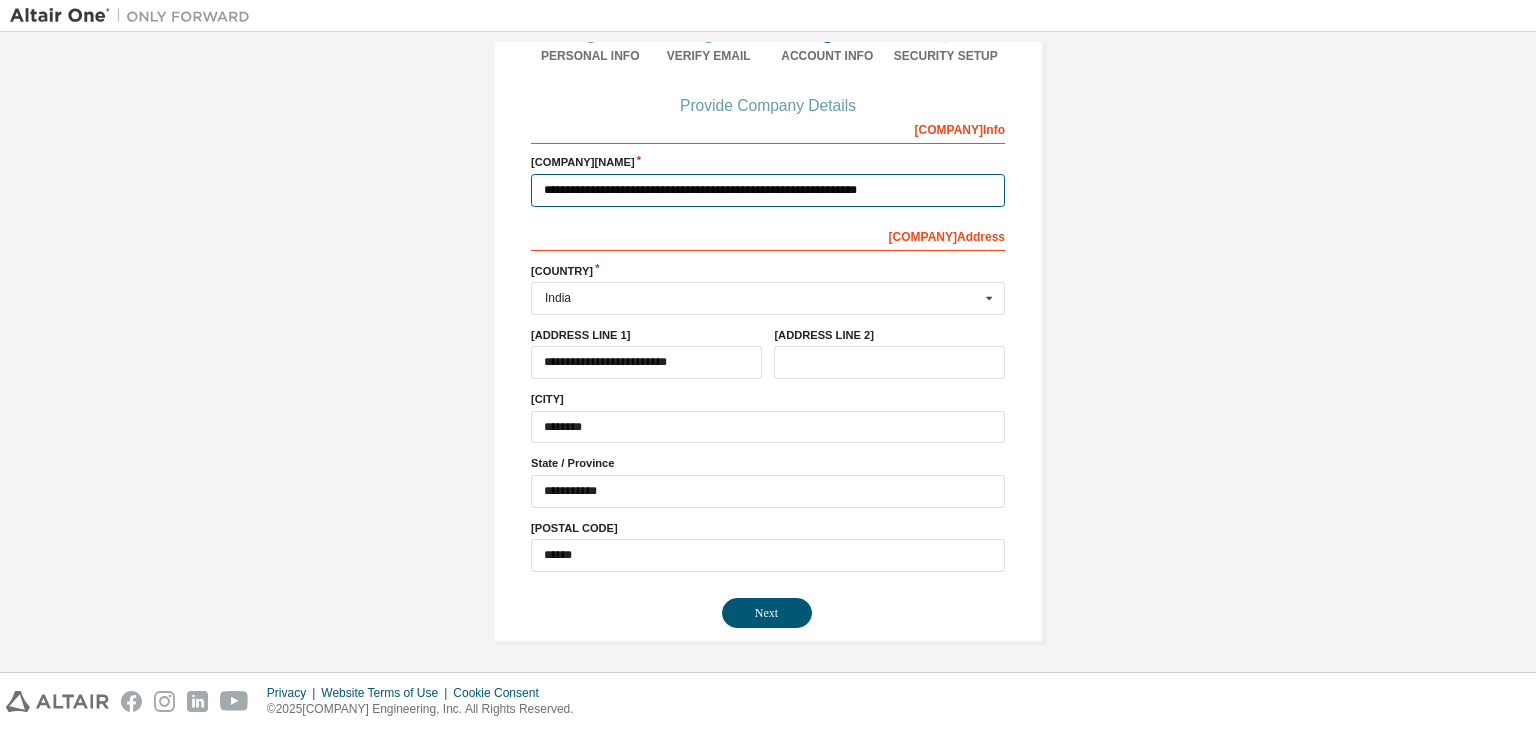 paste 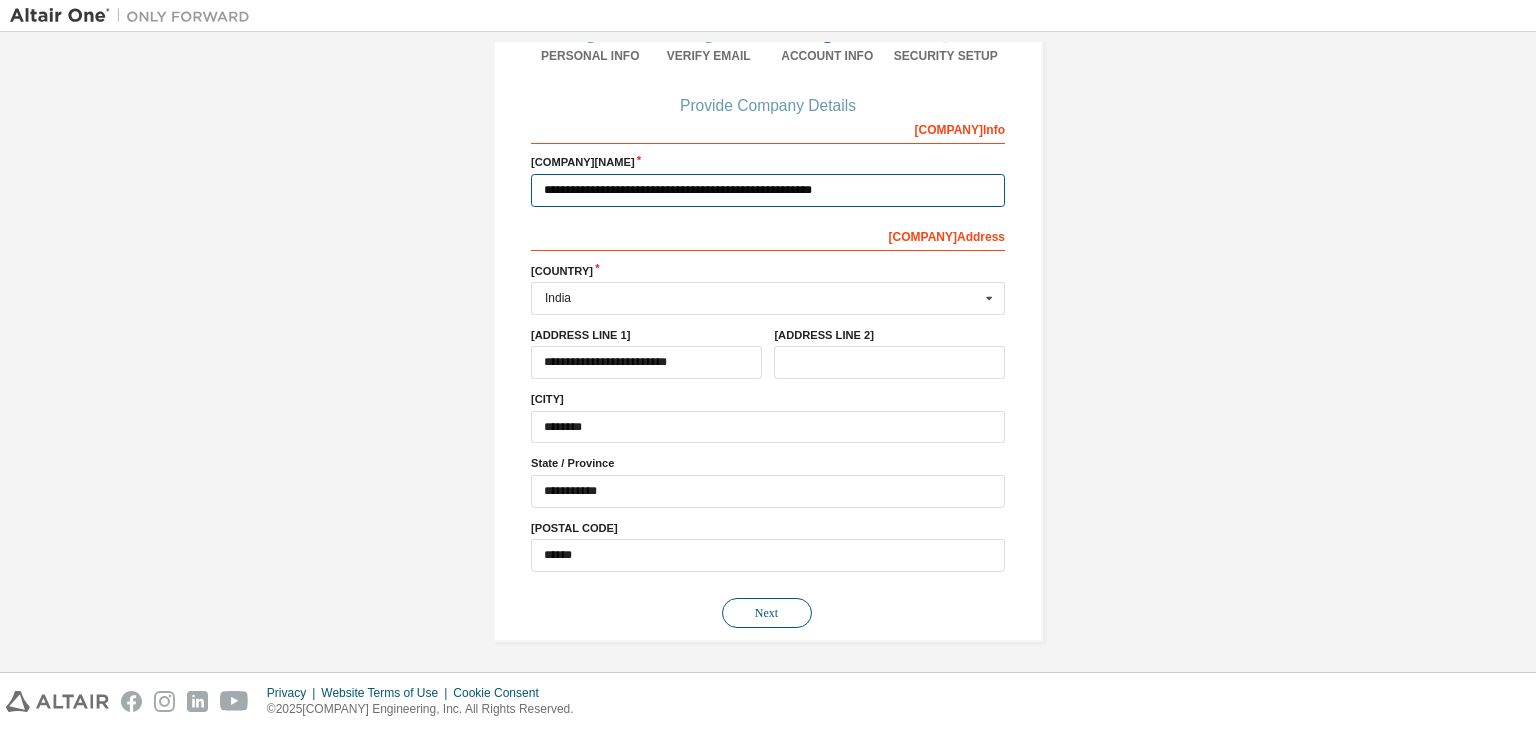 type on "**********" 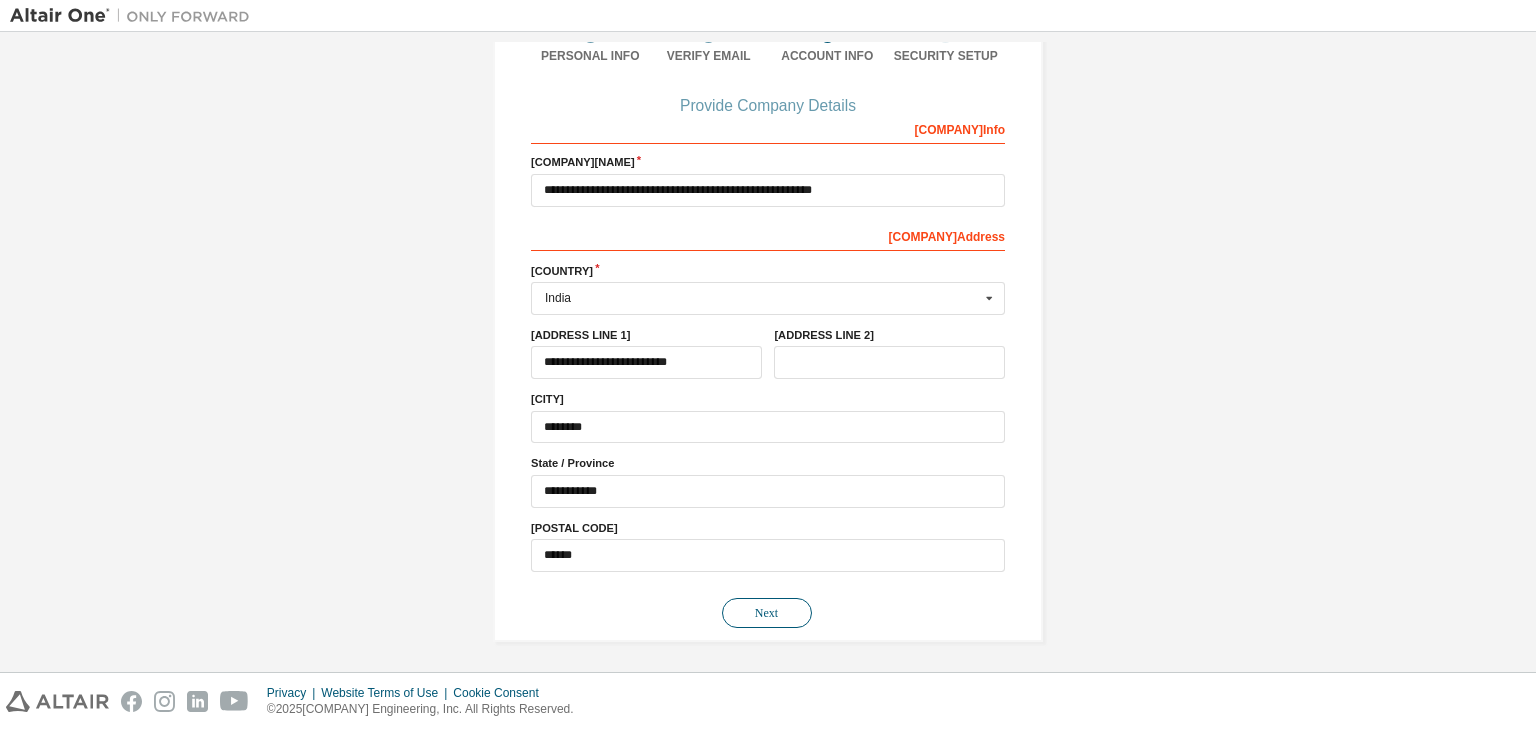 click on "Next" at bounding box center [767, 613] 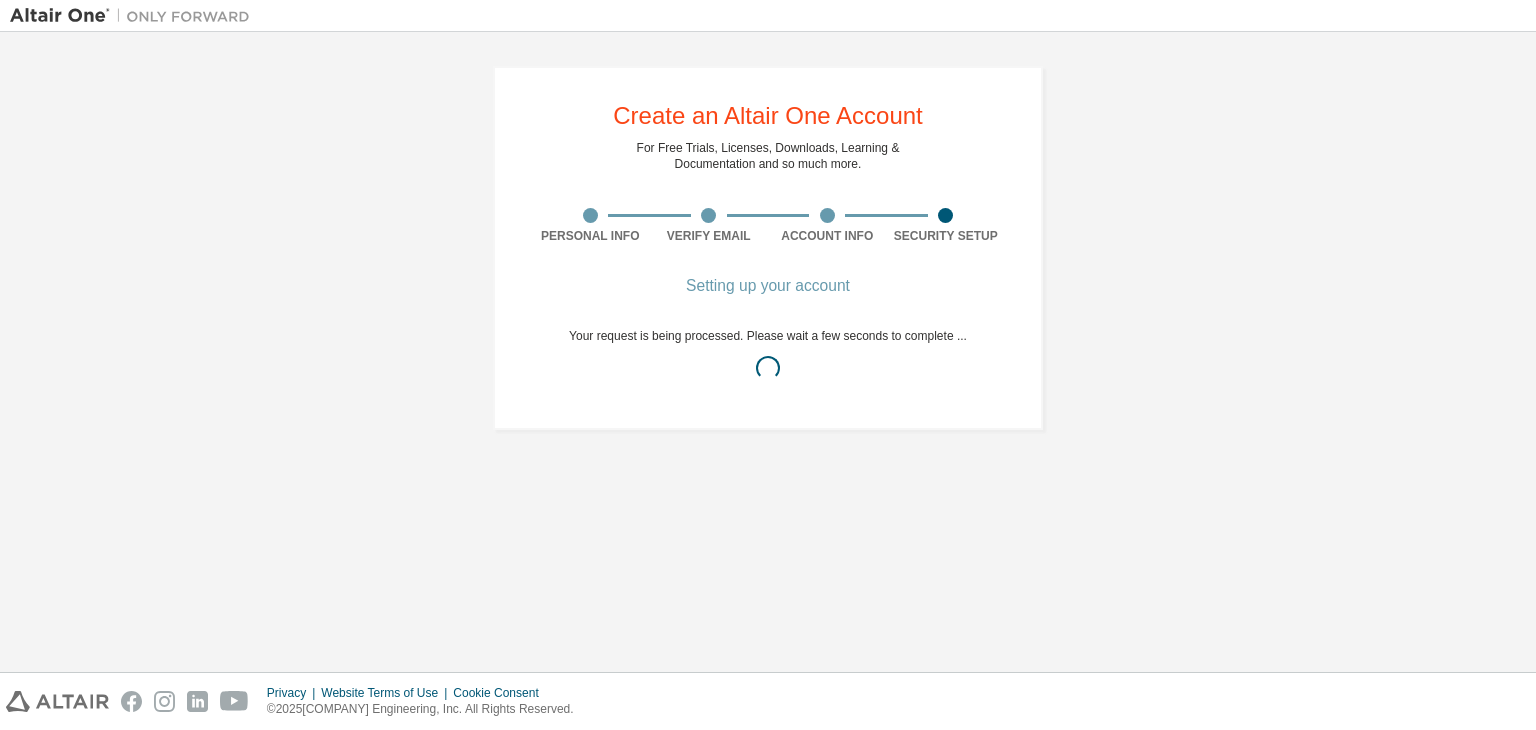 scroll, scrollTop: 0, scrollLeft: 0, axis: both 